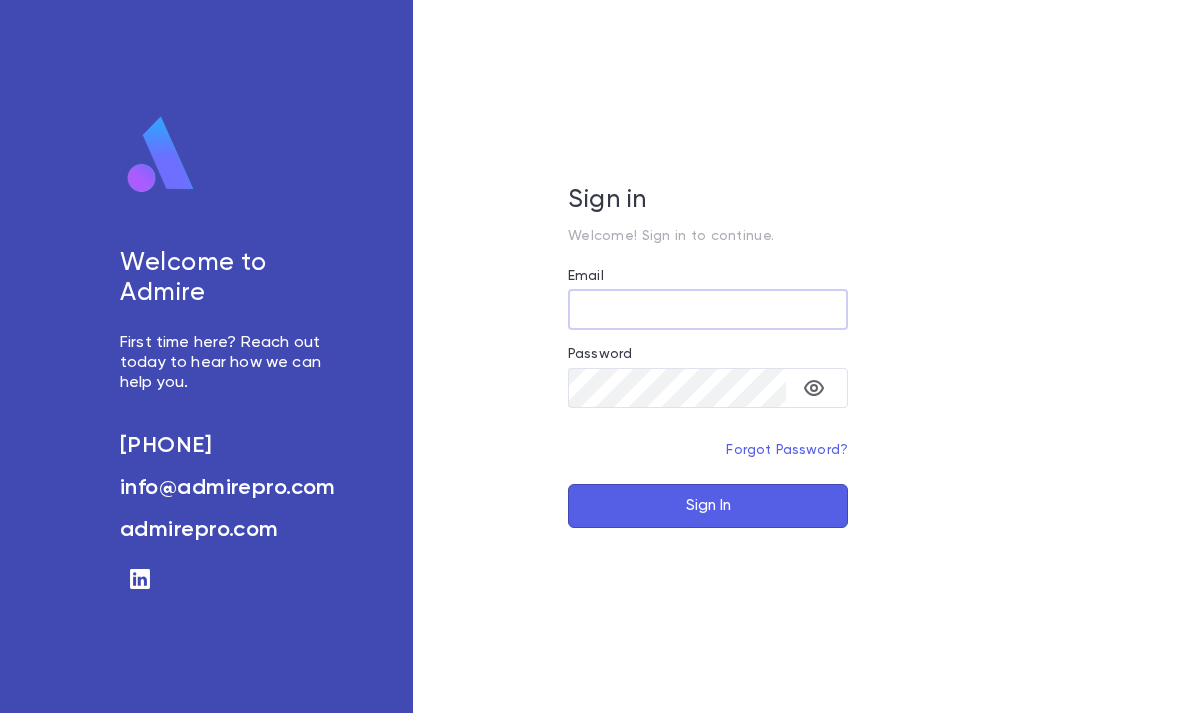 scroll, scrollTop: 0, scrollLeft: 0, axis: both 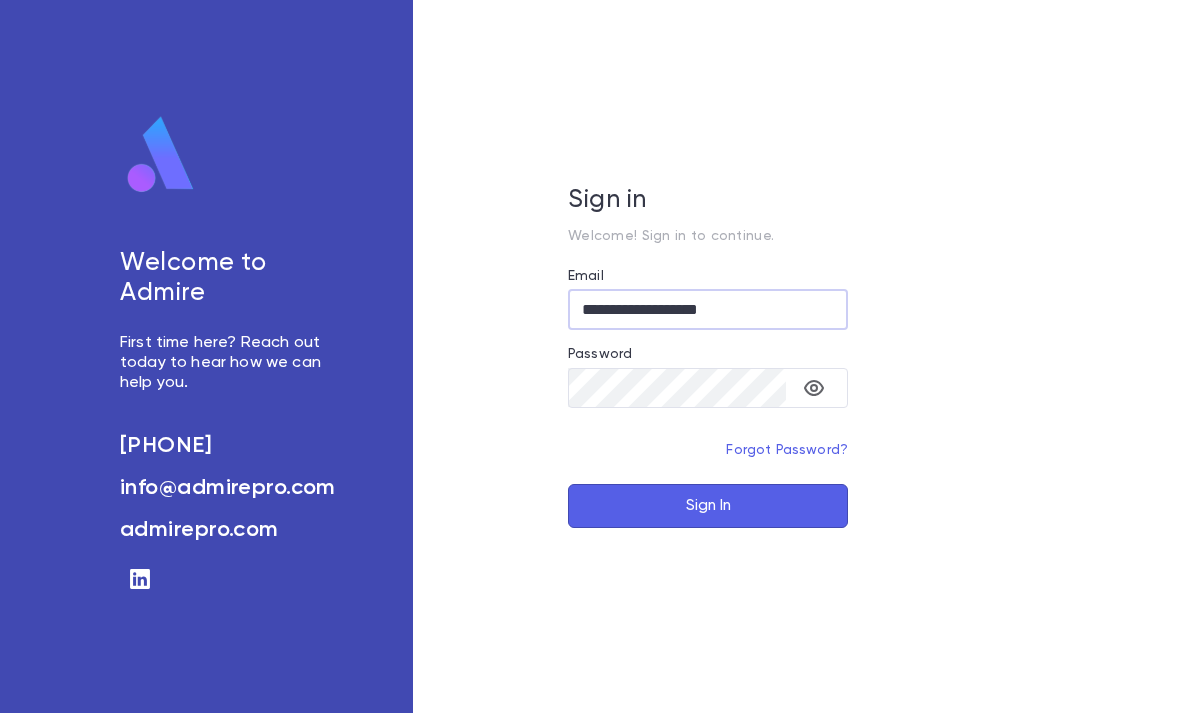 click on "Sign In" at bounding box center (708, 506) 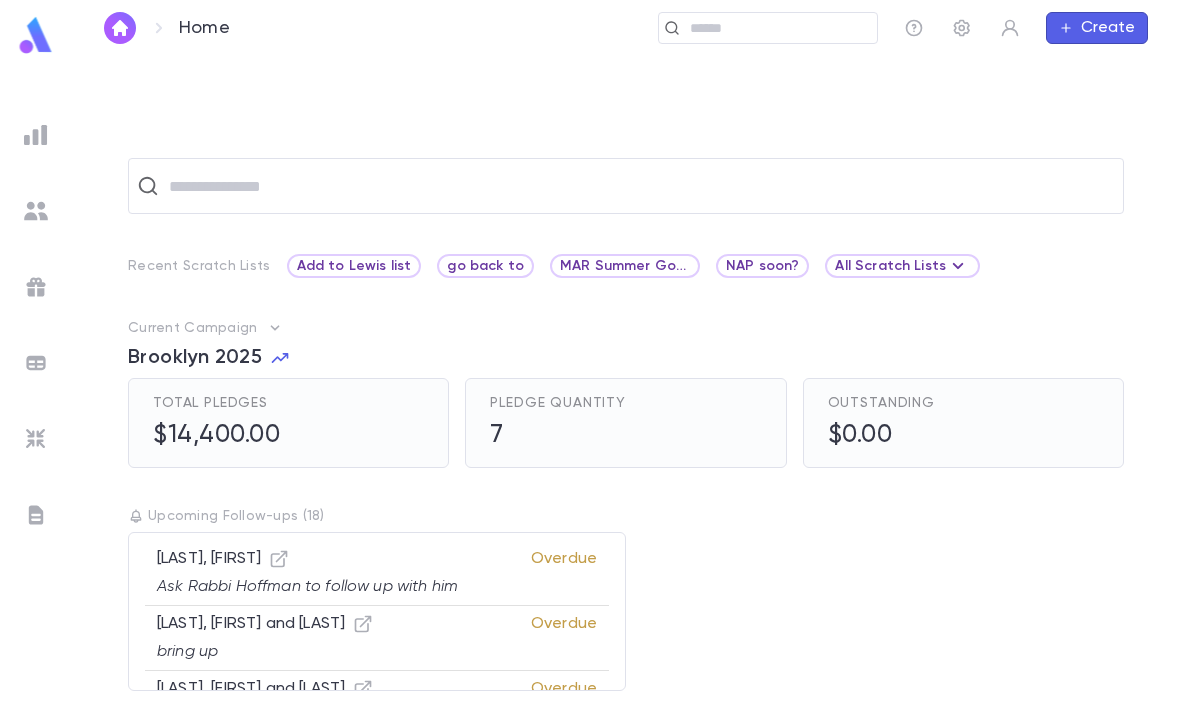 click at bounding box center [776, 28] 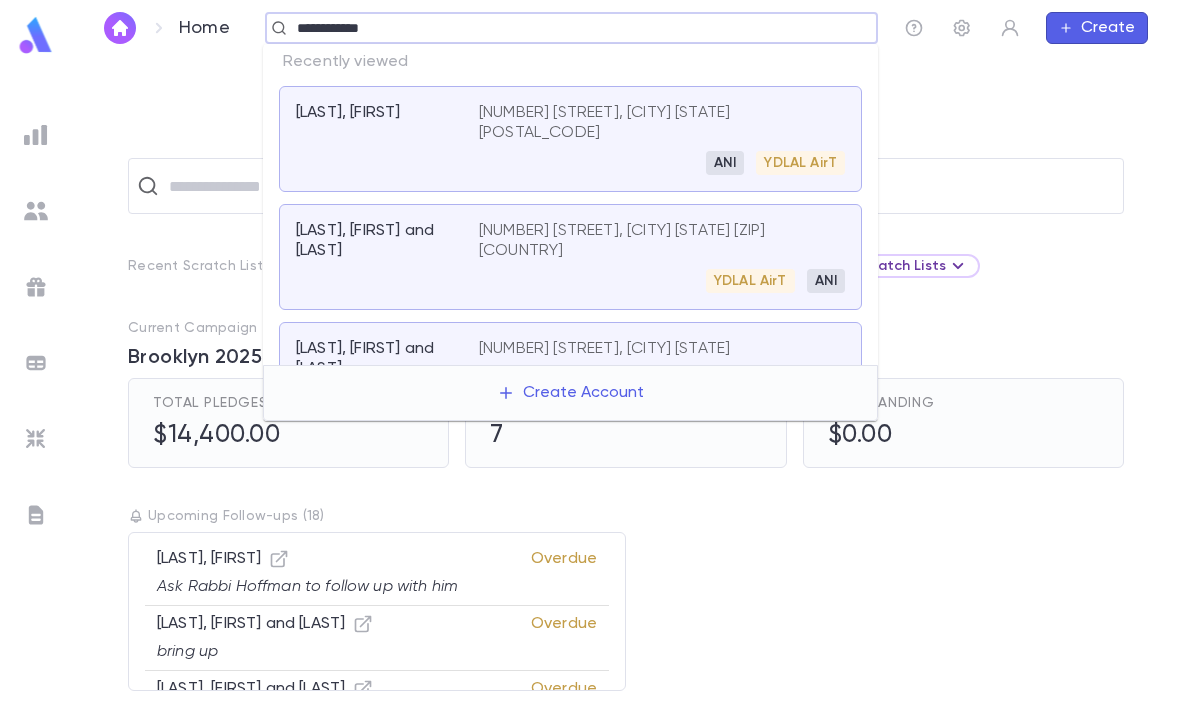 type on "**********" 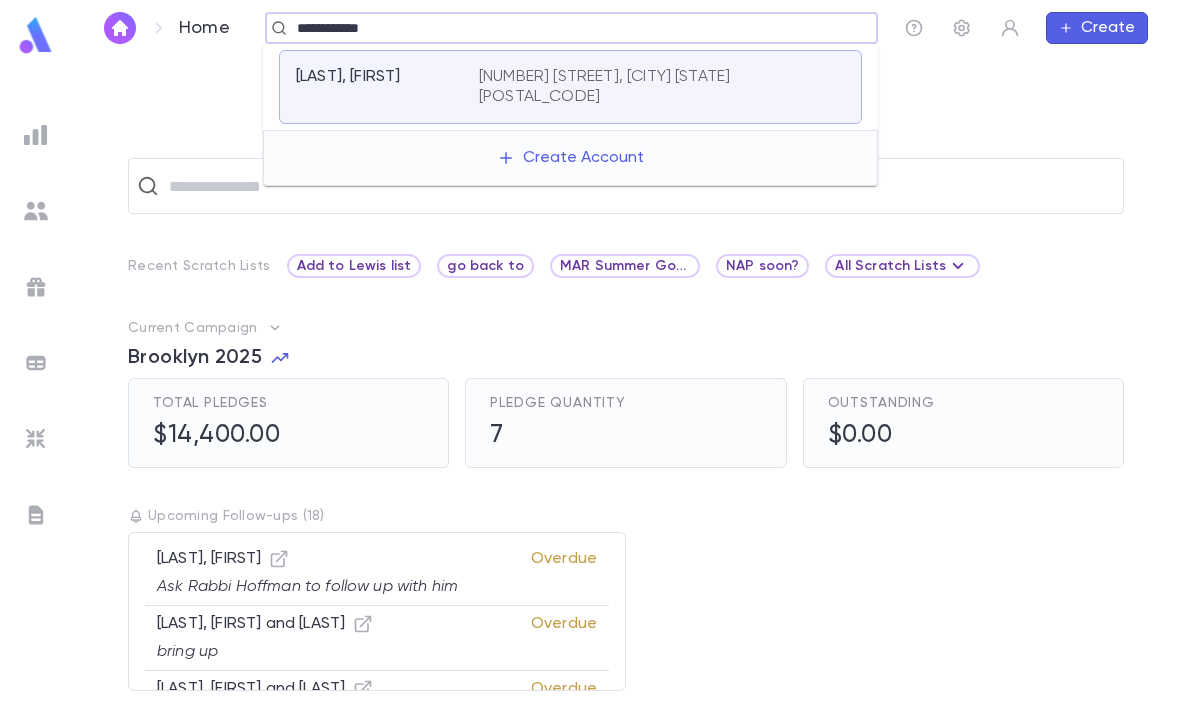 click on "[NUMBER] [STREET], [CITY] [STATE] [POSTAL_CODE]" at bounding box center (662, 87) 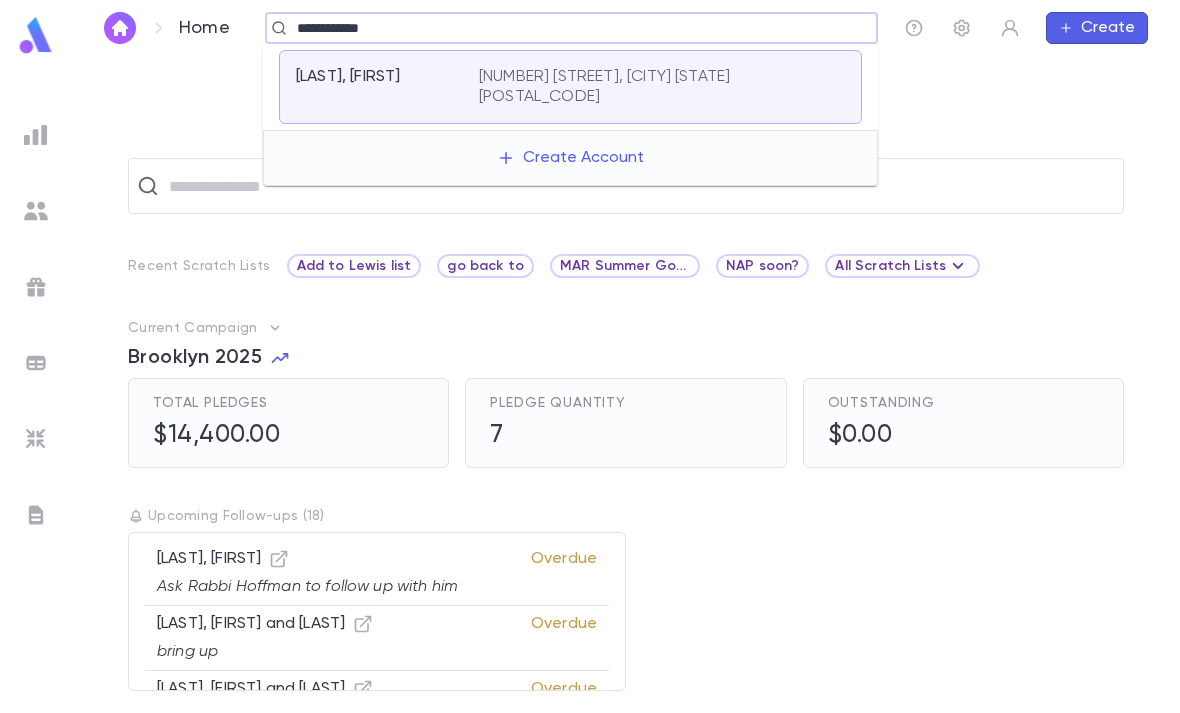 type 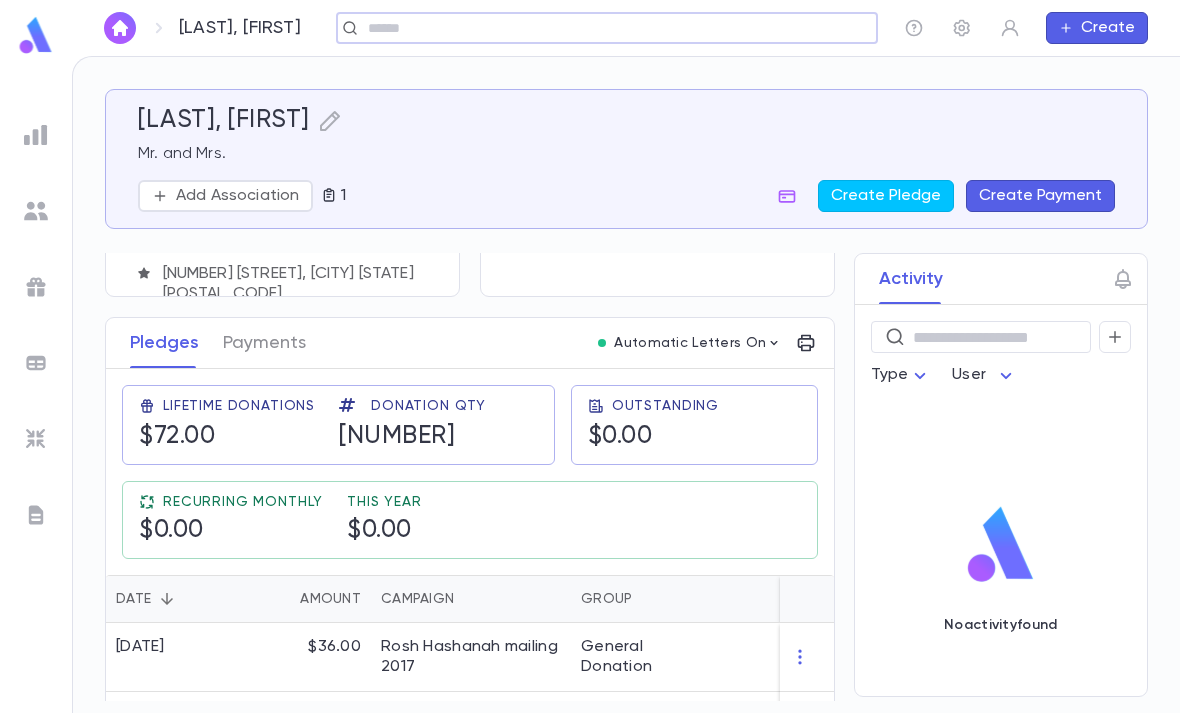 scroll, scrollTop: 207, scrollLeft: 0, axis: vertical 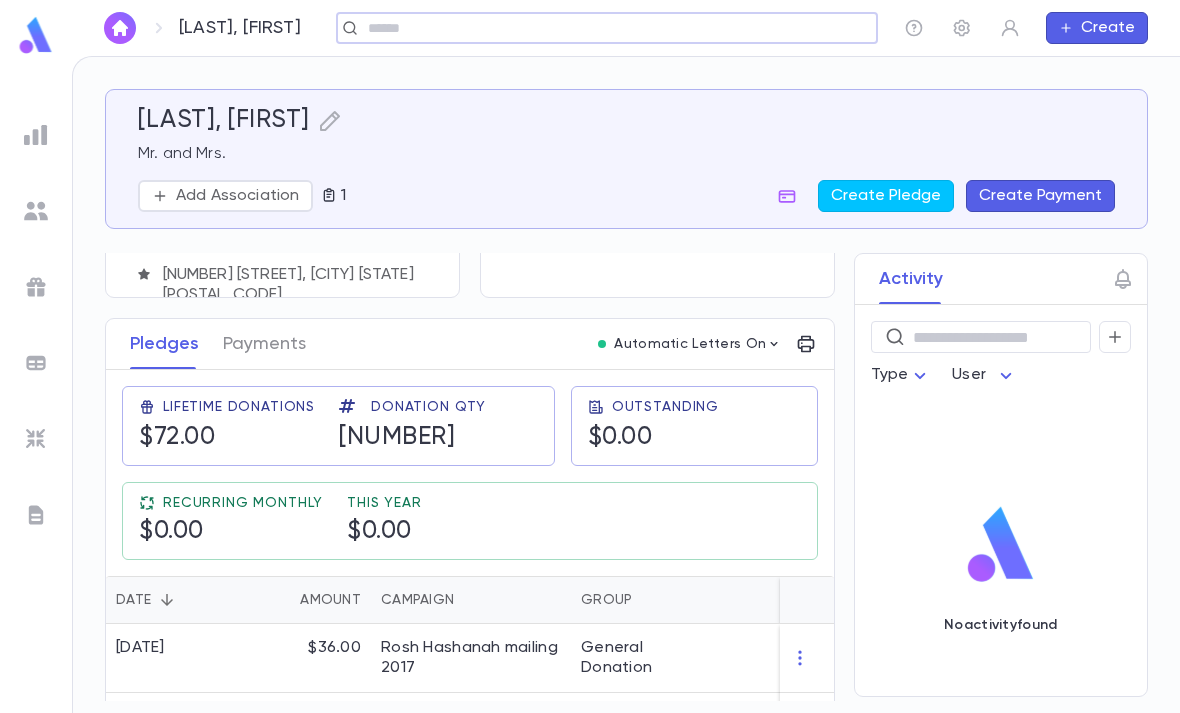 click 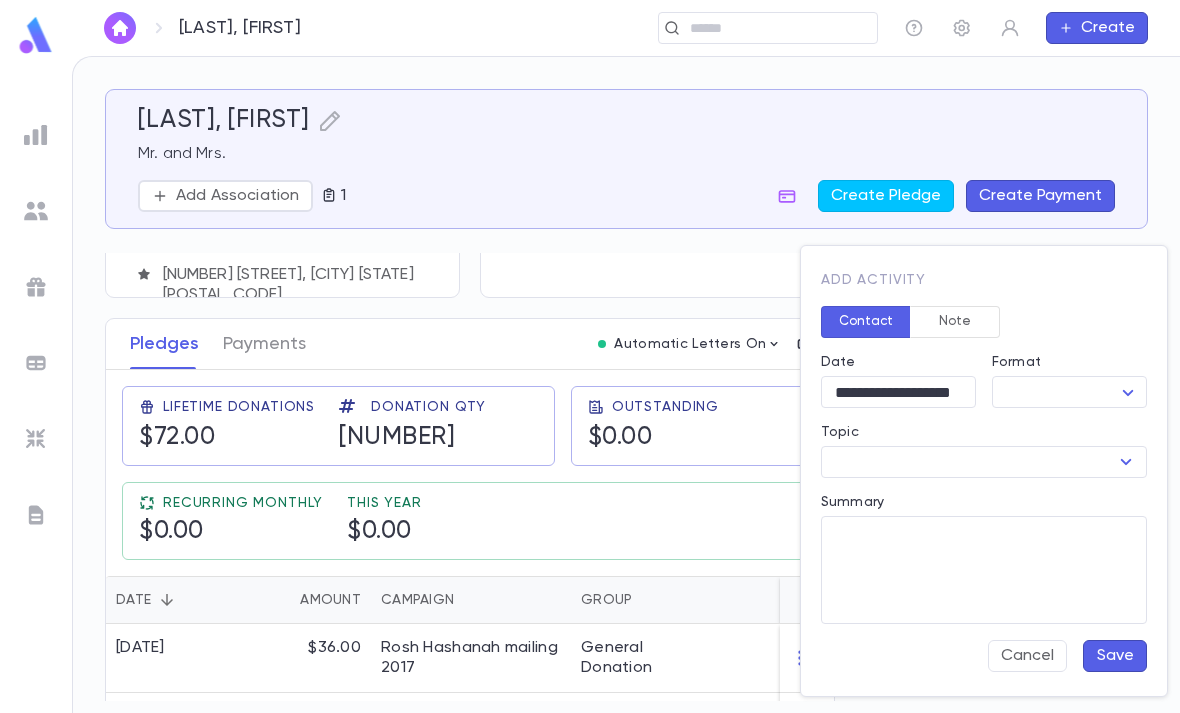 click on "Mr. [LAST], [FIRST] ​ Create [LAST], [FIRST] Mr. and Mrs. Add Association 1 Create Pledge Create Payment Contact Details Best Contact Home Phone Address [NUMBER] [STREET], [CITY] [STATE] Account ID [ACCOUNT_ID] Solicitor Individuals Mr. [FIRST] [LAST] [EMAIL] Mrs. [LAST] Pledges Payments Automatic Letters On Lifetime Donations $72.00 Donation Qty 2 Outstanding $0.00 Recurring Monthly $0.00 This Year $0.00 Date Amount Campaign Group Paid Outstanding Installments Notes 10/19/2017 $36.00 Rosh Hashanah mailing 2017 General Donation PAID $0.00 1 10/6/2016 $36.00 Rosh Hashana mailing 2016 General Donation PAID $0.00 1 Activity ​ Type User No activity found Profile Log out Account Pledge Payment Alumni - in laws Alumni - Parent Alumni - Talmid Alumnus ANI ANI “Kollel speaks to him” ANI -Kollel Sponsorship Circle Chevrusa of Raiser Close Friend of Raiser Current - Kollel Parent Current - Talmid Parent Family Friend of Raiser Former Grandparent Former Parent Friend of Raiser Future ANI/will return Hold" at bounding box center [590, 384] 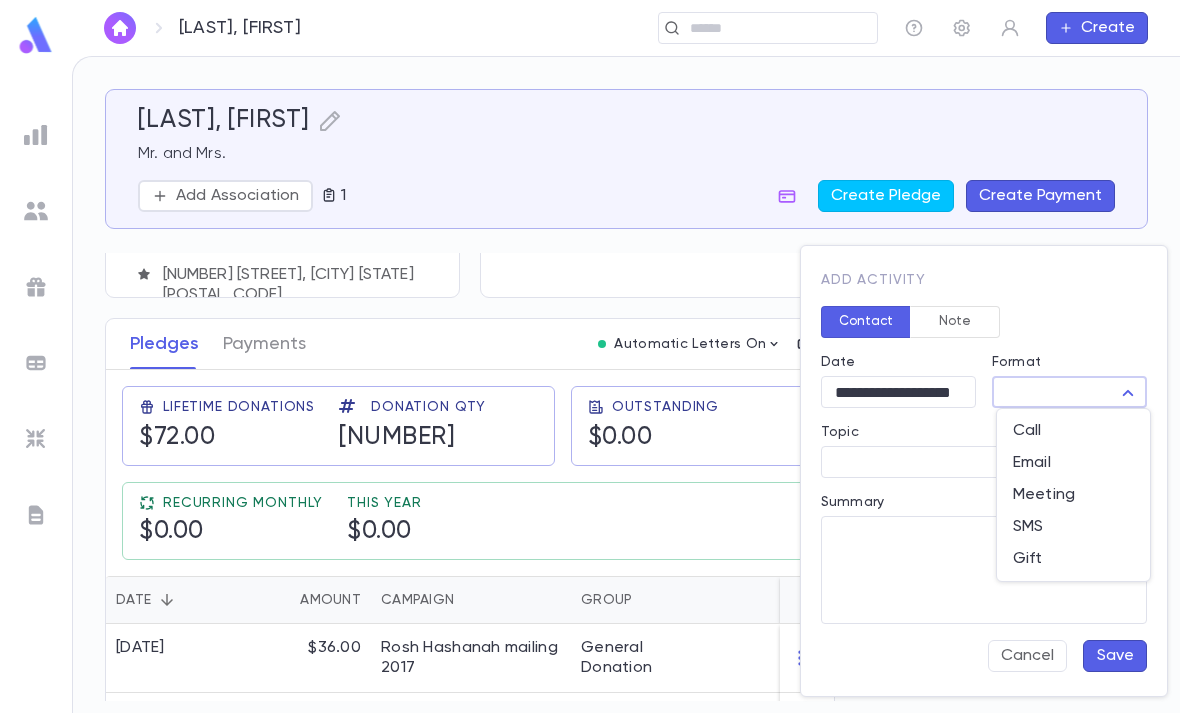 click on "Call" at bounding box center [1073, 431] 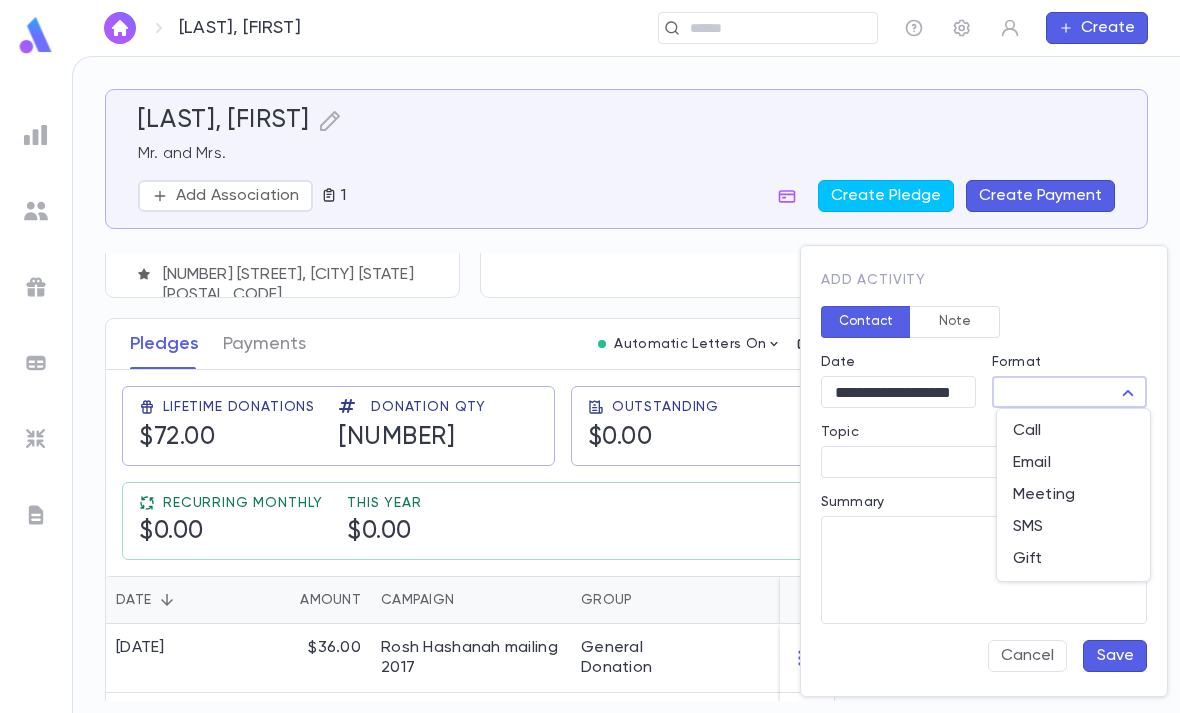 type on "****" 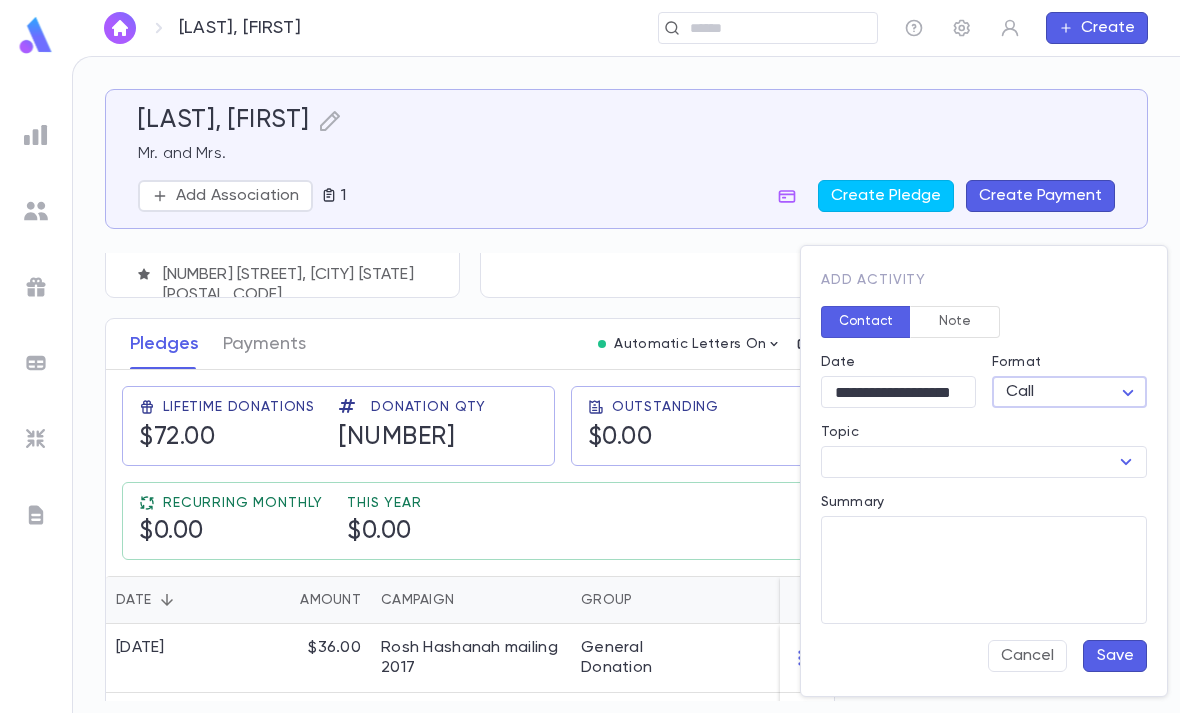 click on "Topic" at bounding box center [967, 462] 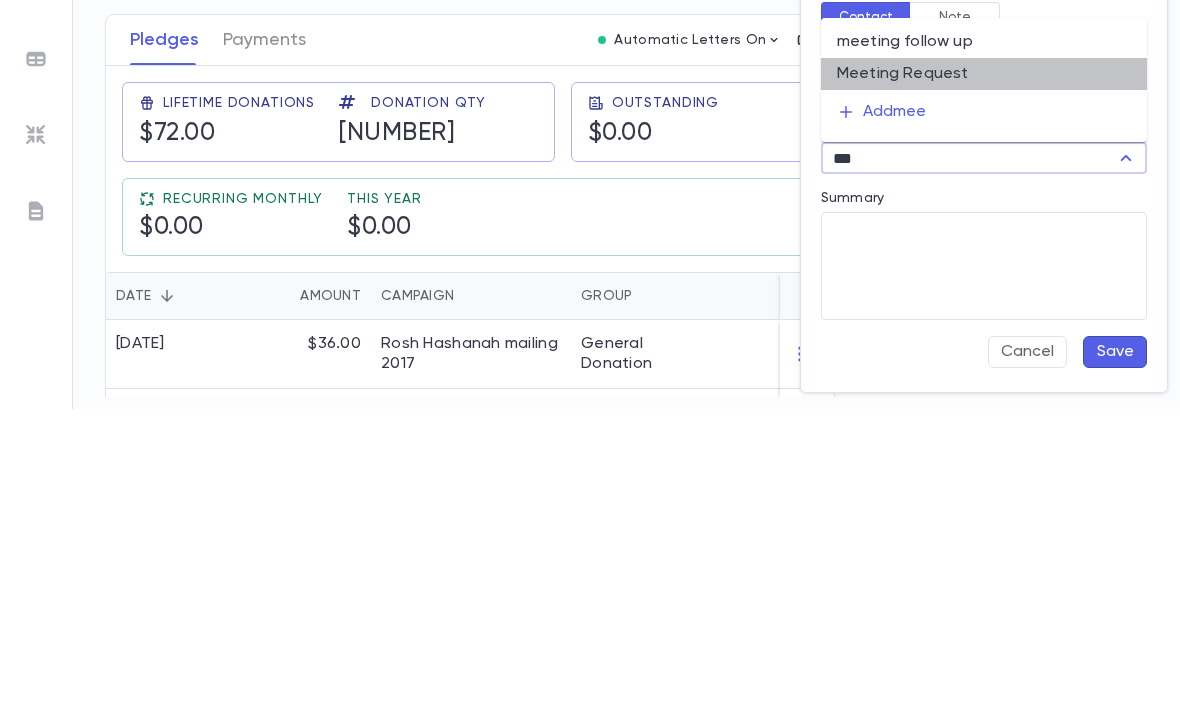 click on "Meeting Request" at bounding box center [984, 378] 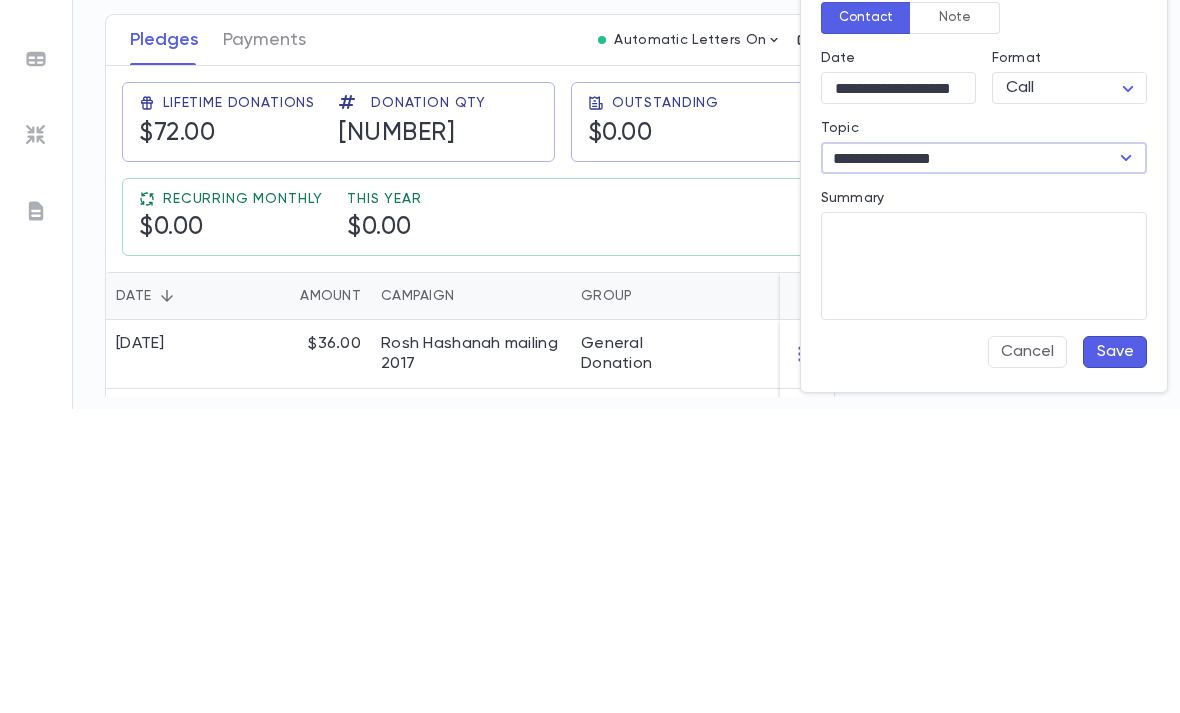 scroll, scrollTop: 64, scrollLeft: 0, axis: vertical 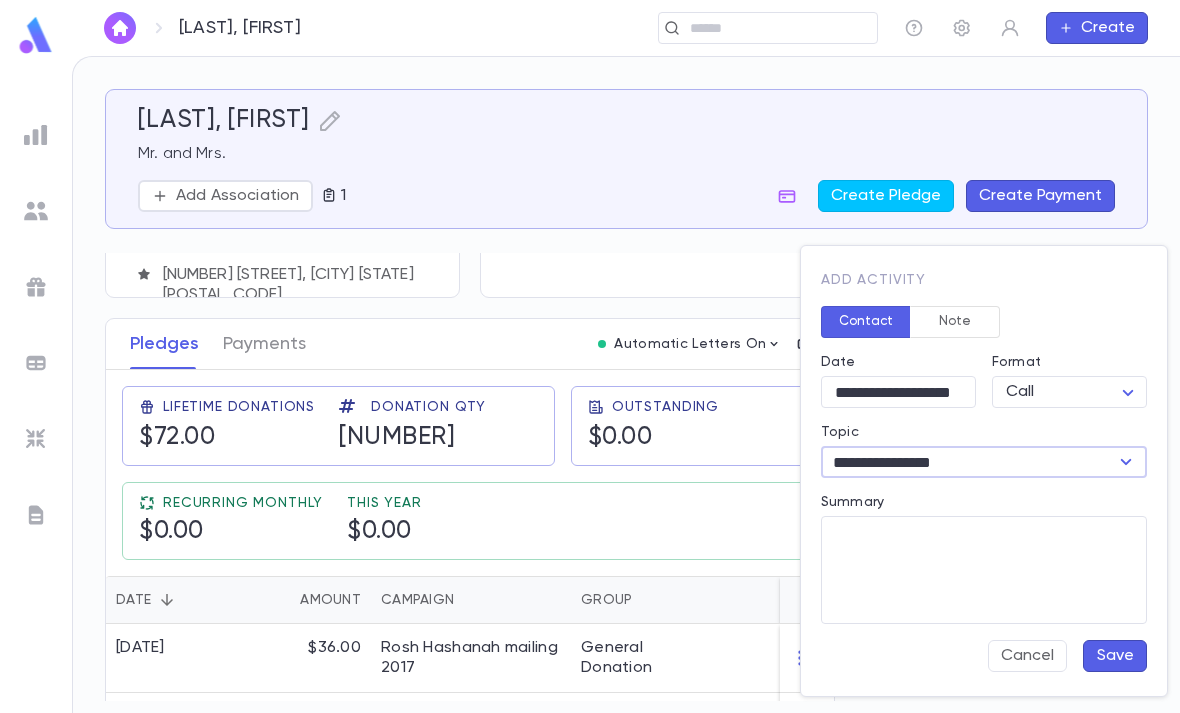 click on "Summary" at bounding box center (984, 570) 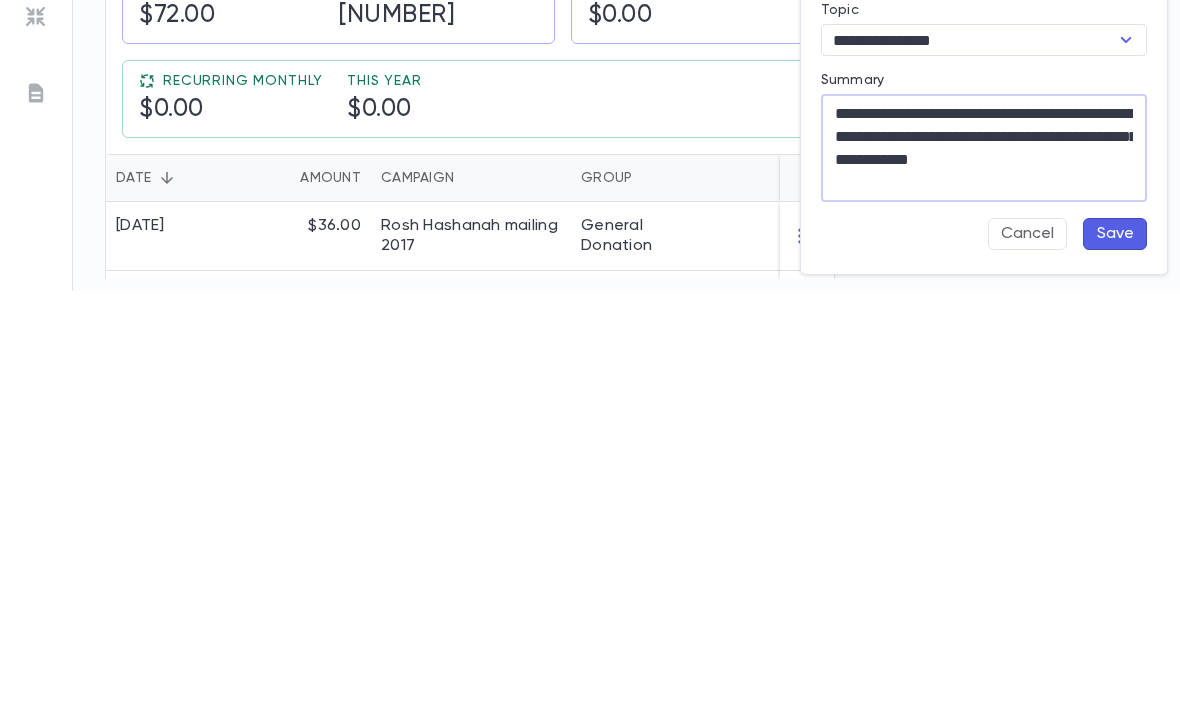 click on "**********" at bounding box center (984, 570) 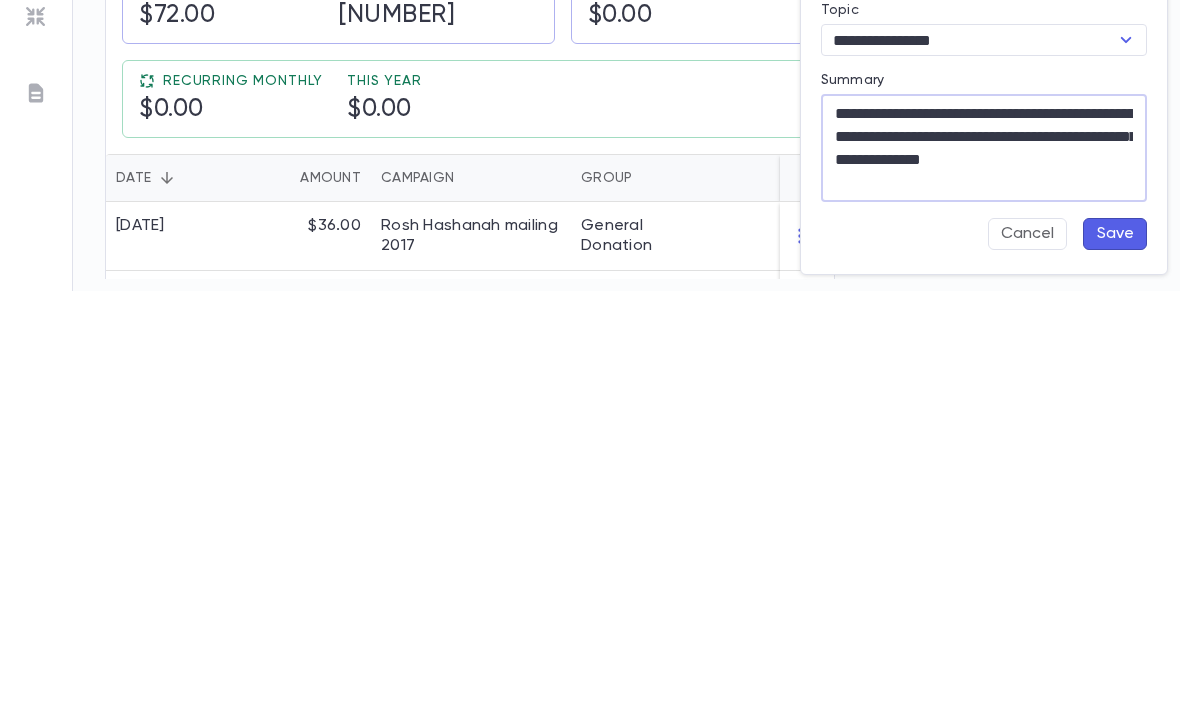 click on "**********" at bounding box center [984, 570] 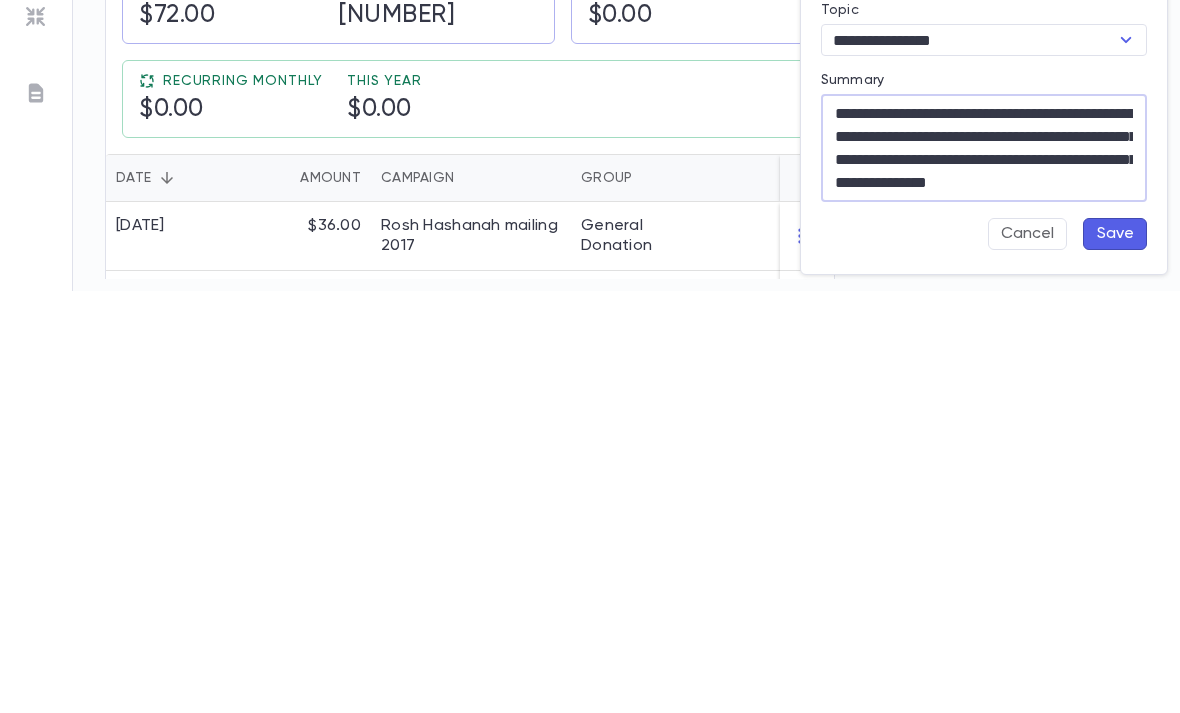 click on "**********" at bounding box center (984, 570) 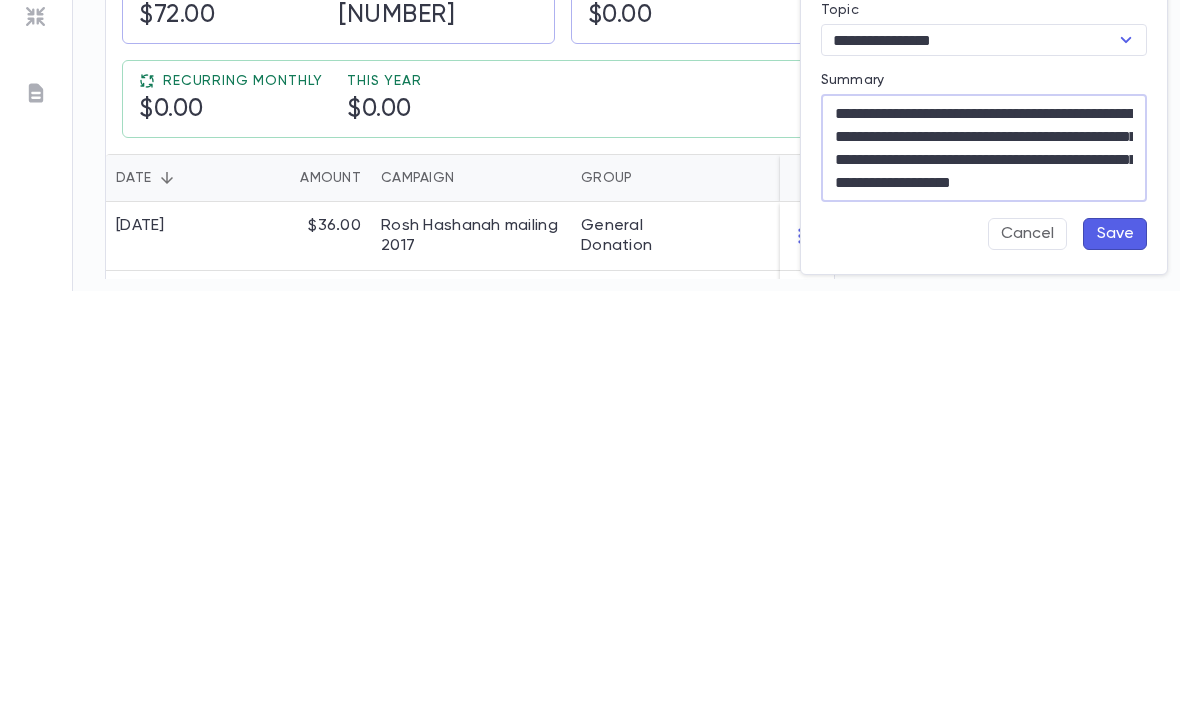 scroll, scrollTop: 23, scrollLeft: 0, axis: vertical 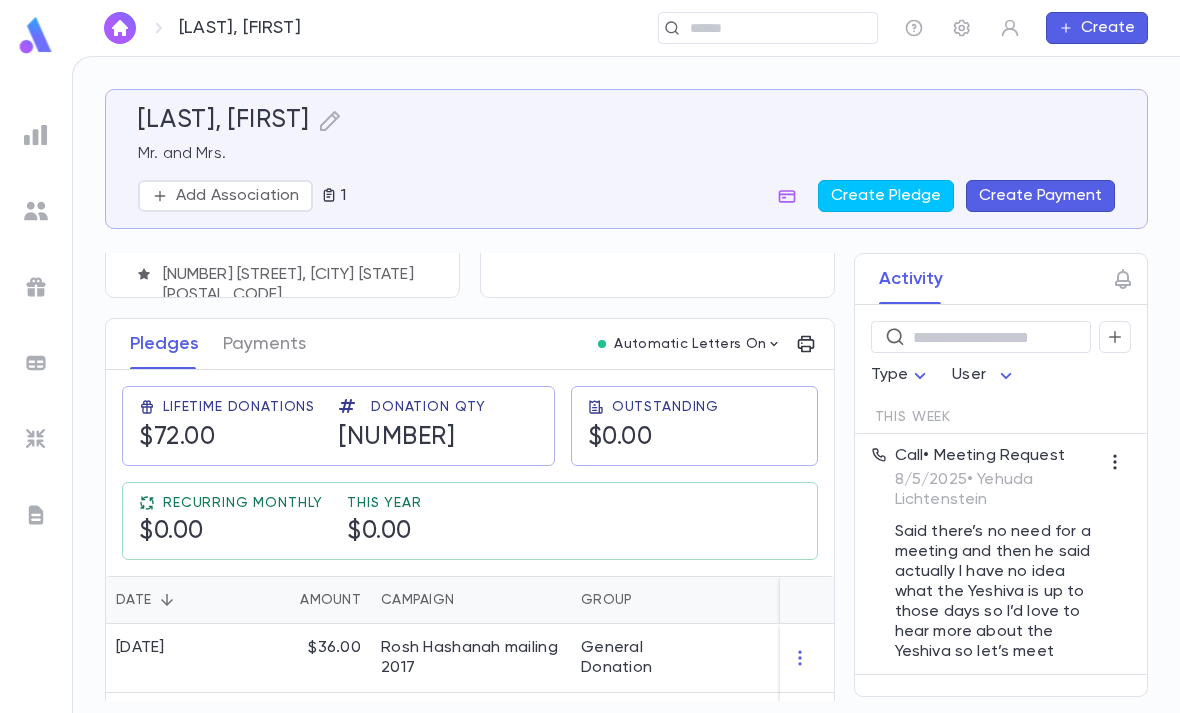 click 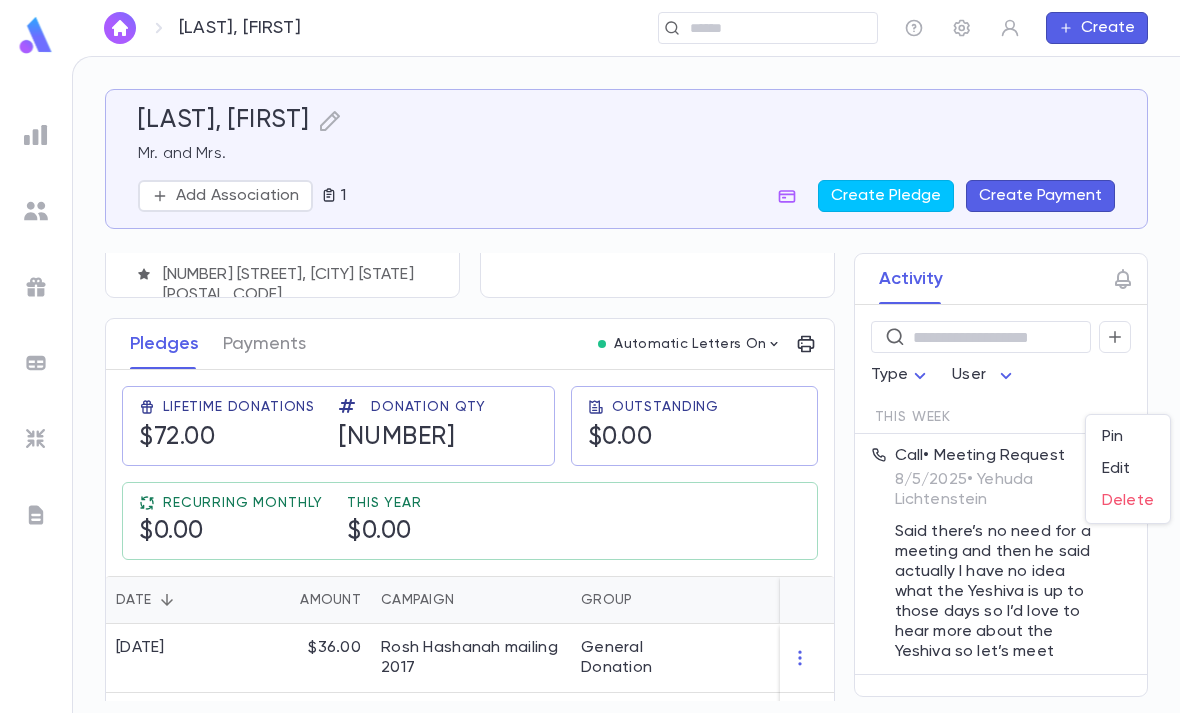 click on "Edit" at bounding box center (1128, 469) 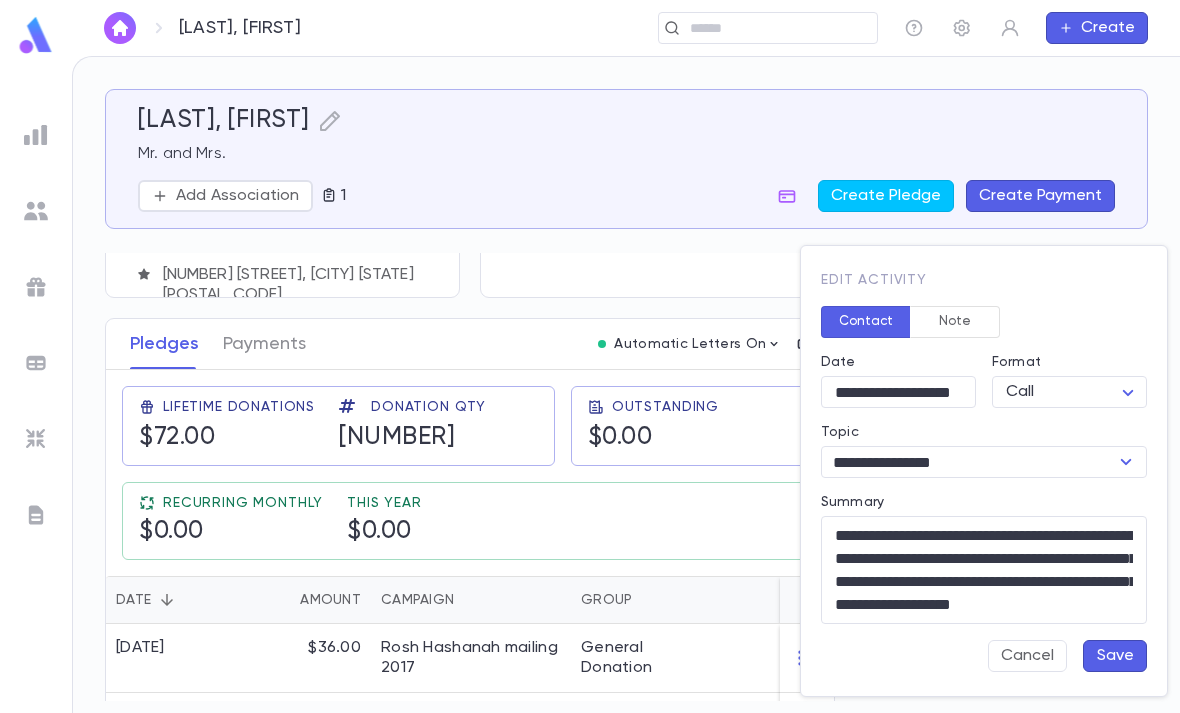 click on "**********" at bounding box center [898, 392] 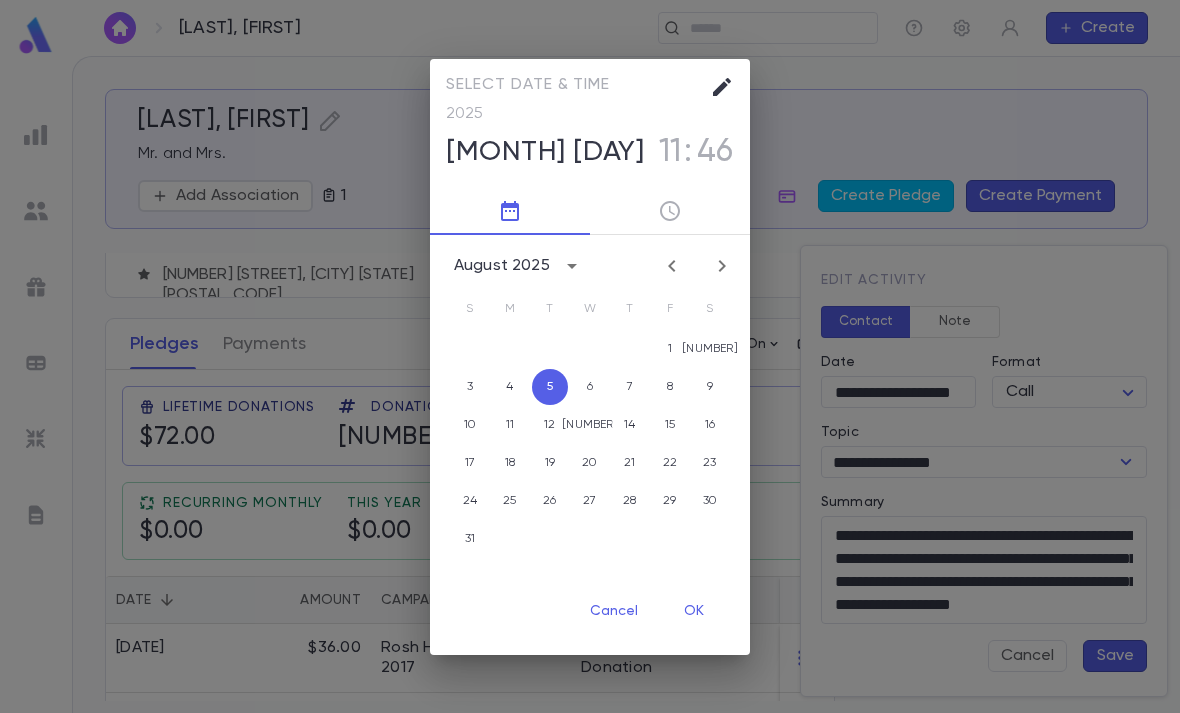click 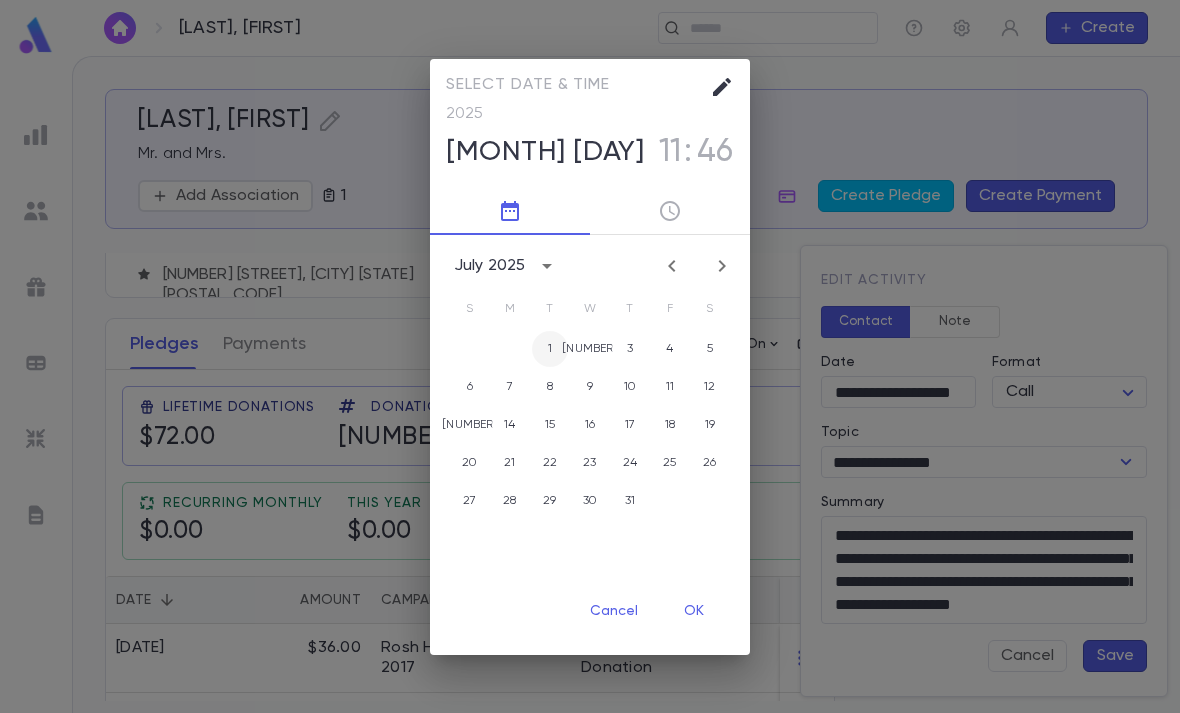 click on "1" at bounding box center (550, 349) 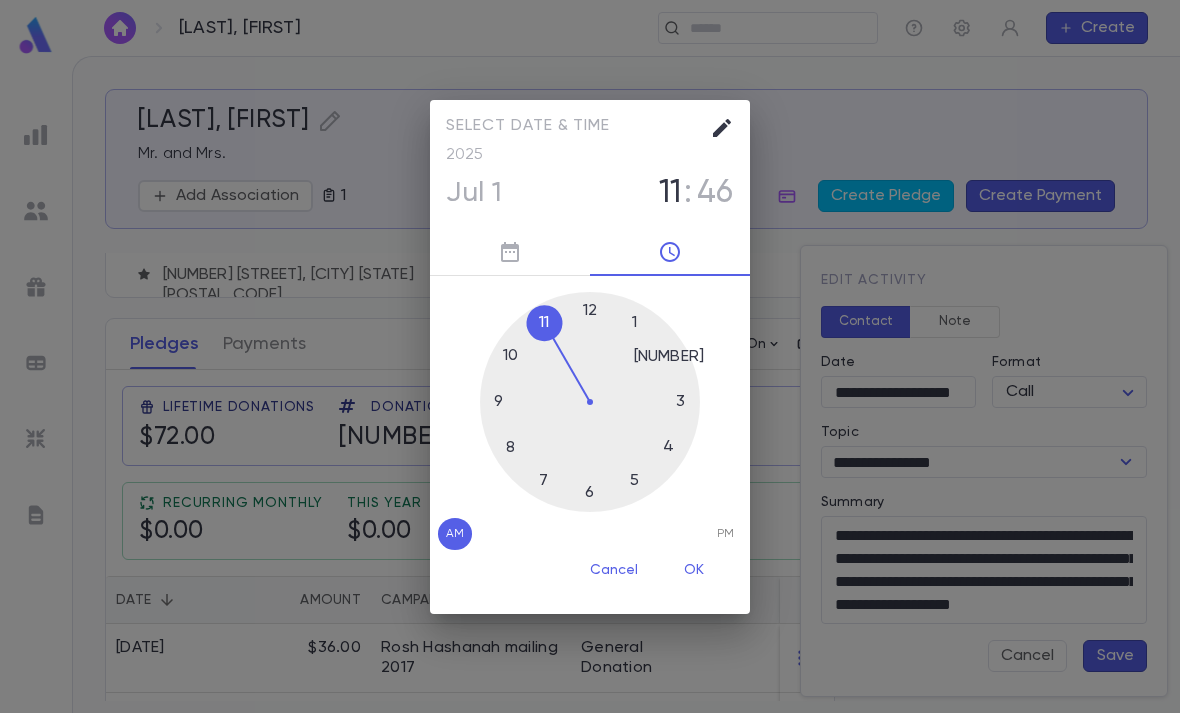 click on "PM" at bounding box center (725, 534) 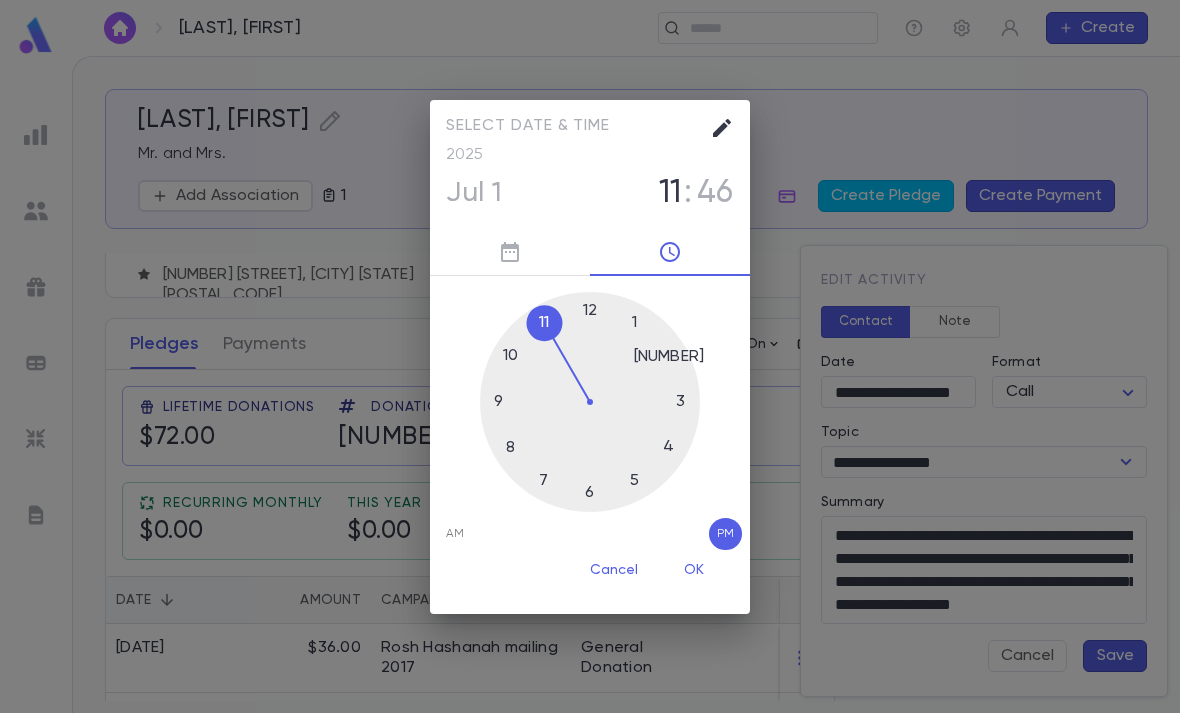 click at bounding box center (590, 402) 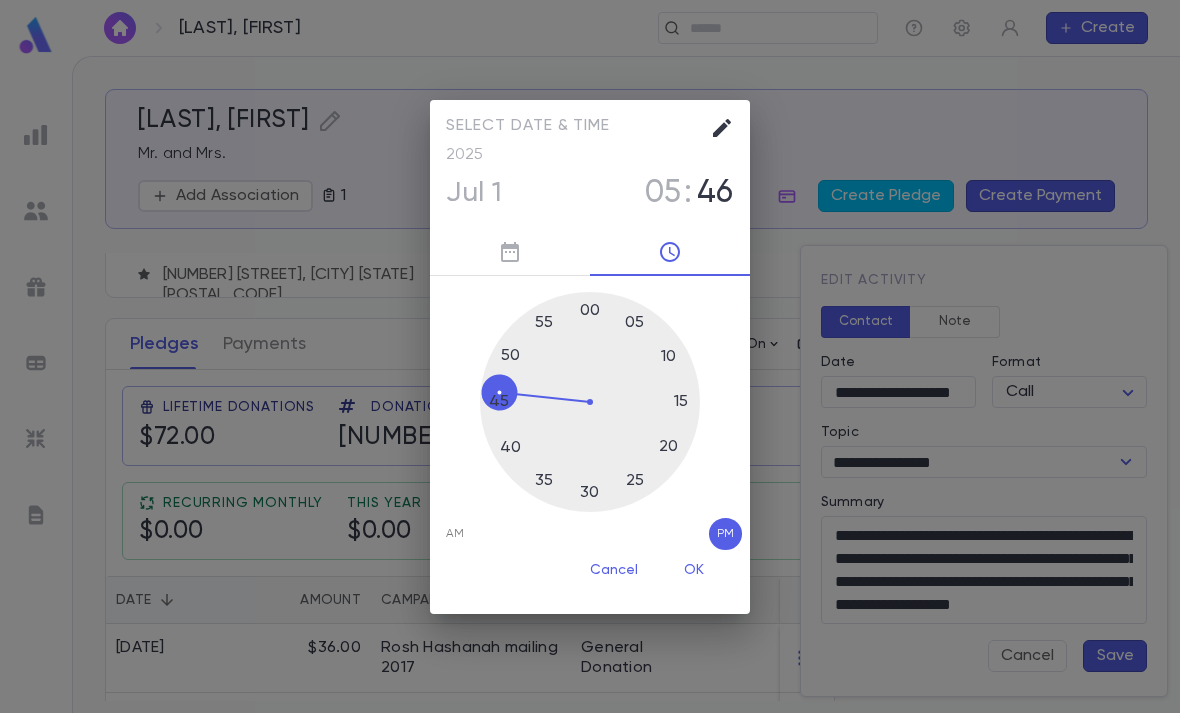 click at bounding box center [590, 402] 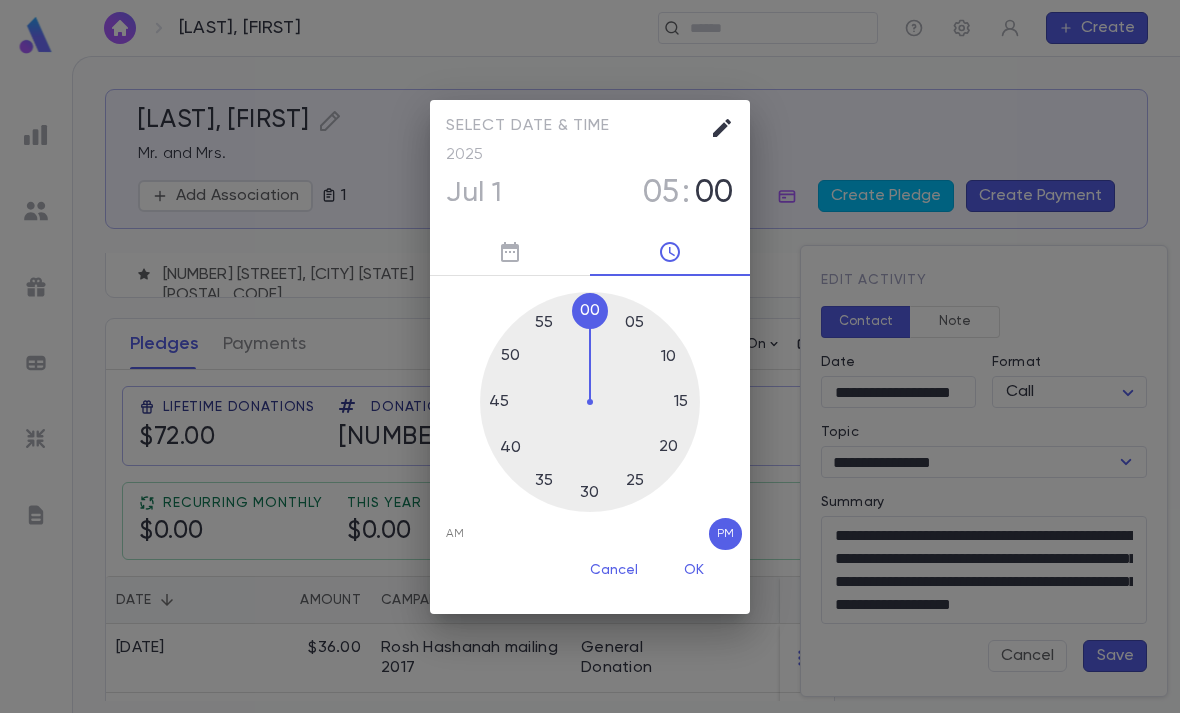 click on "OK" at bounding box center (694, 571) 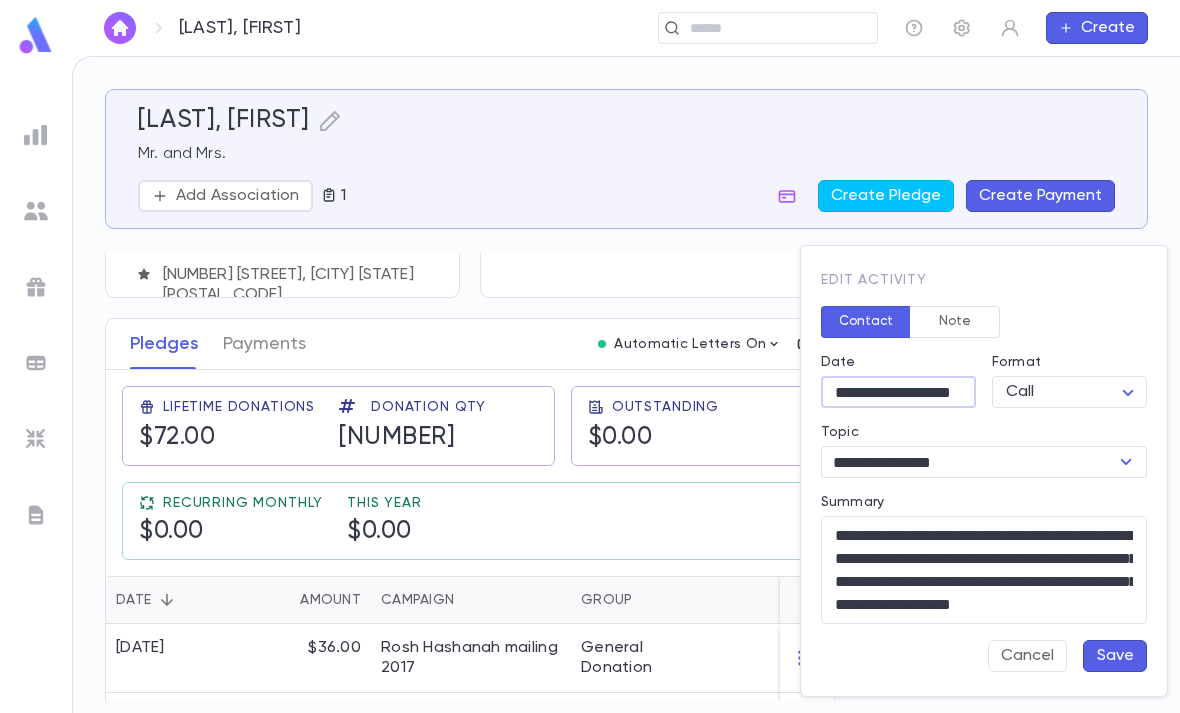 click on "Save" at bounding box center (1115, 656) 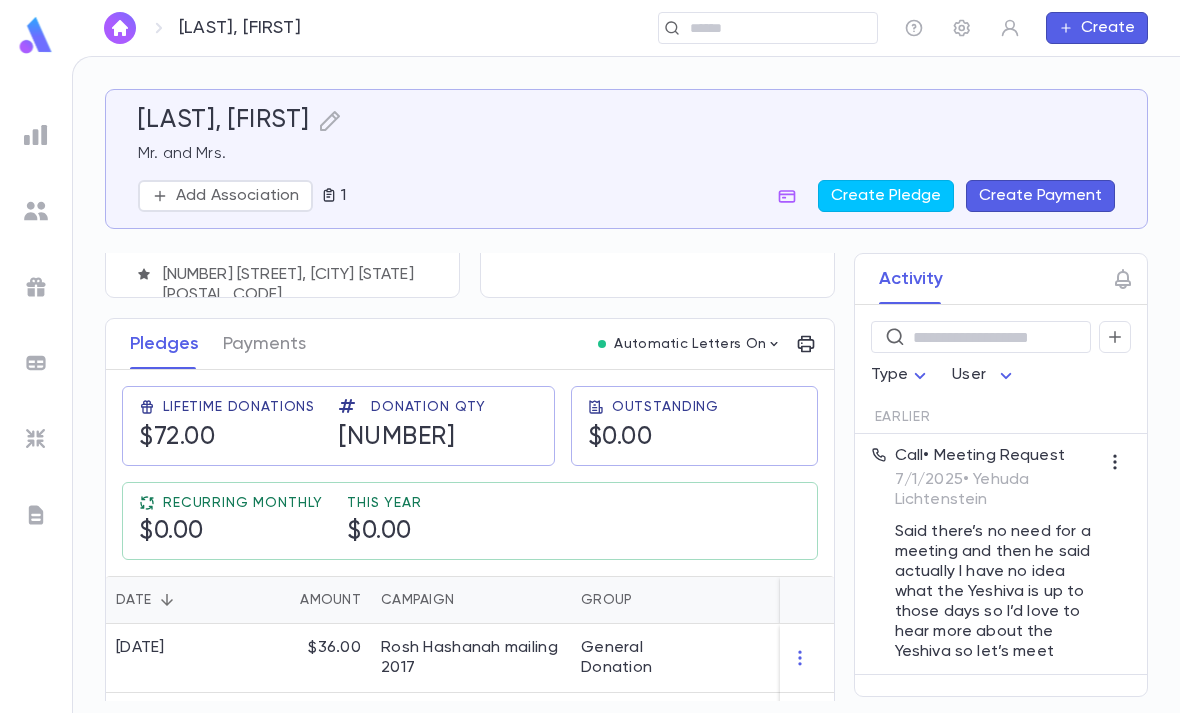 click on "Type User" at bounding box center (1001, 369) 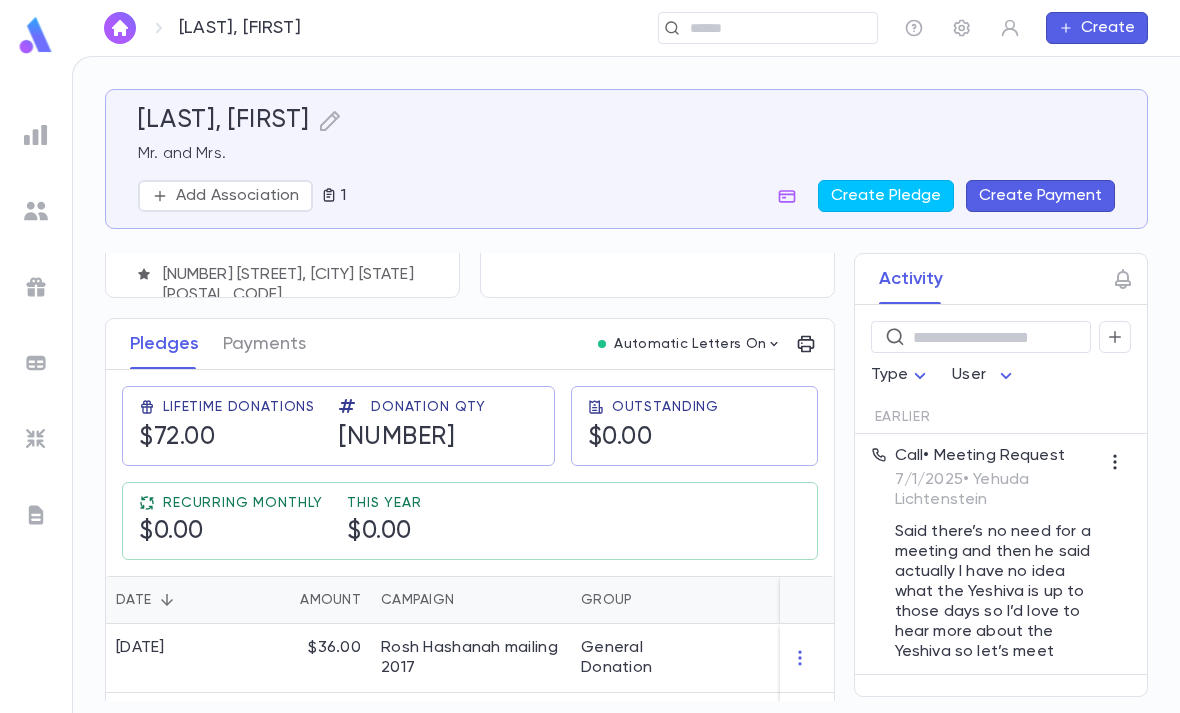 click 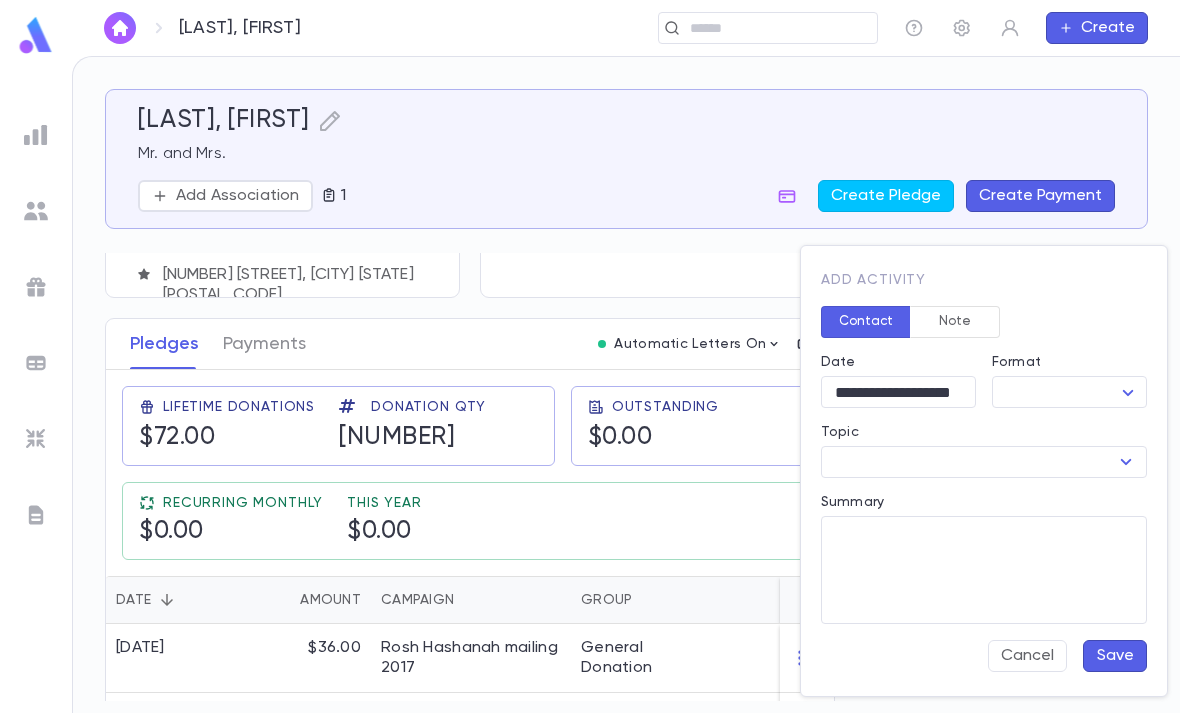 click on "[LAST], [FIRST] ​  Create   [LAST], [FIRST] Mr. and  Mrs. Add Association 1 Create Pledge Create Payment Contact Details Best Contact Home Phone Address [NUMBER] [STREET], [CITY] [STATE] [POSTAL_CODE] Account ID [NUMBER] Solicitor Individuals Mr. [FIRST] [LAST] [EMAIL] Mrs. [LAST] Pledges Payments  Automatic Letters On Lifetime Donations [TEXT] Donation Qty [NUMBER] Outstanding [TEXT] Recurring Monthly [TEXT] This Year [TEXT] Date Amount Campaign Group Paid Outstanding Installments Notes [DATE] [TEXT] [TEXT] [TEXT] PAID [TEXT] [NUMBER] [DATE] [TEXT] [TEXT] [TEXT] PAID [TEXT] [NUMBER] Activity ​ Type User Earlier Call  • Meeting Request  [DATE]  • [FIRST] [LAST] Said there’s no need for a meeting and then he said actually I have no idea what the Yeshiva is up to those days so I’d love to hear more about the Yeshiva so let’s meet Profile Log out Account Pledge Payment Alumni - in laws Alumni - Parent Alumni - Talmid Alumnus ANI Chevrusa of Raiser Hold Pin *" at bounding box center [590, 384] 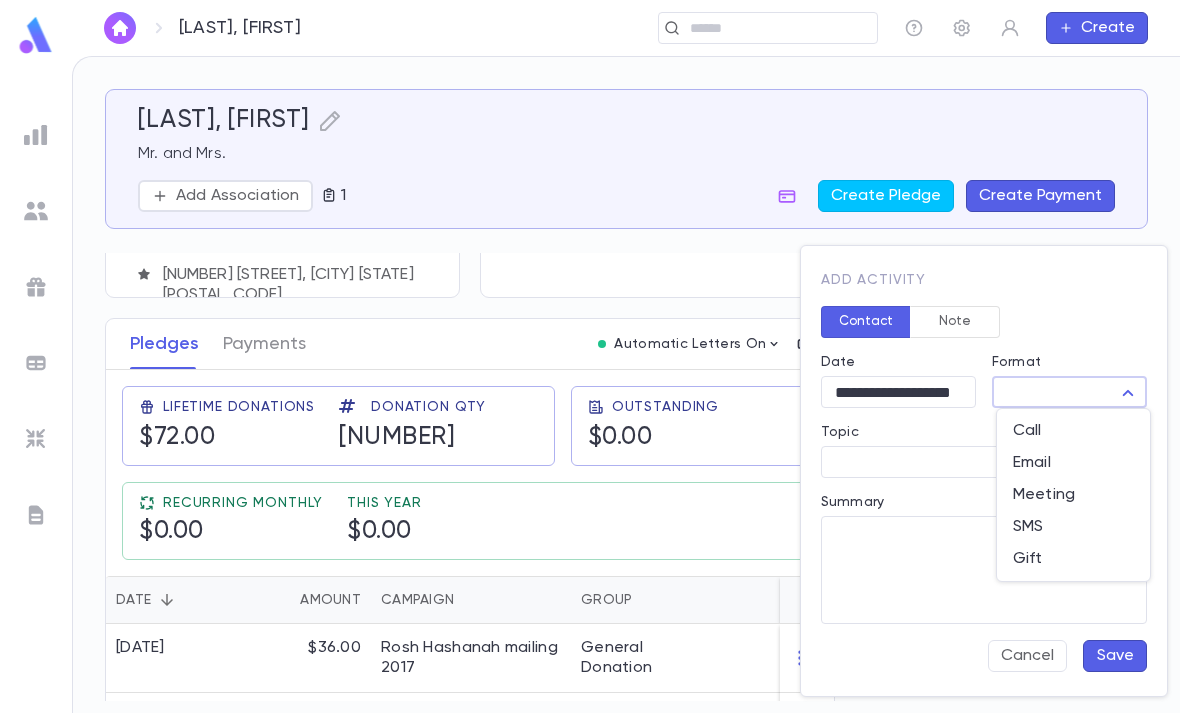 click on "Meeting" at bounding box center [1073, 495] 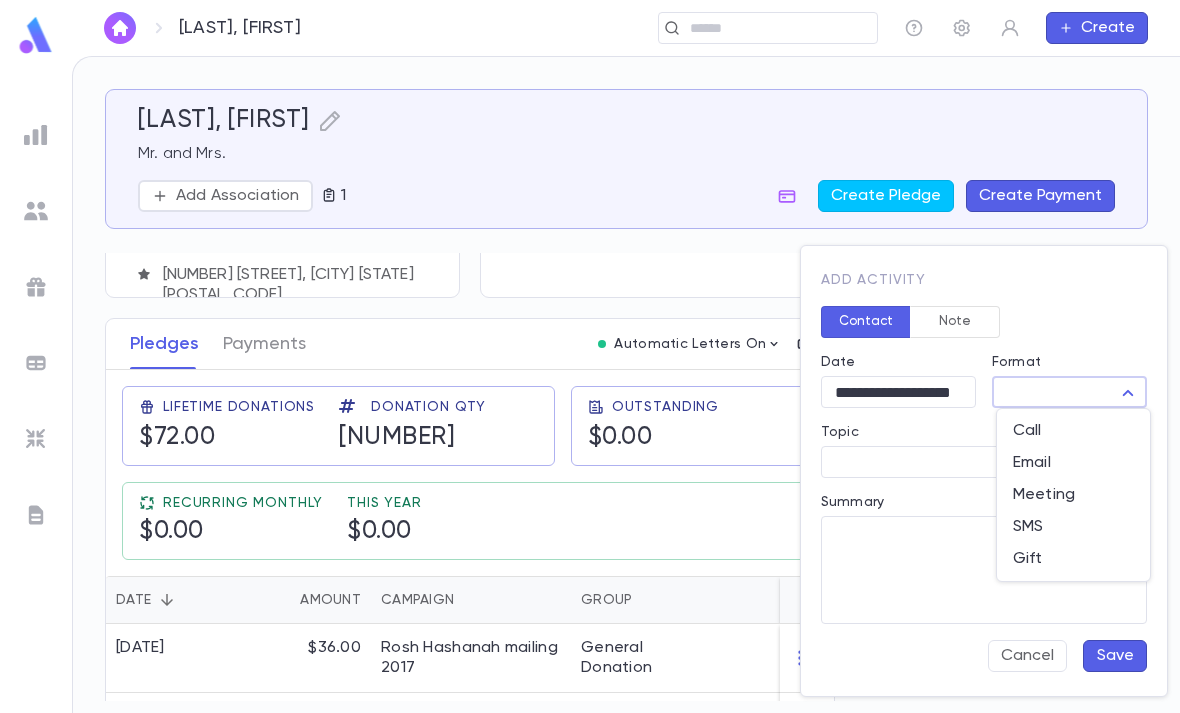 type on "*******" 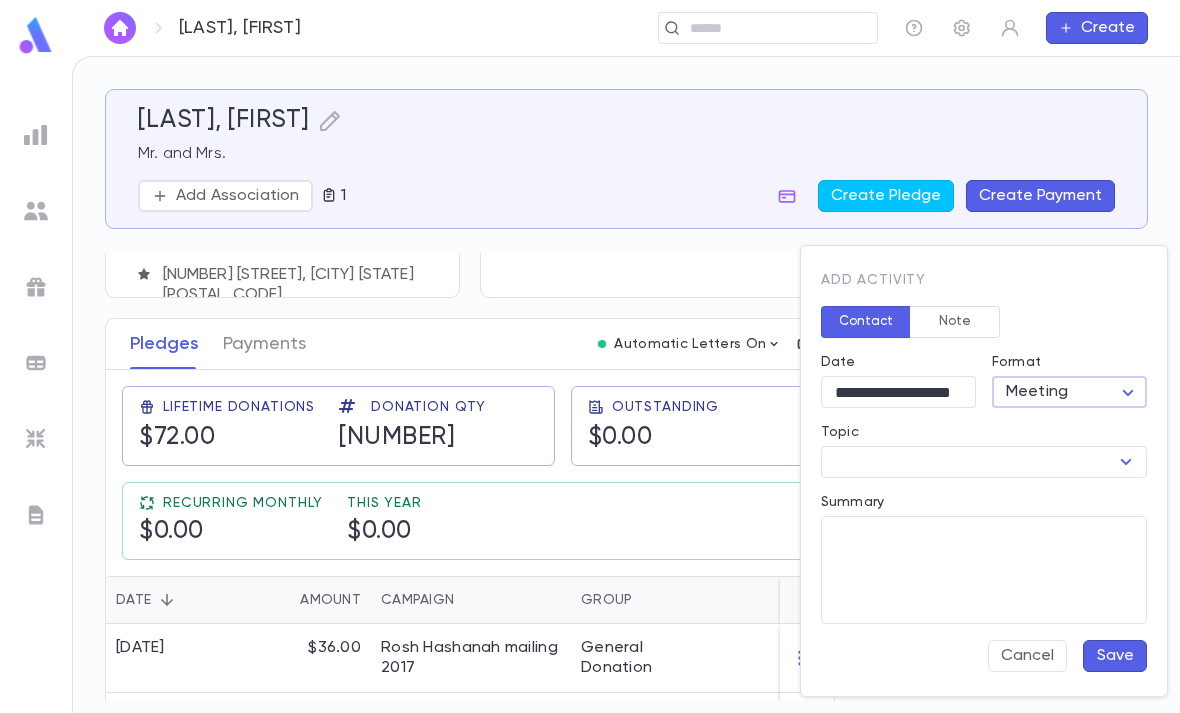 click on "**********" at bounding box center [898, 392] 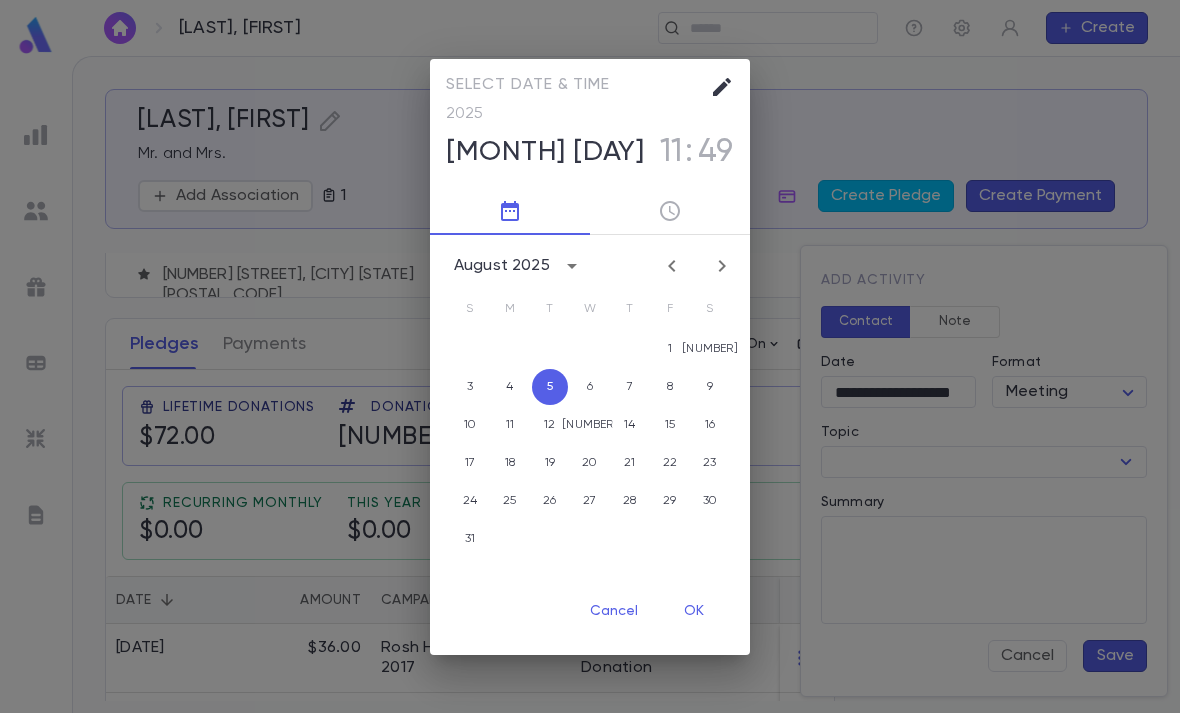 click on "49" at bounding box center [716, 152] 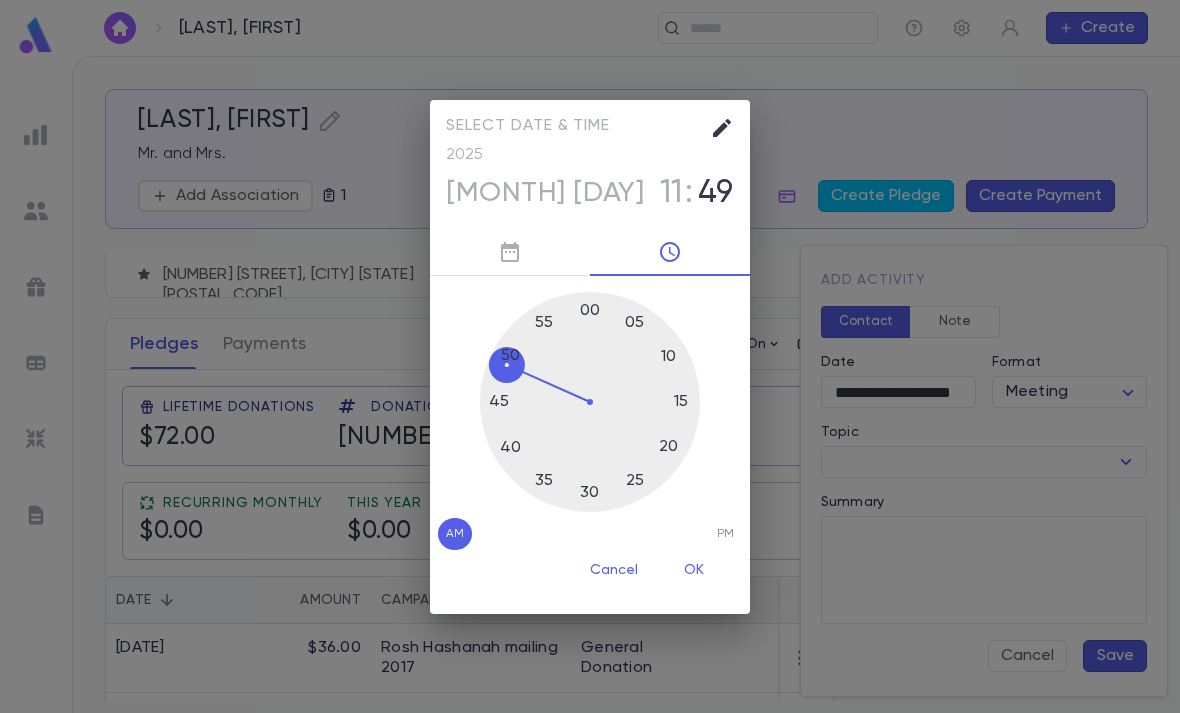 click on "11" at bounding box center [671, 193] 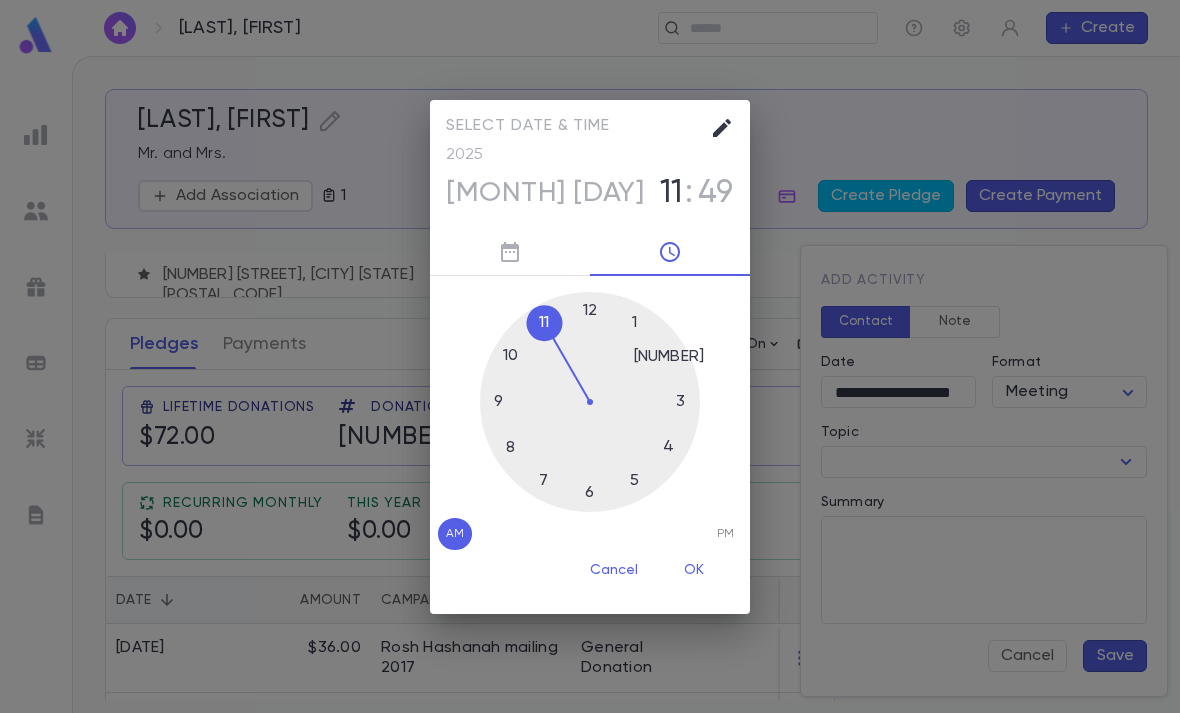 click on "49" at bounding box center (716, 193) 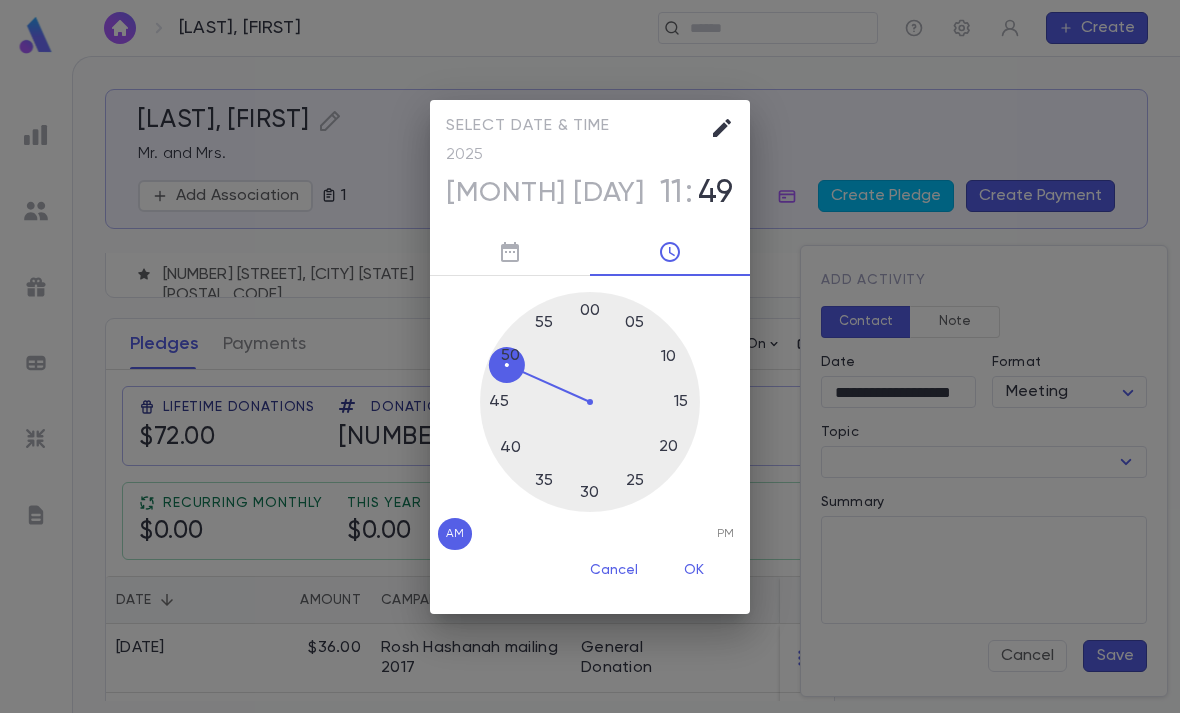 click at bounding box center (590, 402) 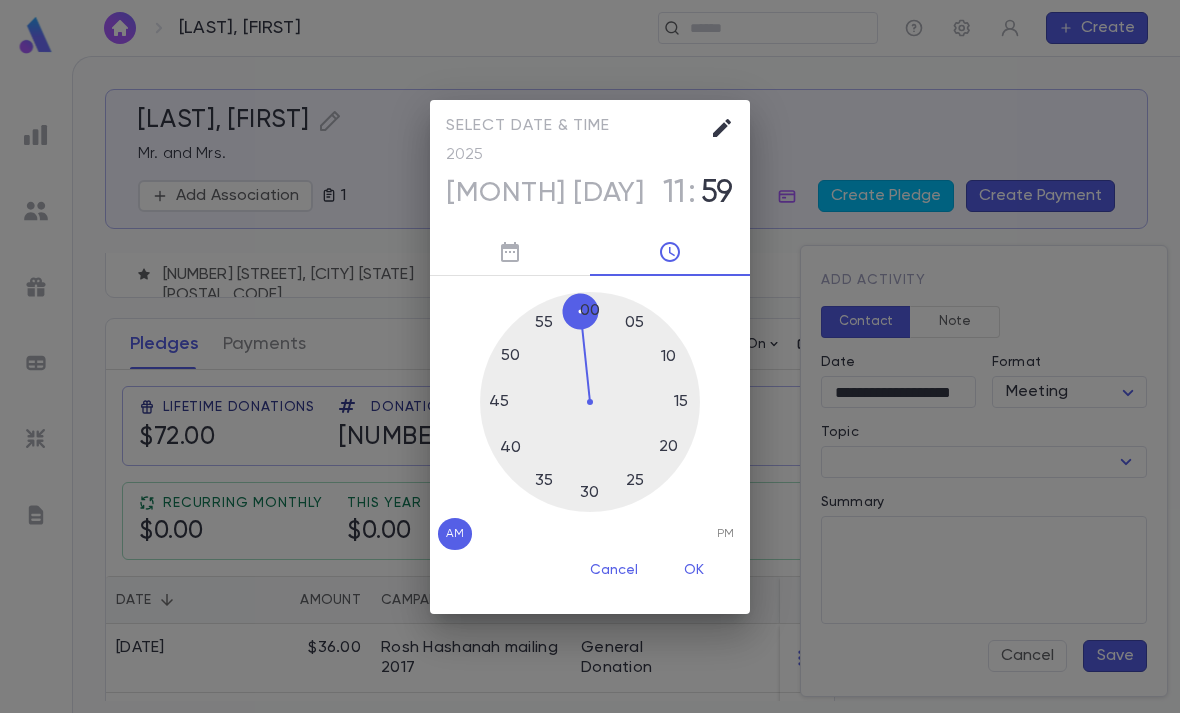 click at bounding box center [590, 402] 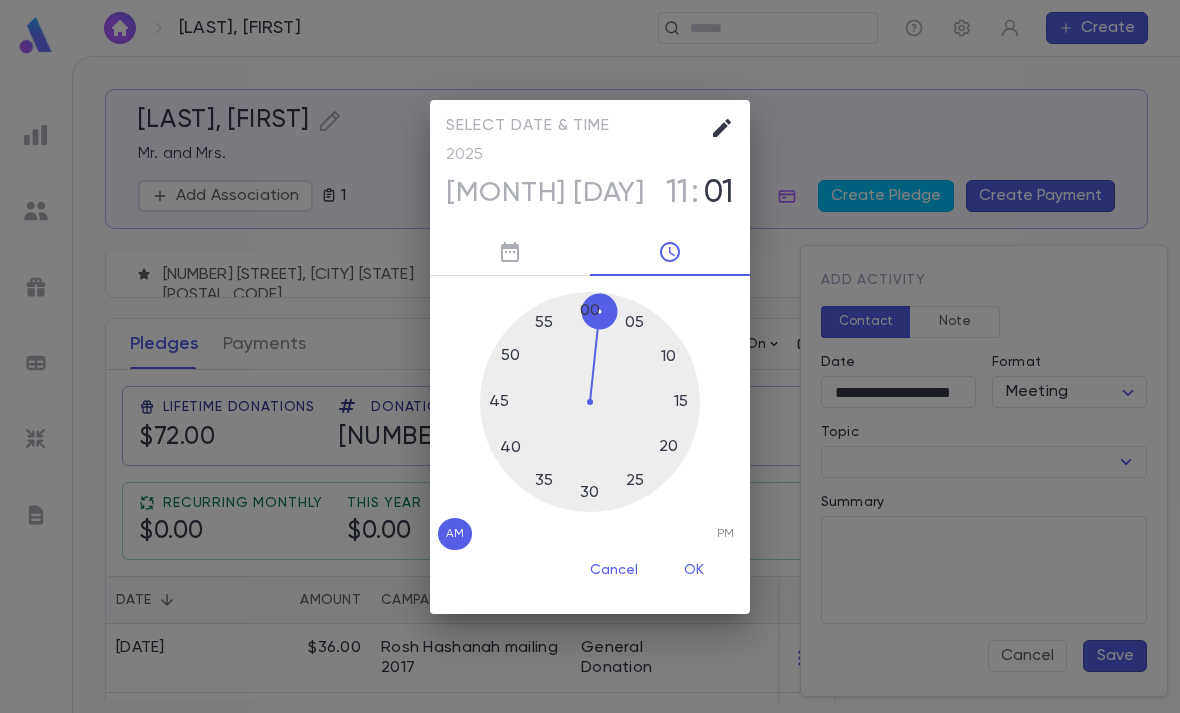 click on "01" at bounding box center [719, 193] 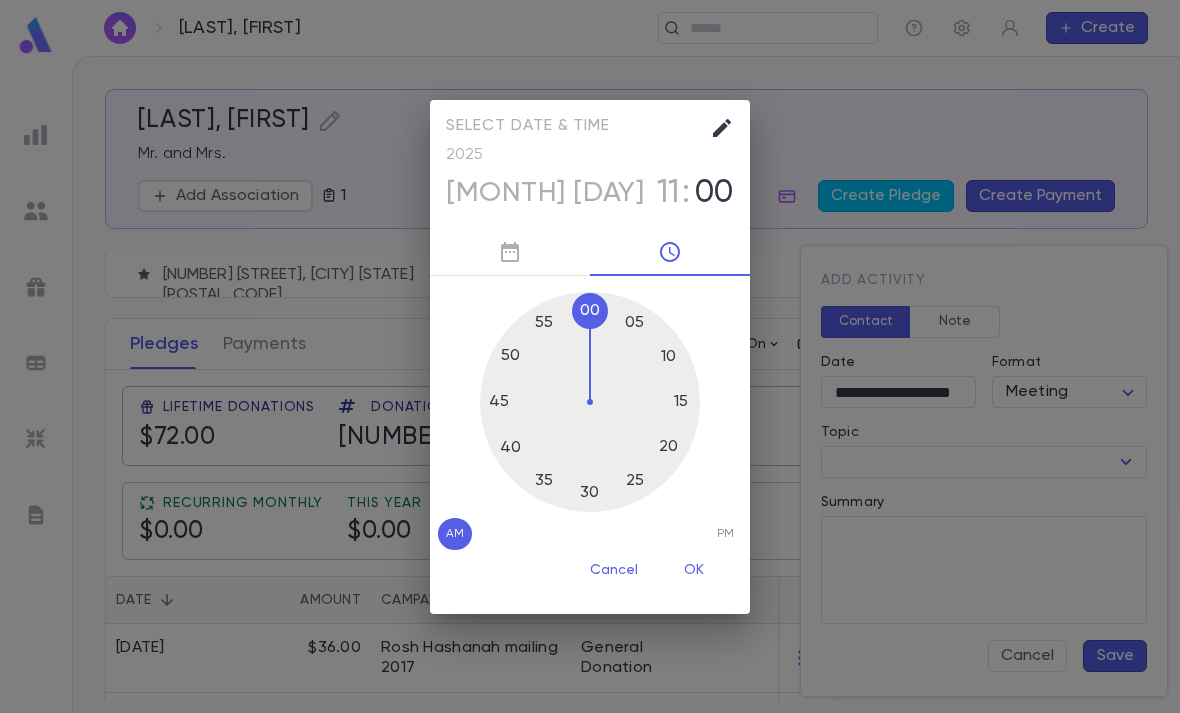 click on "OK" at bounding box center (694, 571) 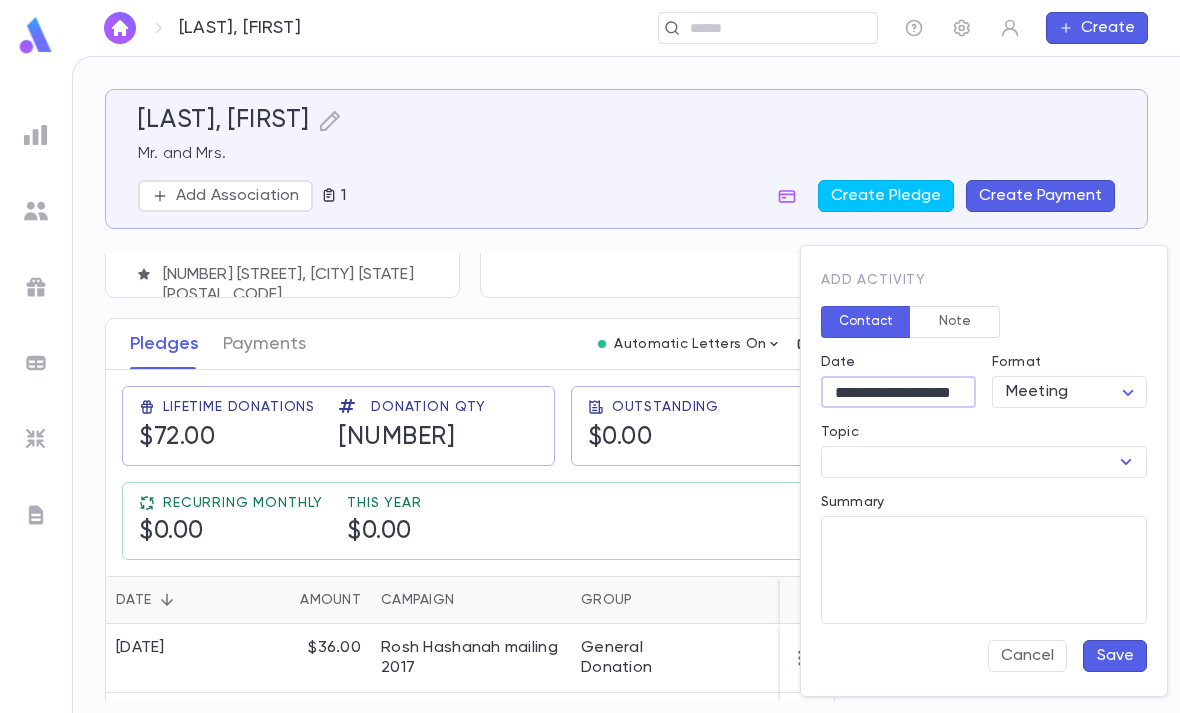 click on "Topic" at bounding box center [967, 462] 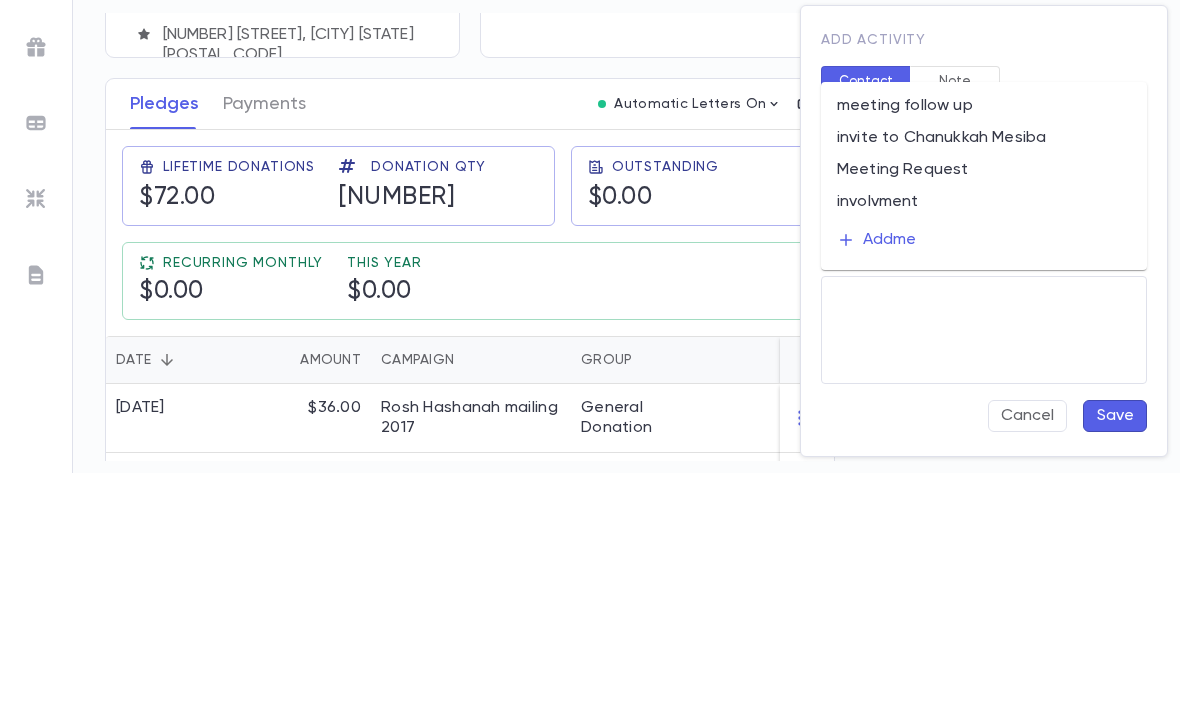 type on "*" 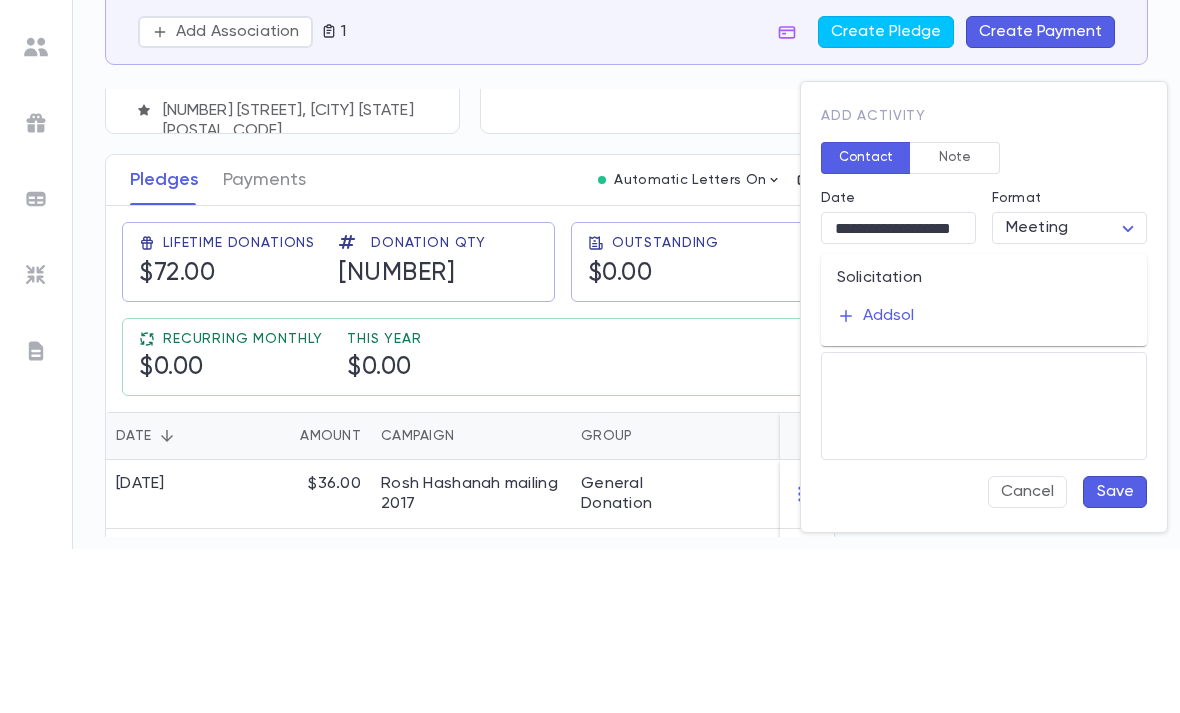 click on "Solicitation" at bounding box center [984, 442] 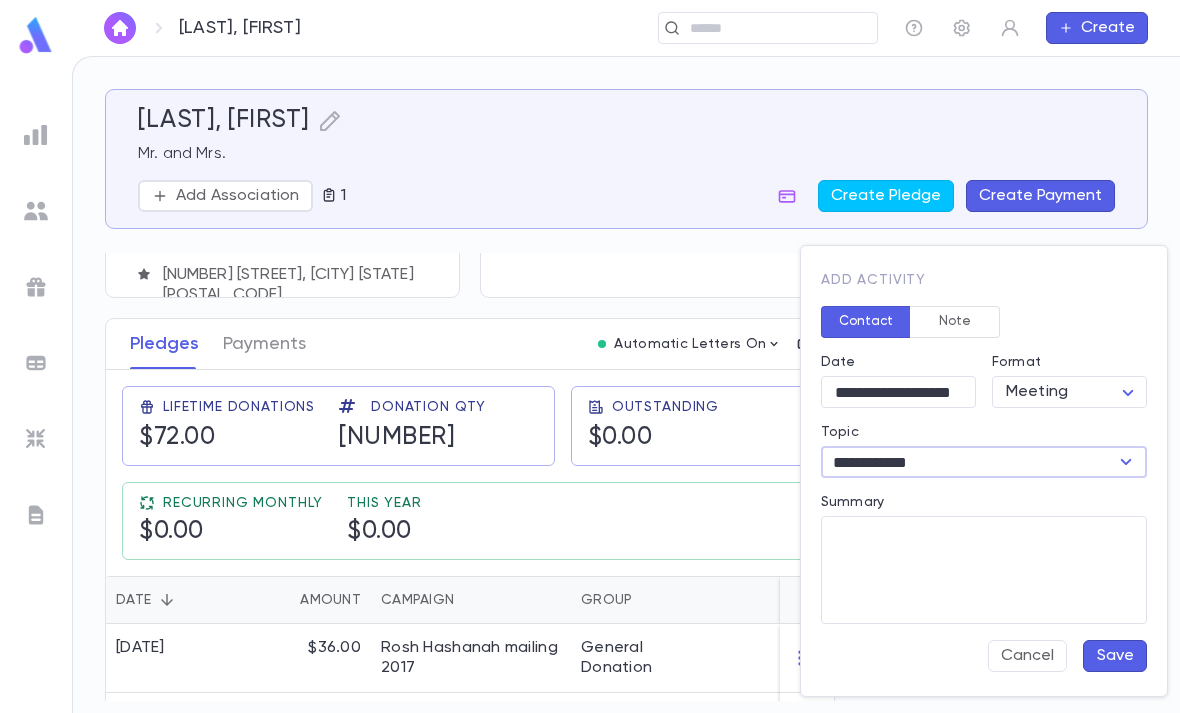 click on "Summary" at bounding box center [984, 570] 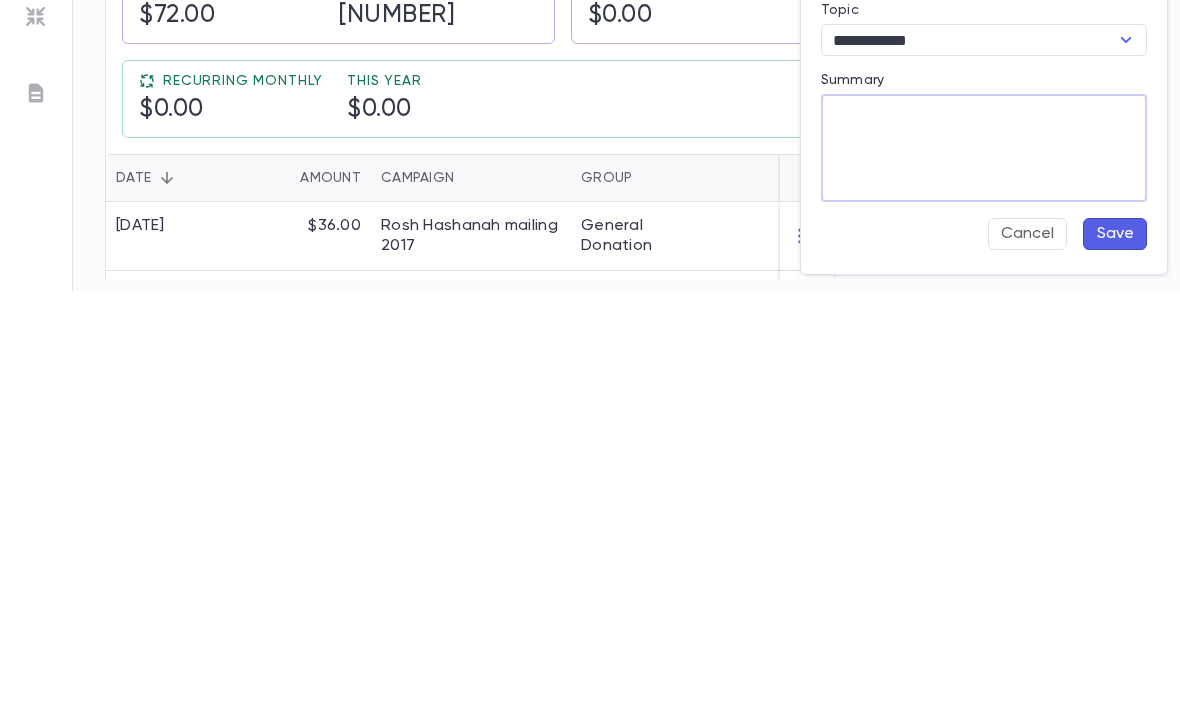 type on "*" 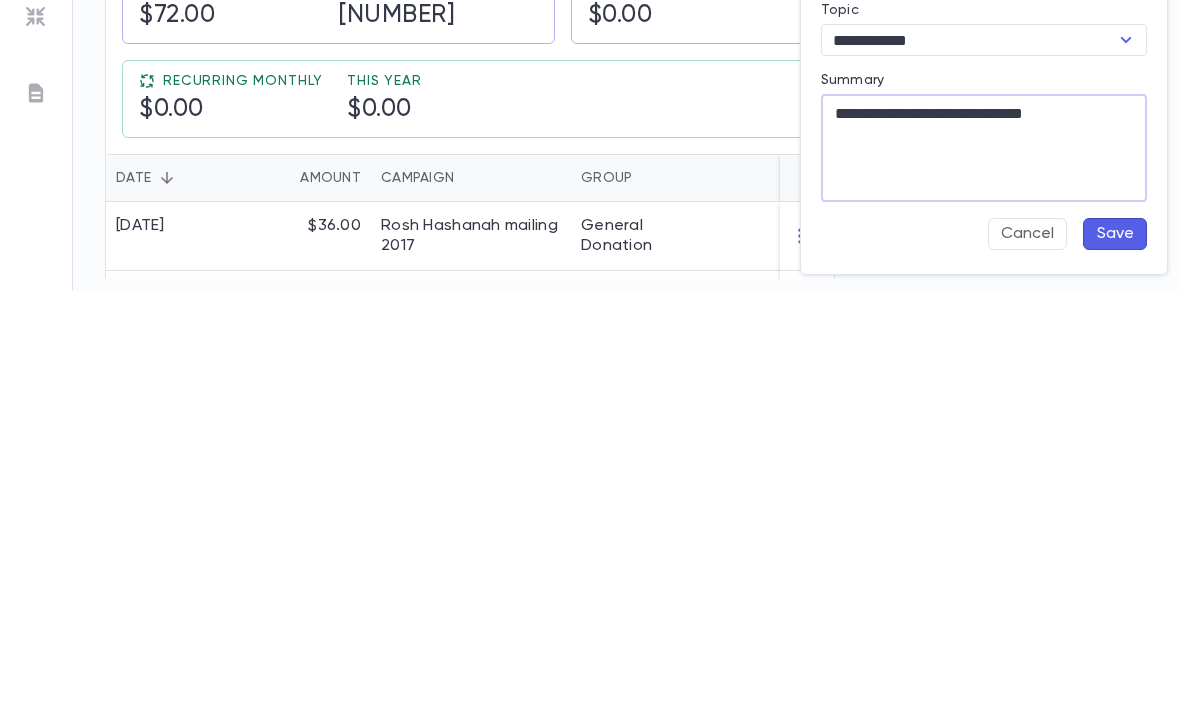 click on "**********" at bounding box center (984, 570) 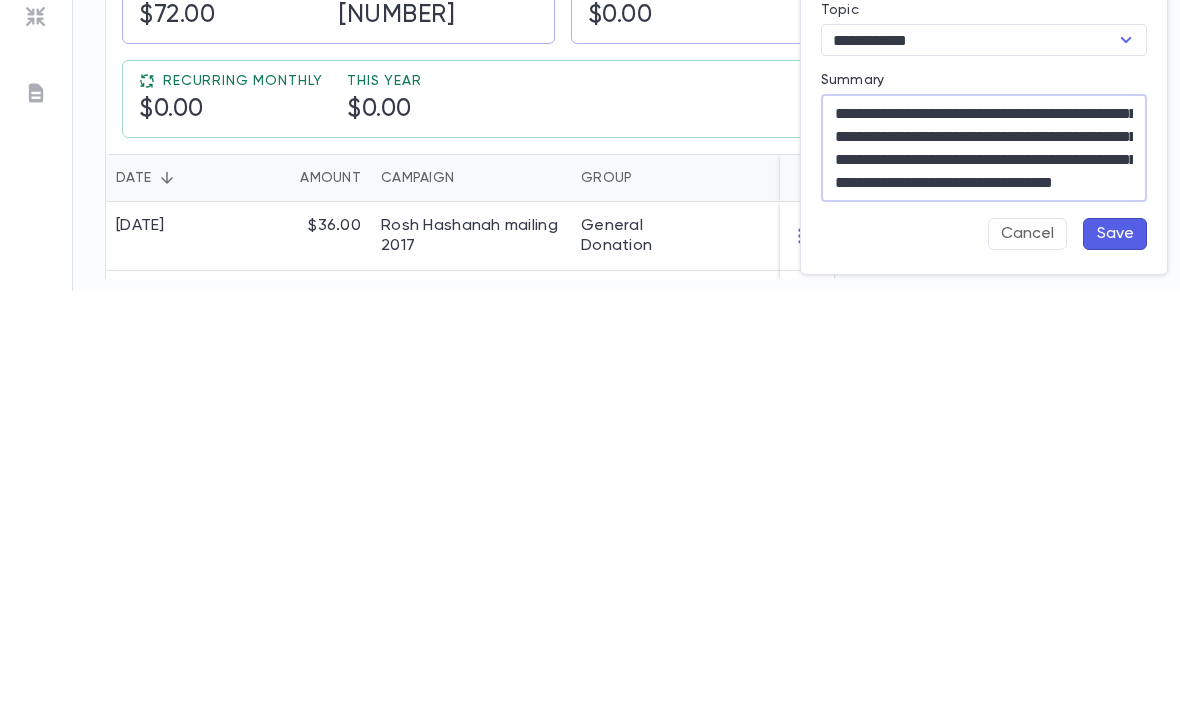 scroll, scrollTop: 138, scrollLeft: 0, axis: vertical 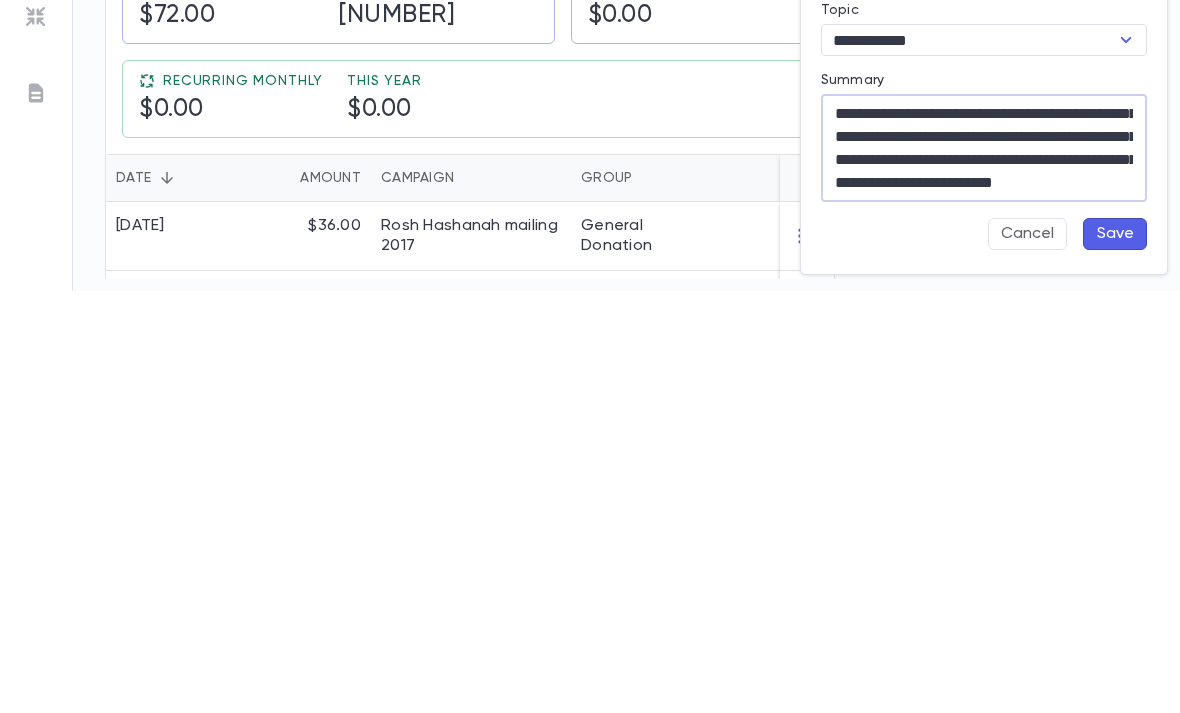 click on "**********" at bounding box center (984, 570) 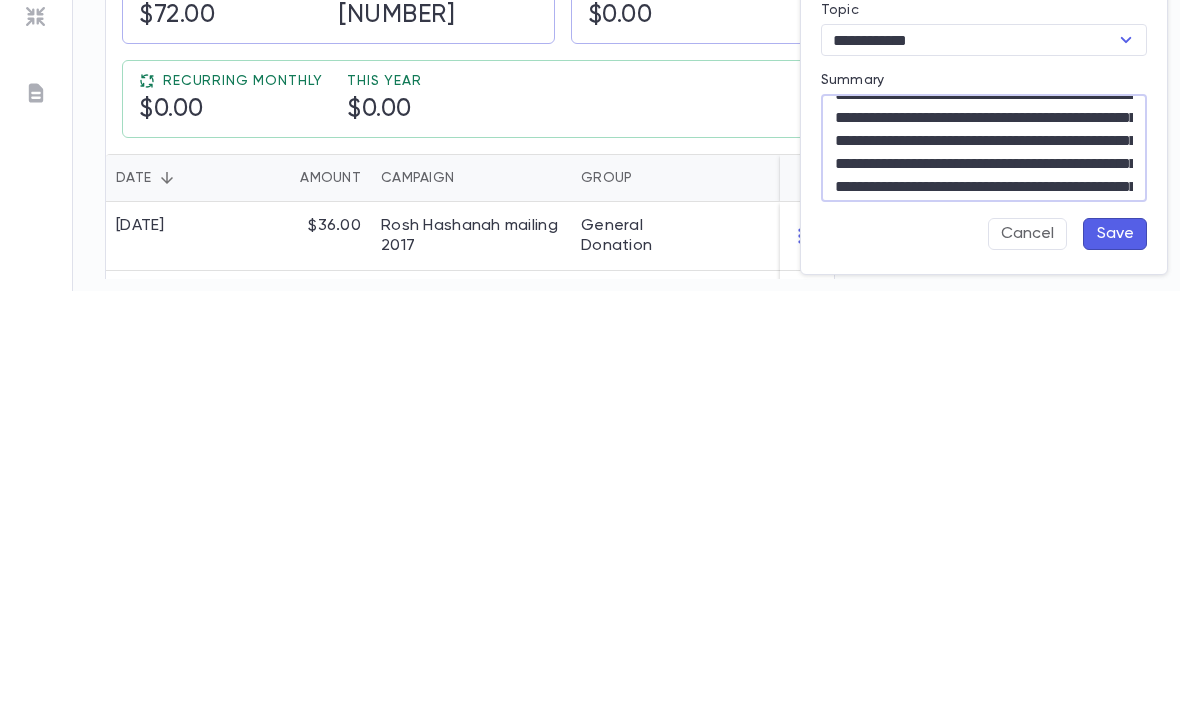 scroll, scrollTop: 100, scrollLeft: 0, axis: vertical 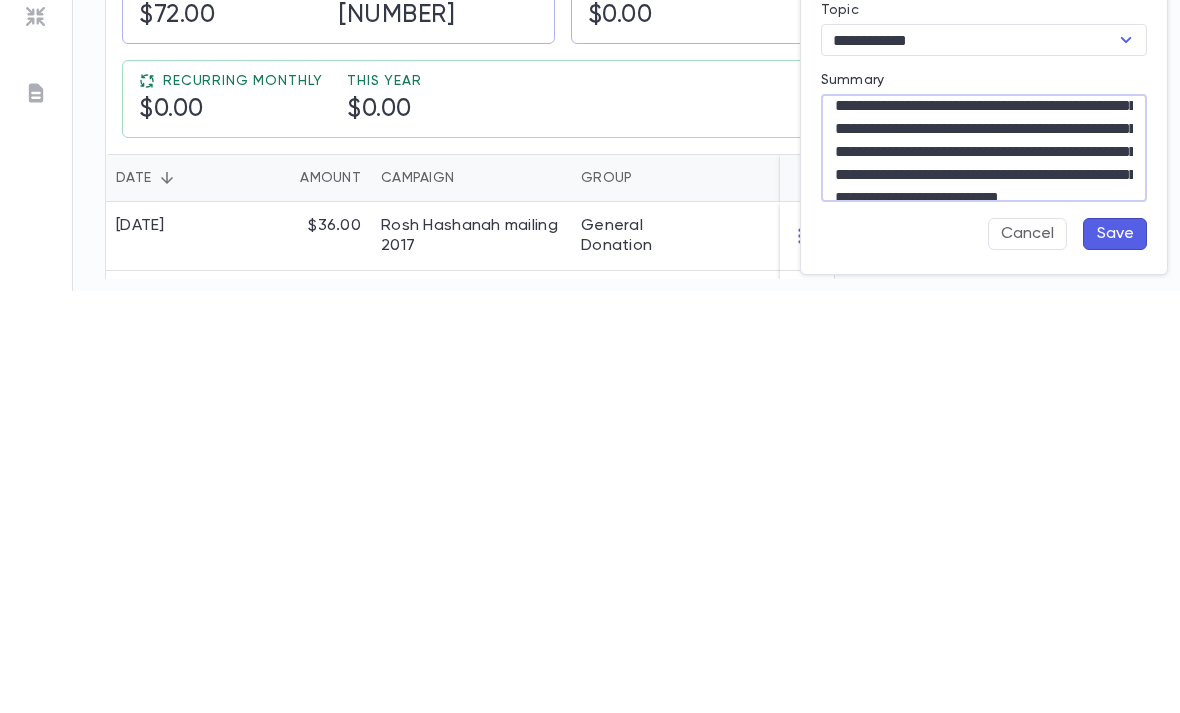 type on "**********" 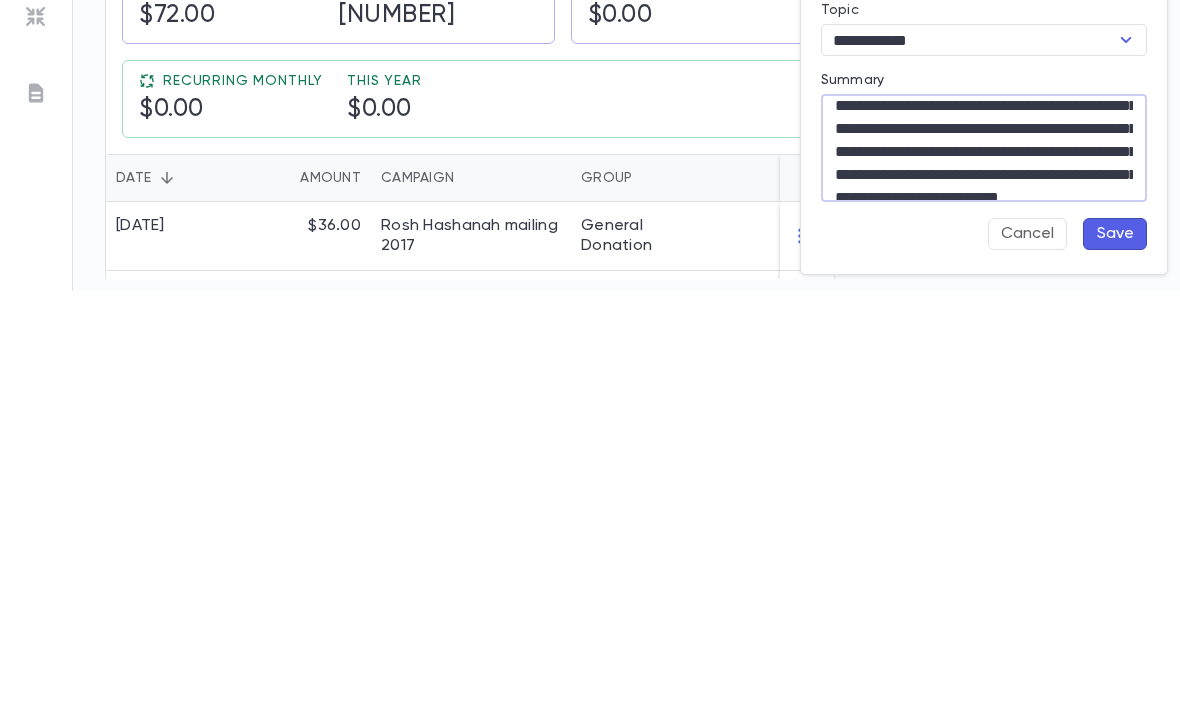 click on "Save" at bounding box center (1115, 656) 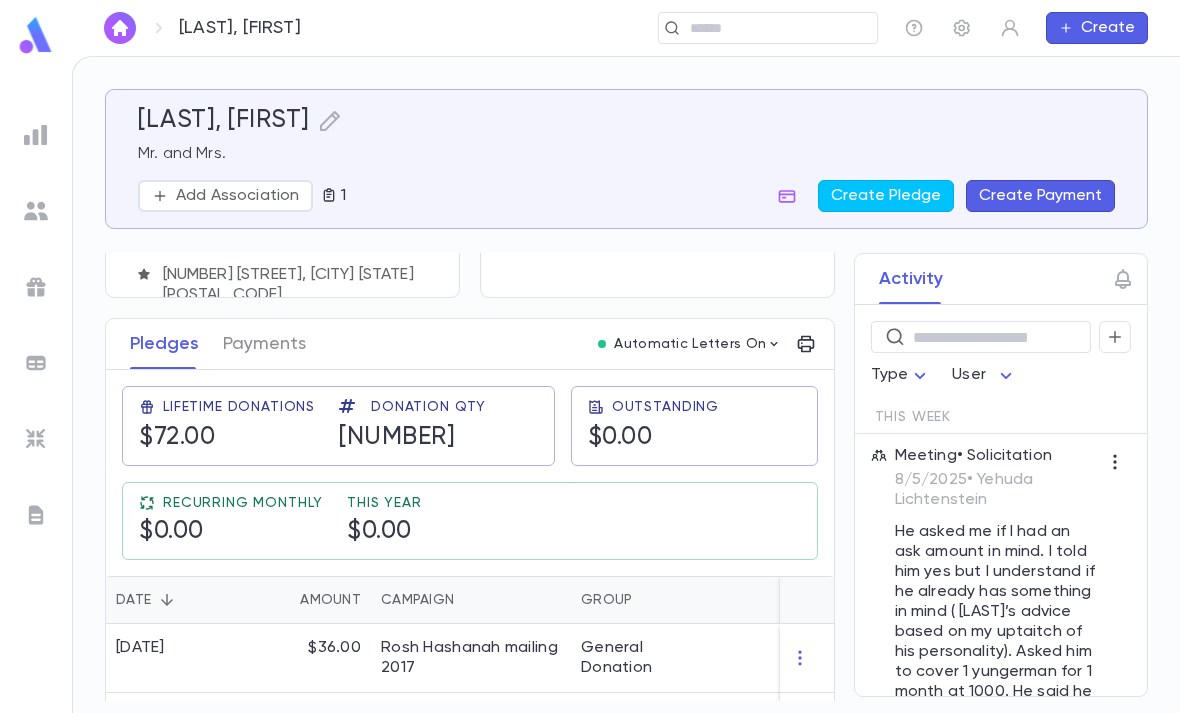 click on "He asked me if I had an ask amount in mind. I told him yes but I understand if he already has something in mind (
[LAST]’s advice based on my uptaitch of his personality). Asked him to cover 1 yungerman for 1 month at 1000. He said he got nervous that I was going to ask for more (which he said would have also been ok). He said ‘1000 is a good place to start and let’s see how I develop him’" at bounding box center [997, 682] 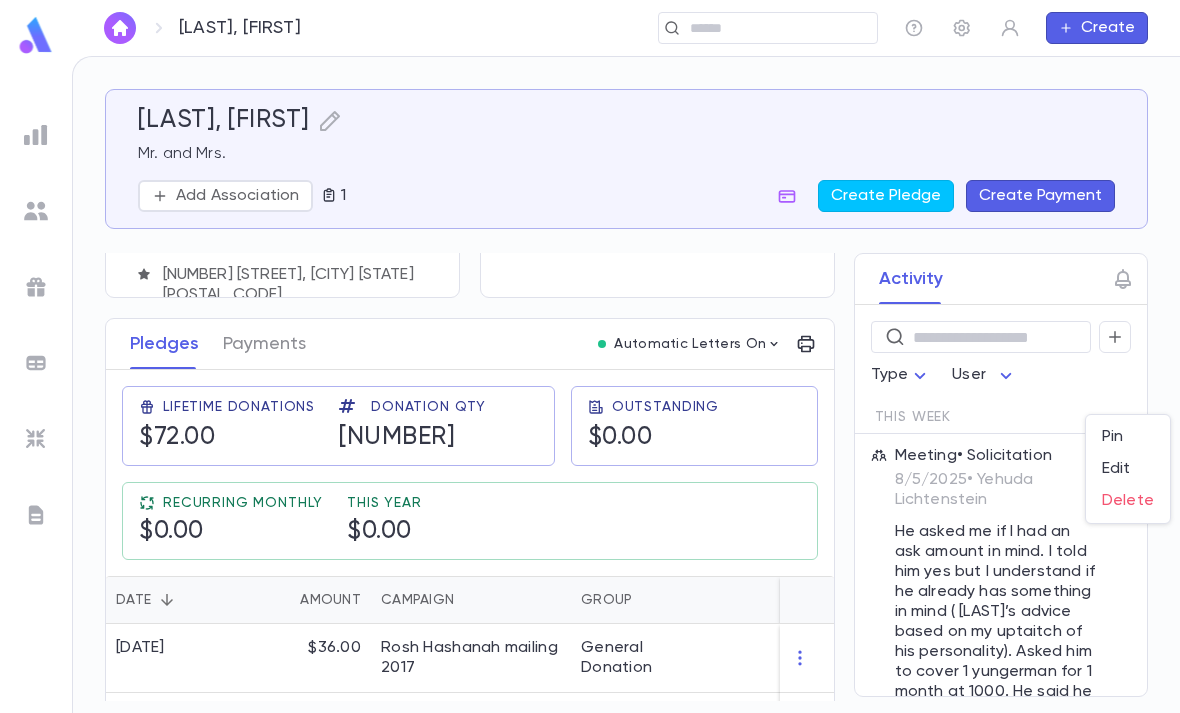 click on "Edit" at bounding box center (1128, 469) 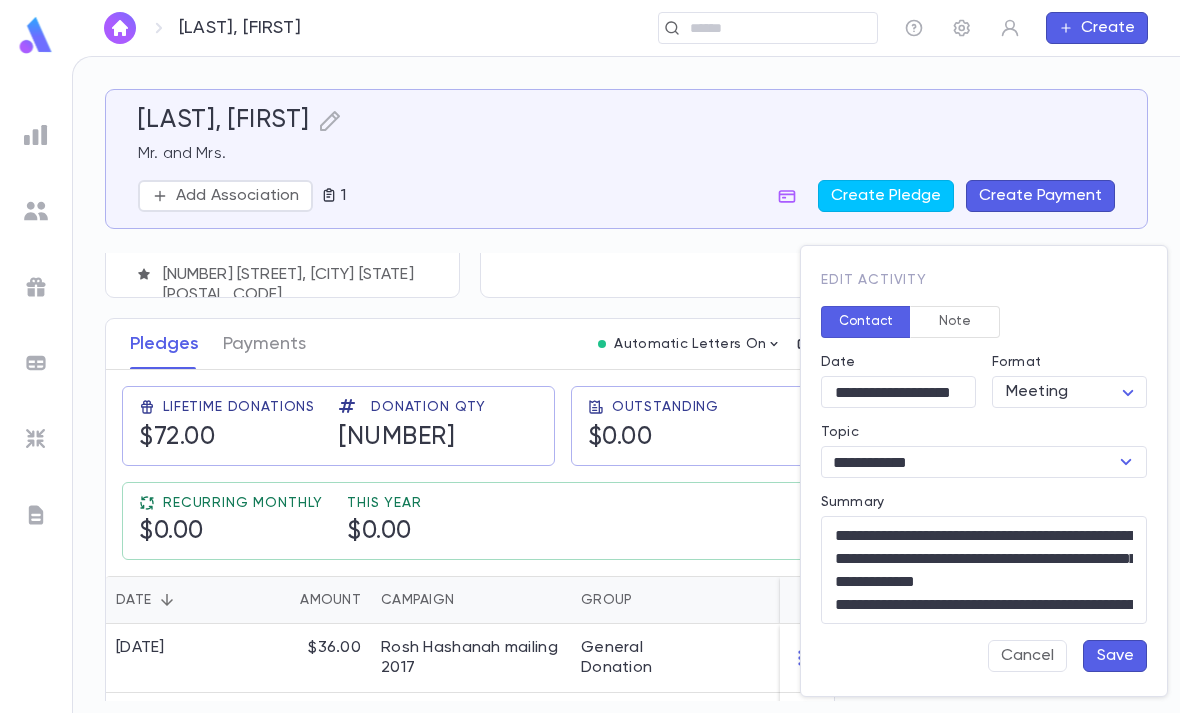 click on "**********" at bounding box center (984, 570) 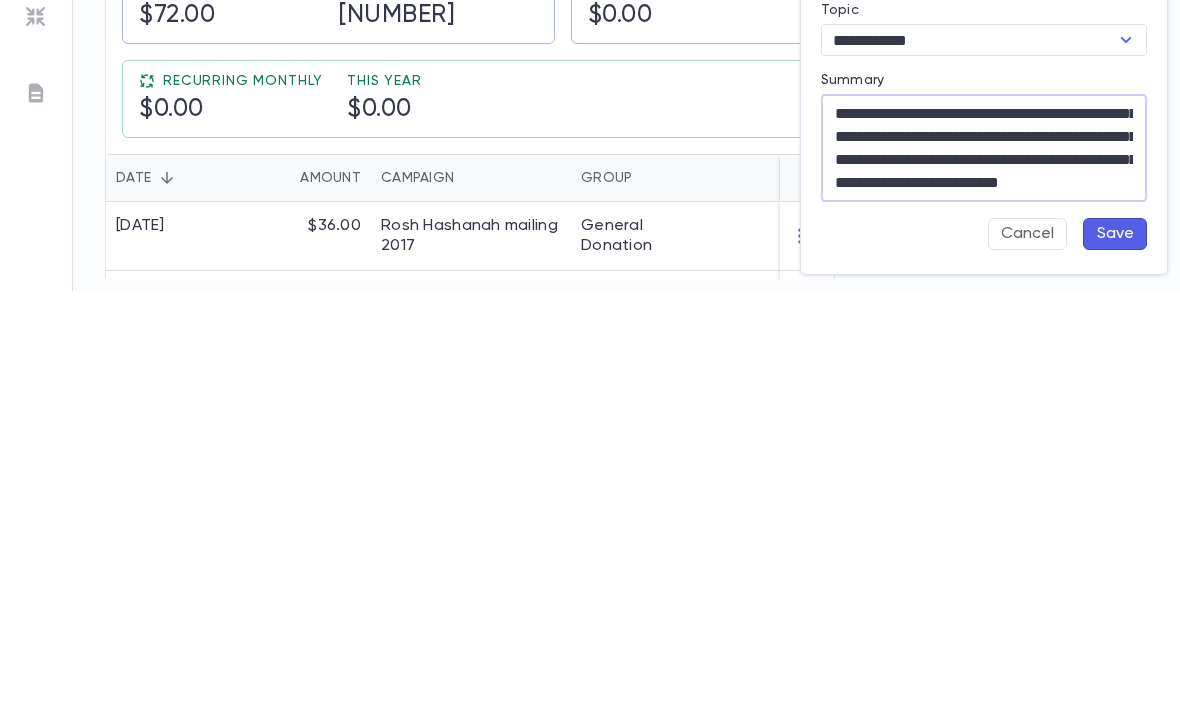 scroll, scrollTop: 138, scrollLeft: 0, axis: vertical 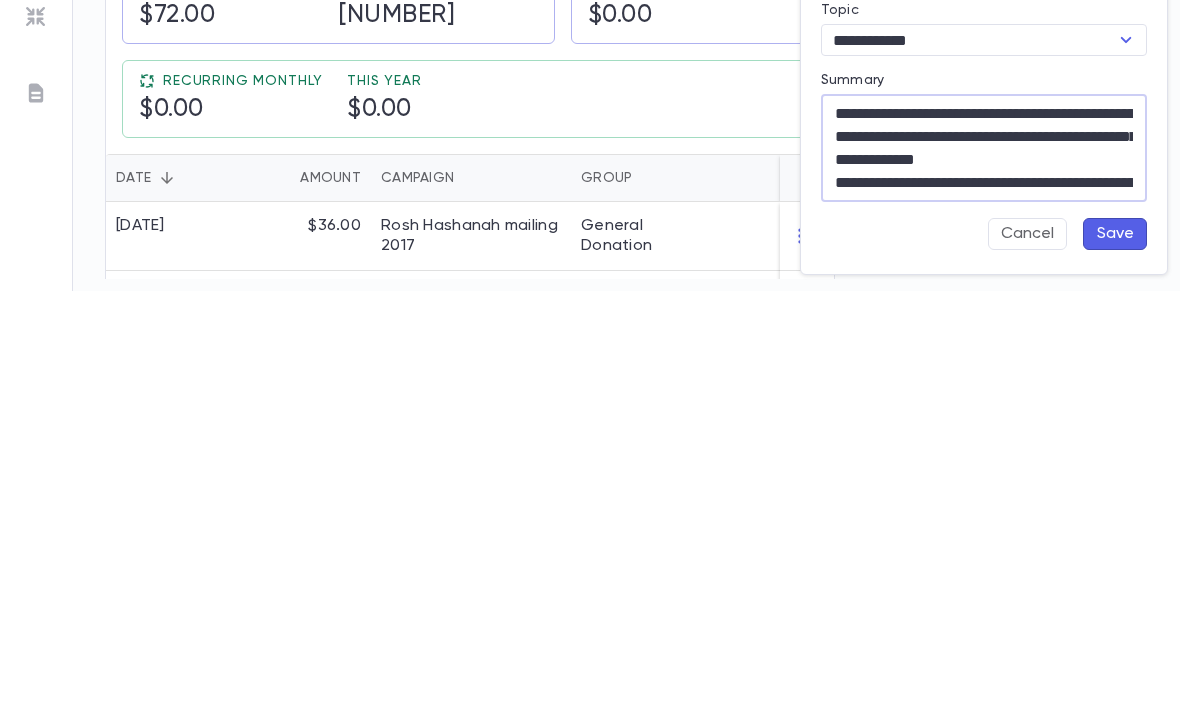 click on "**********" at bounding box center [984, 570] 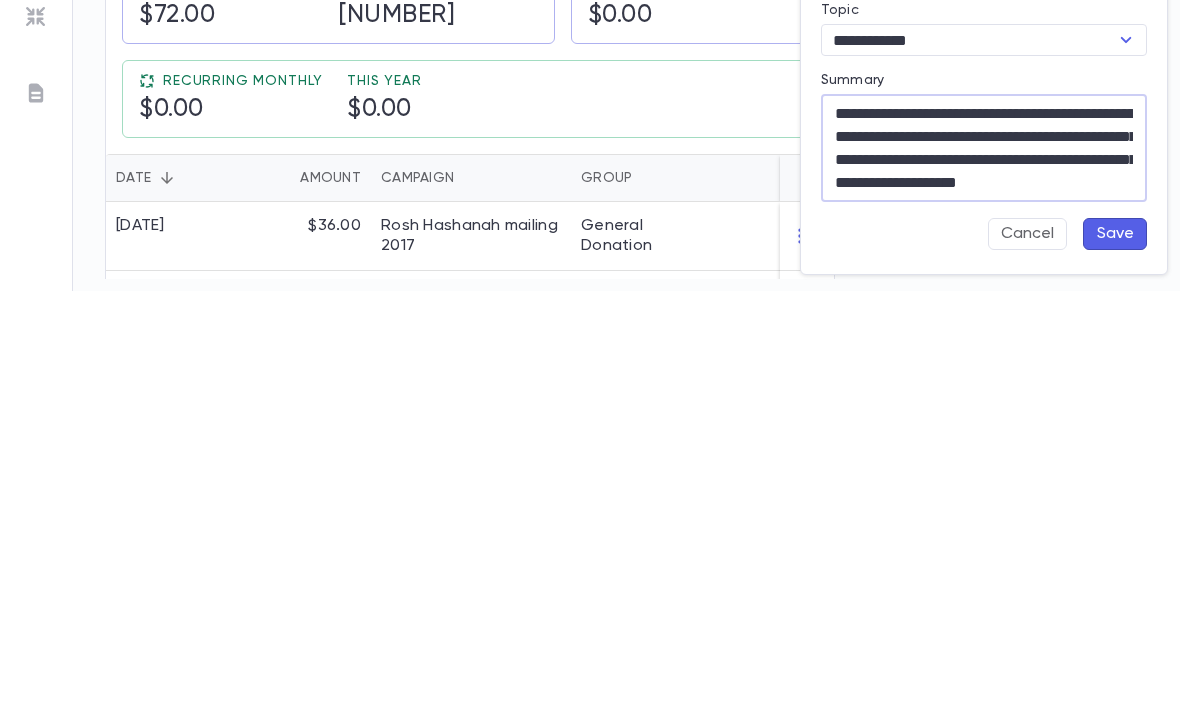click on "**********" at bounding box center [984, 570] 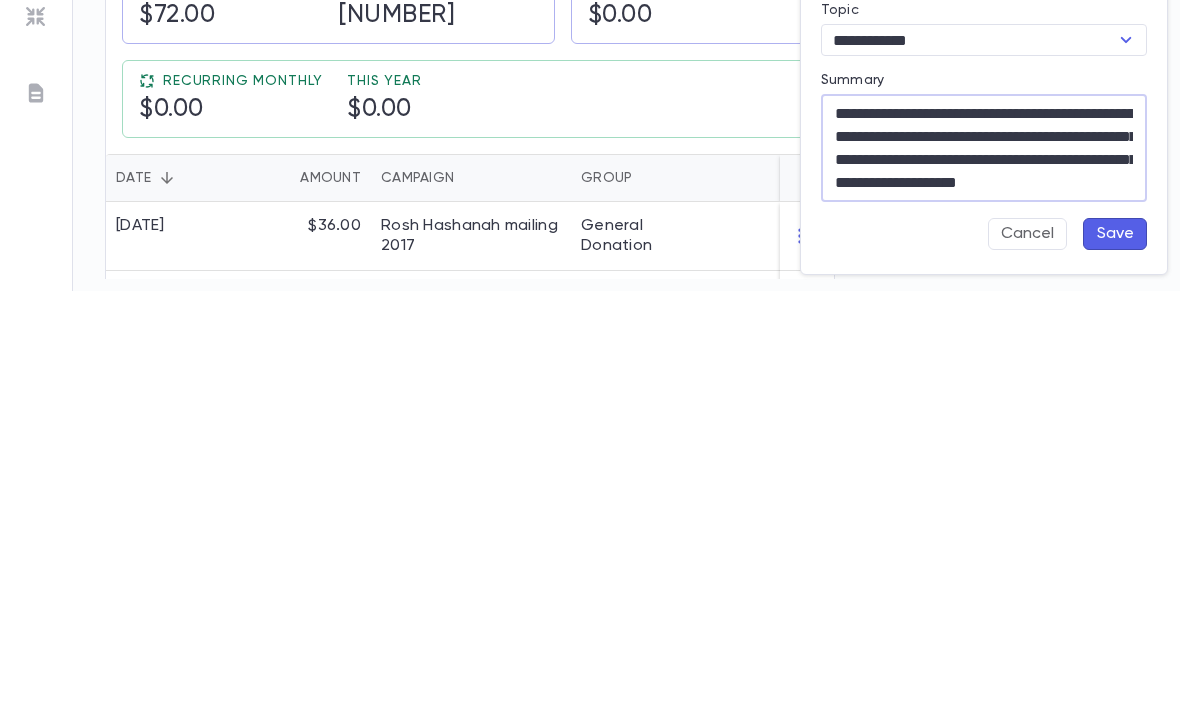 click on "**********" at bounding box center [984, 570] 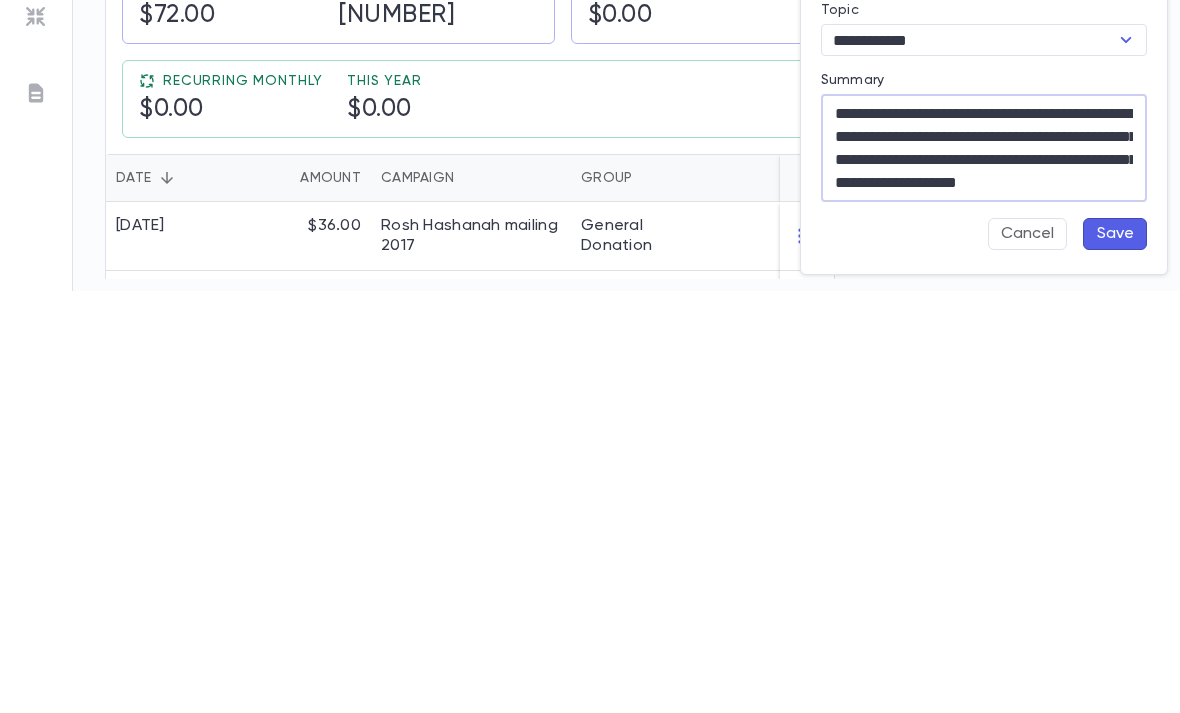 click on "**********" at bounding box center [984, 570] 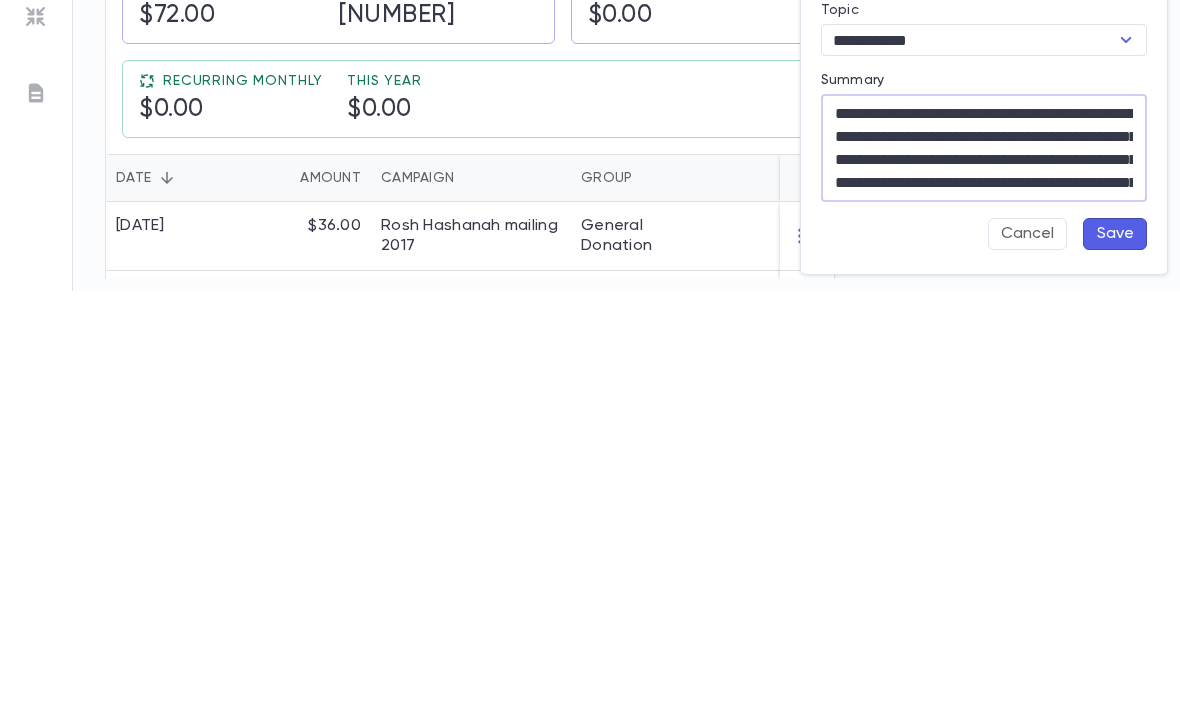 click on "**********" at bounding box center (984, 570) 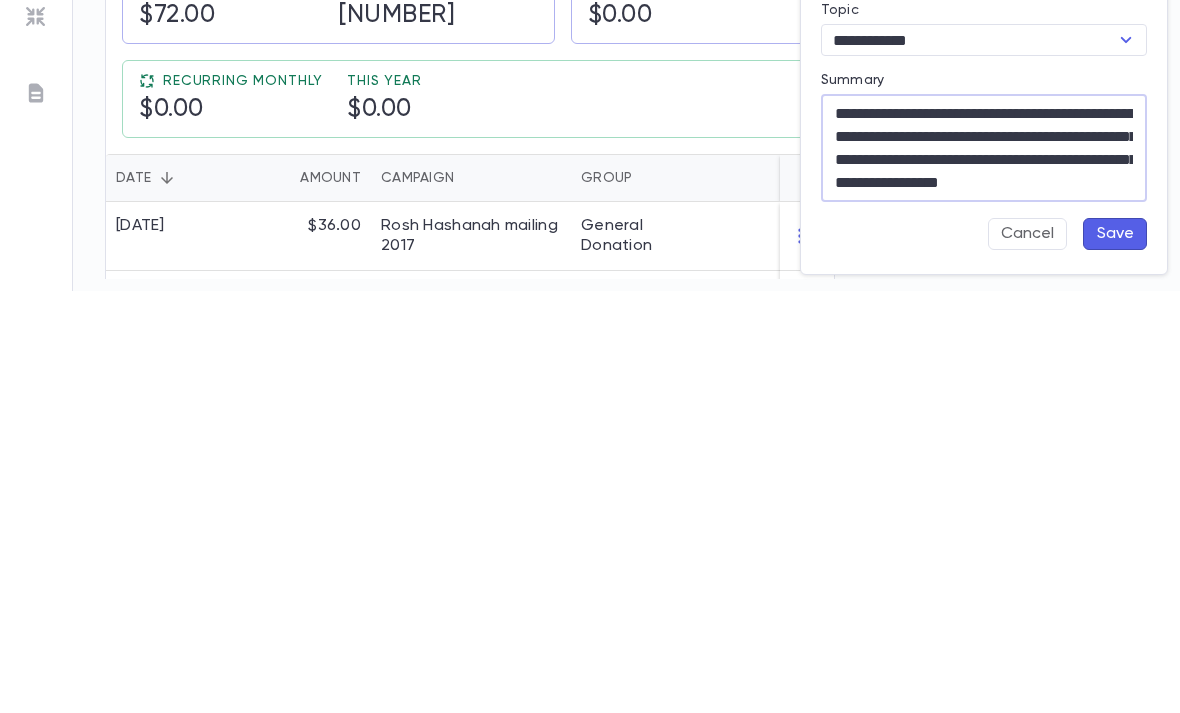 scroll, scrollTop: 391, scrollLeft: 0, axis: vertical 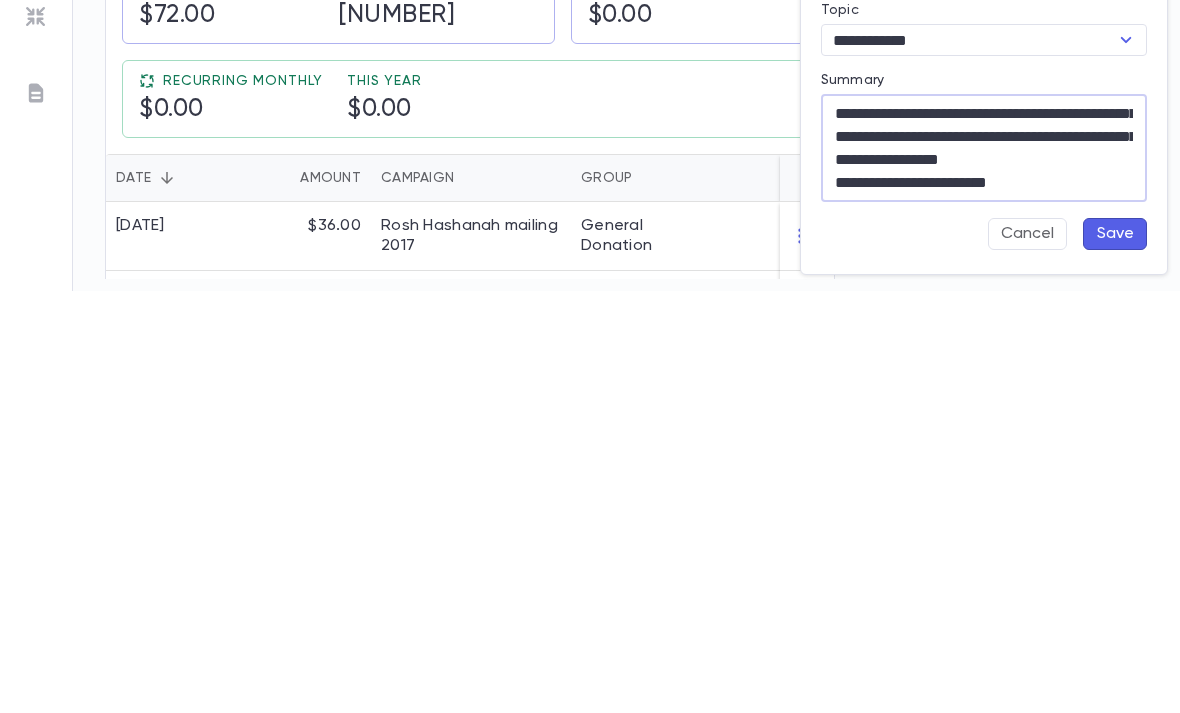 click on "**********" at bounding box center (984, 570) 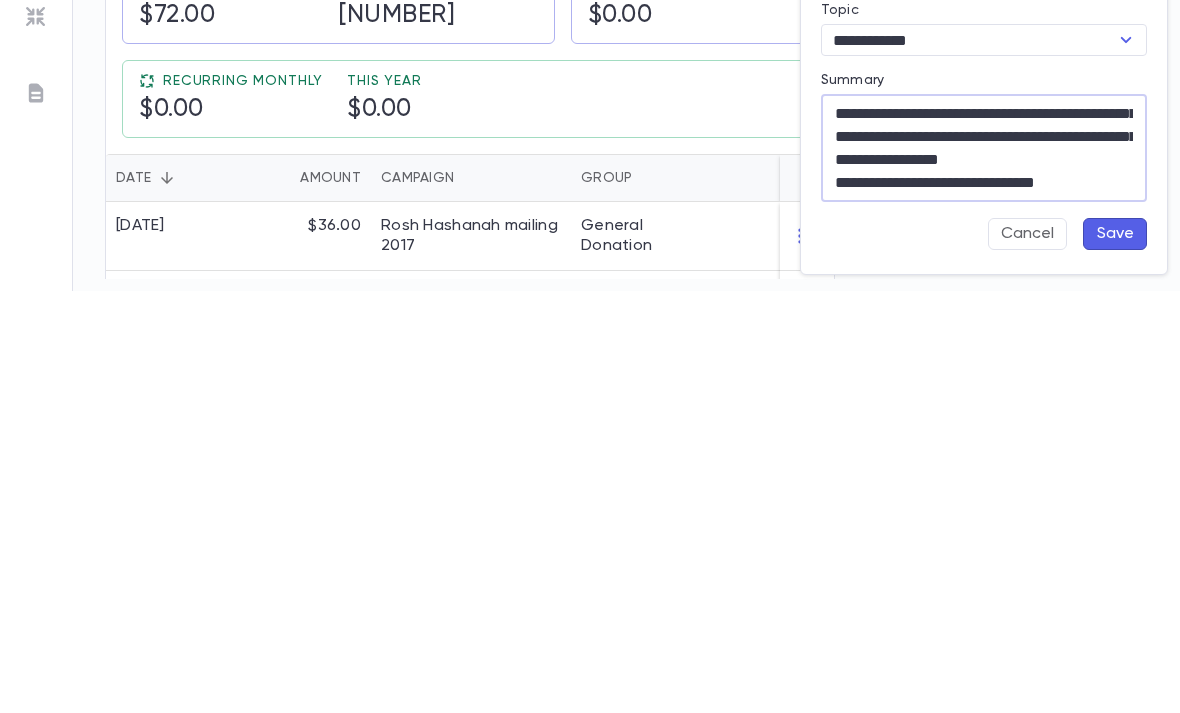 click on "**********" at bounding box center [984, 570] 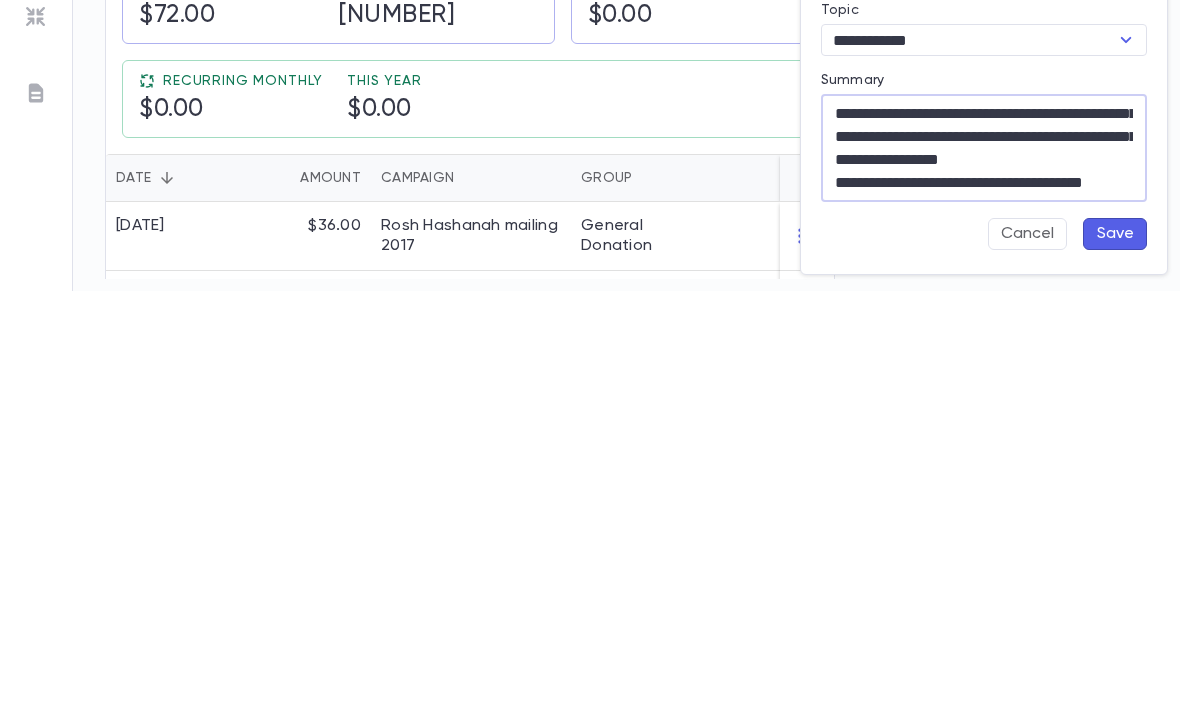 scroll, scrollTop: 437, scrollLeft: 0, axis: vertical 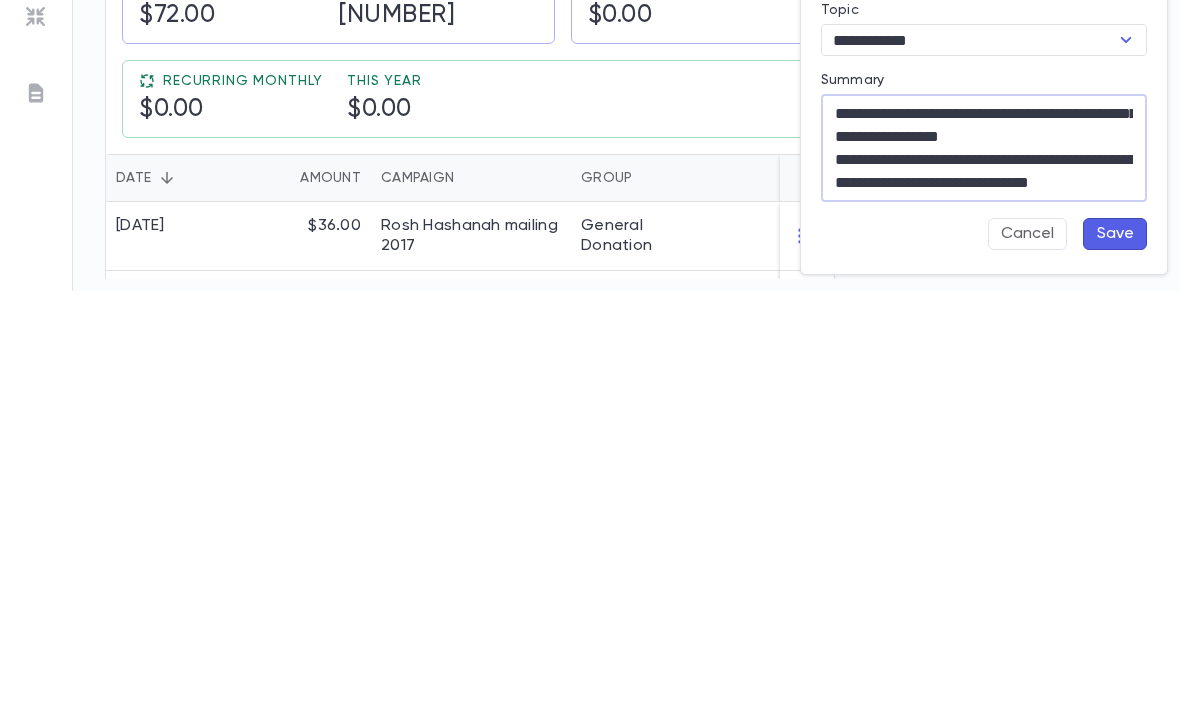 click on "**********" at bounding box center (984, 570) 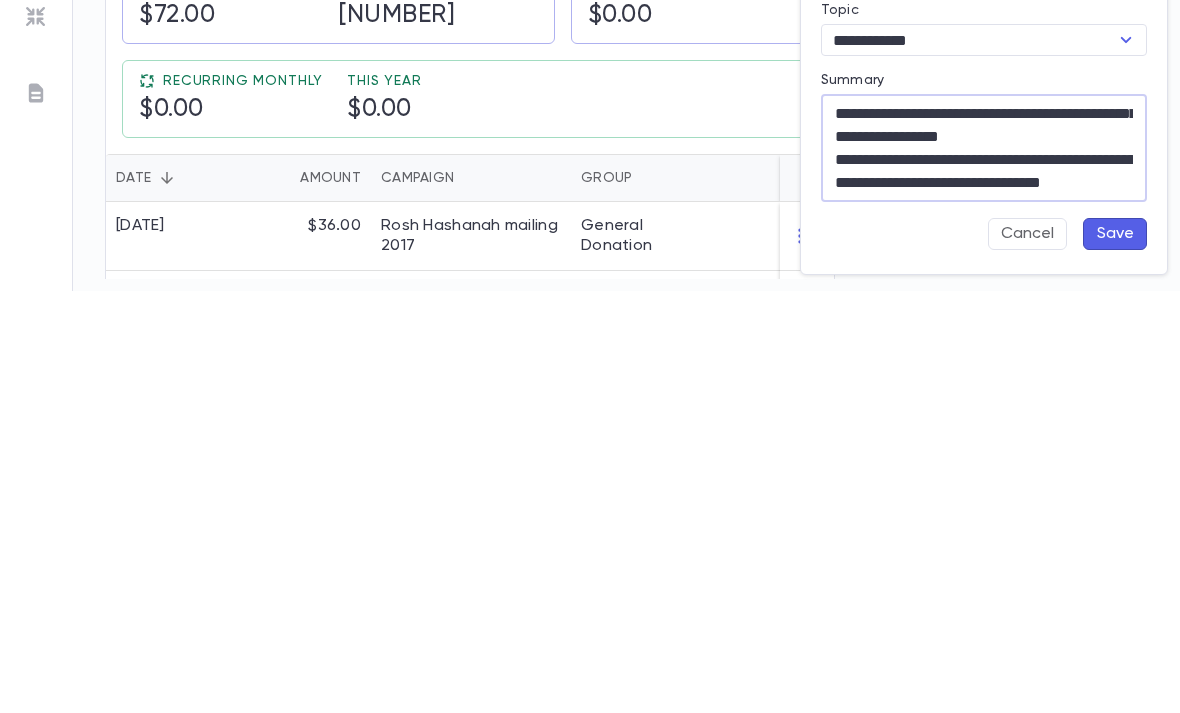 scroll, scrollTop: 460, scrollLeft: 0, axis: vertical 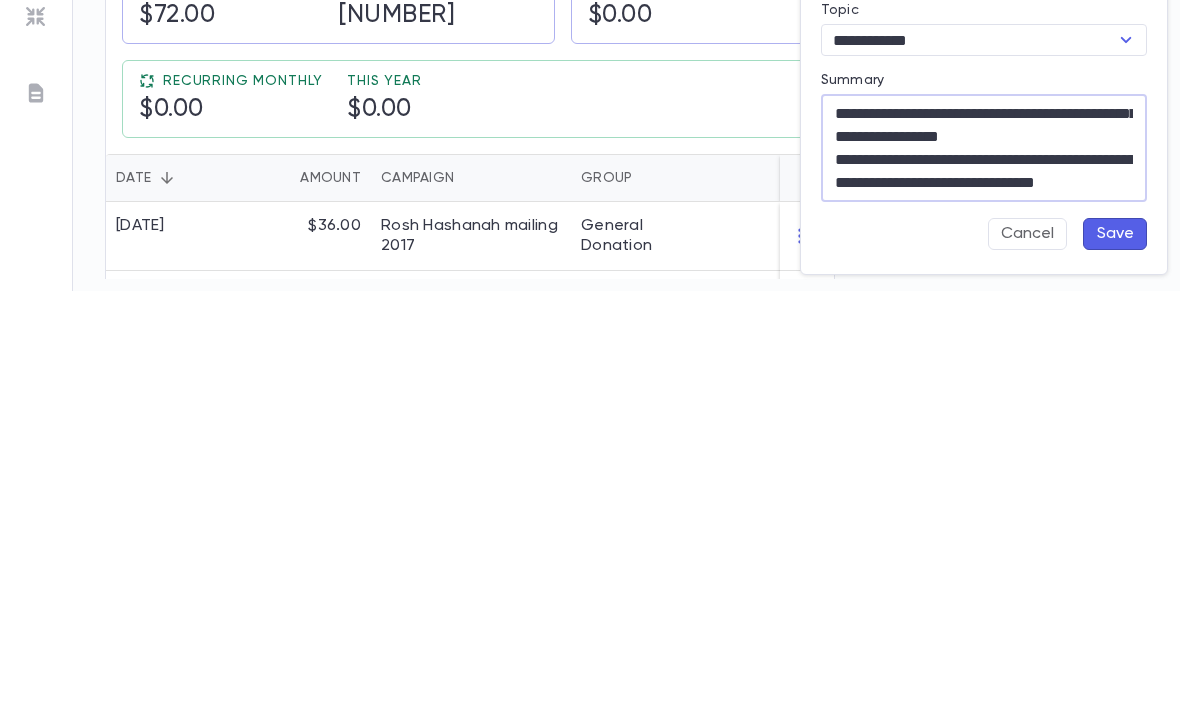click on "**********" at bounding box center (984, 570) 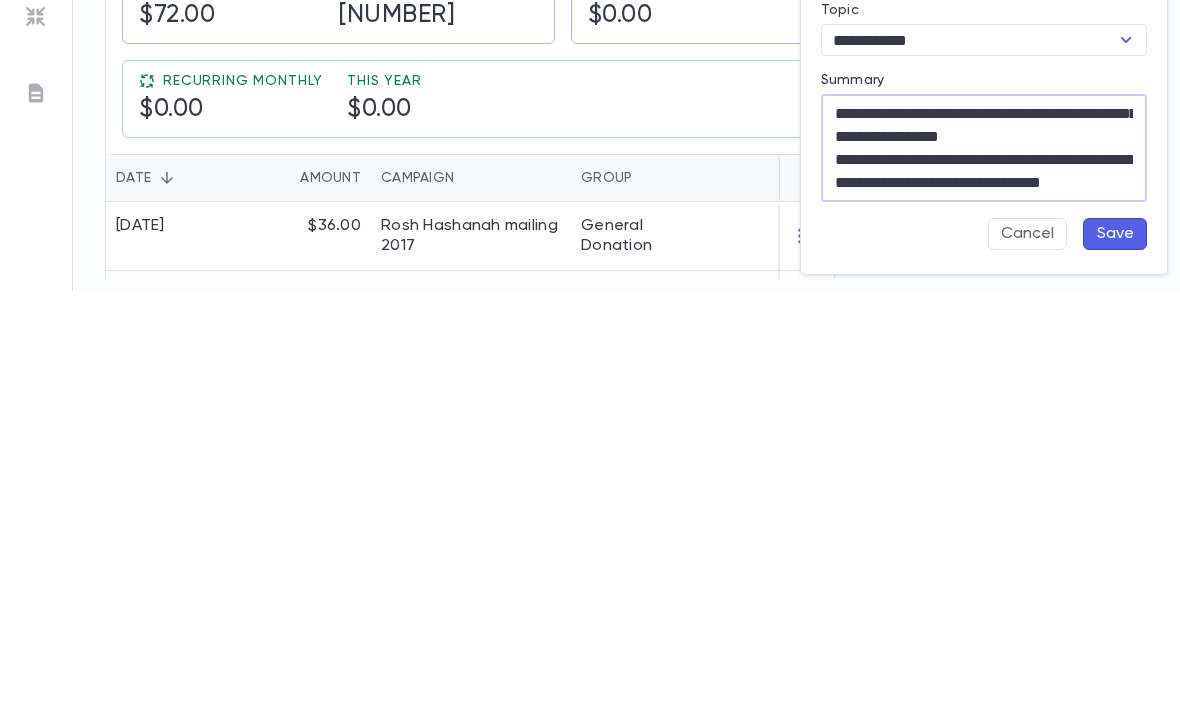 click on "**********" at bounding box center [984, 570] 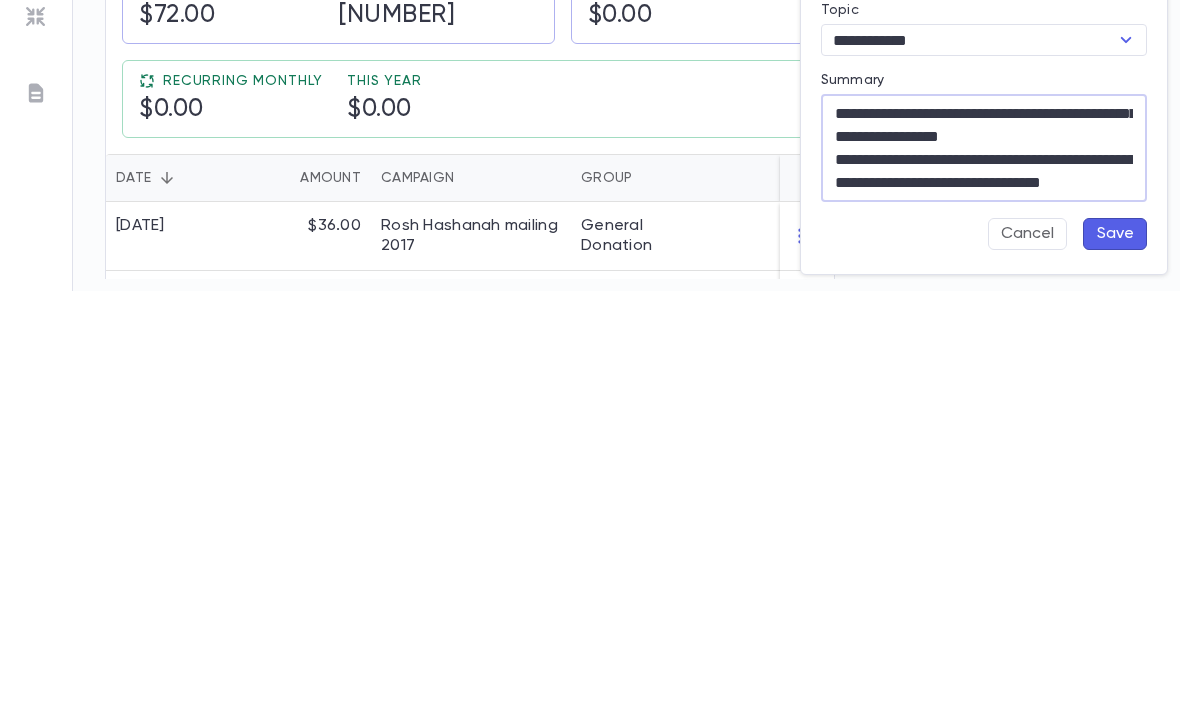 click on "**********" at bounding box center (984, 570) 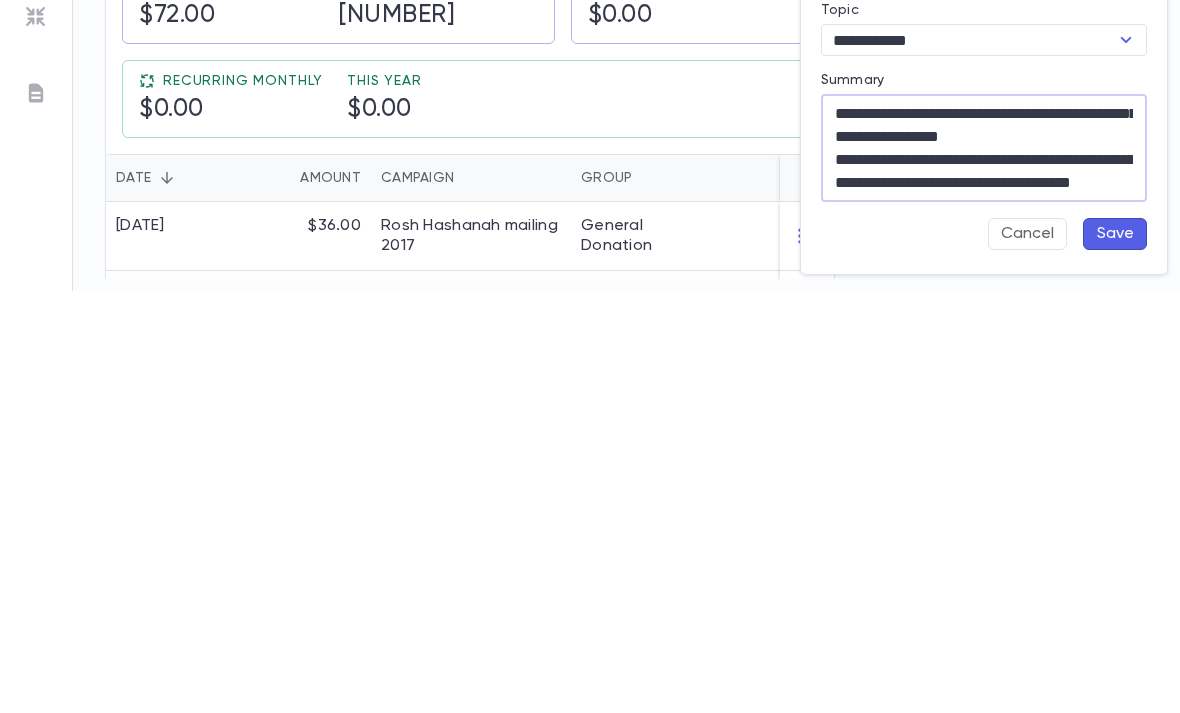 click on "**********" at bounding box center (984, 570) 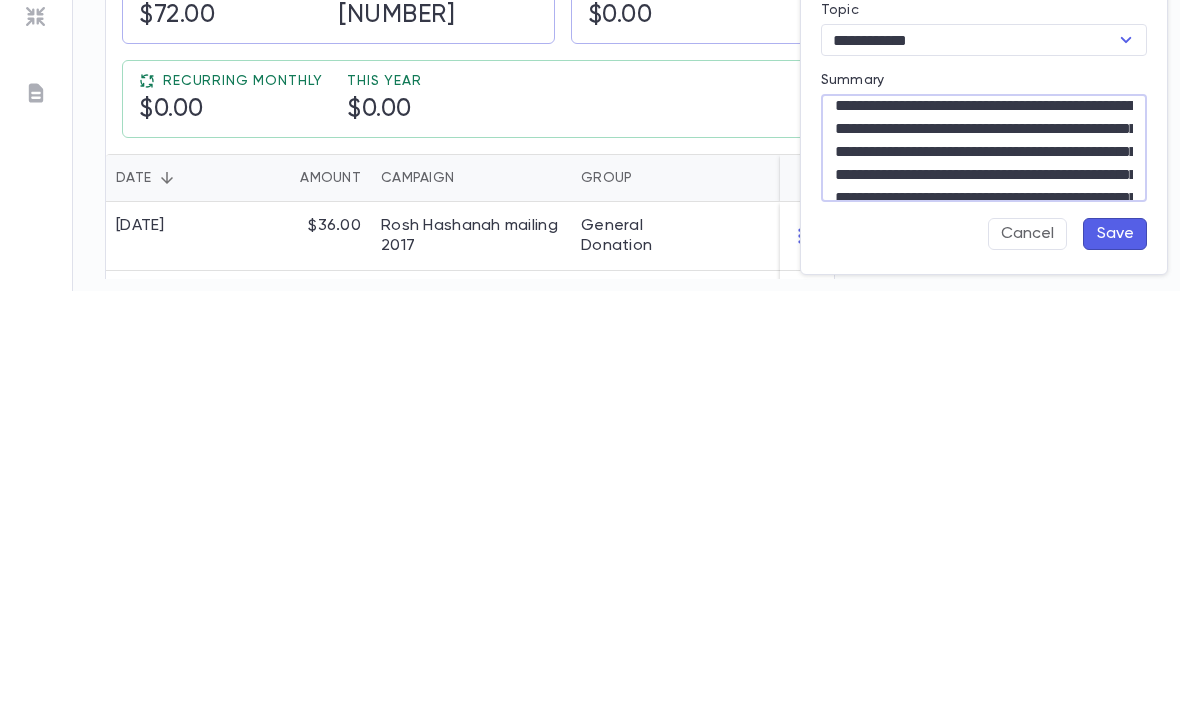 scroll, scrollTop: 145, scrollLeft: 0, axis: vertical 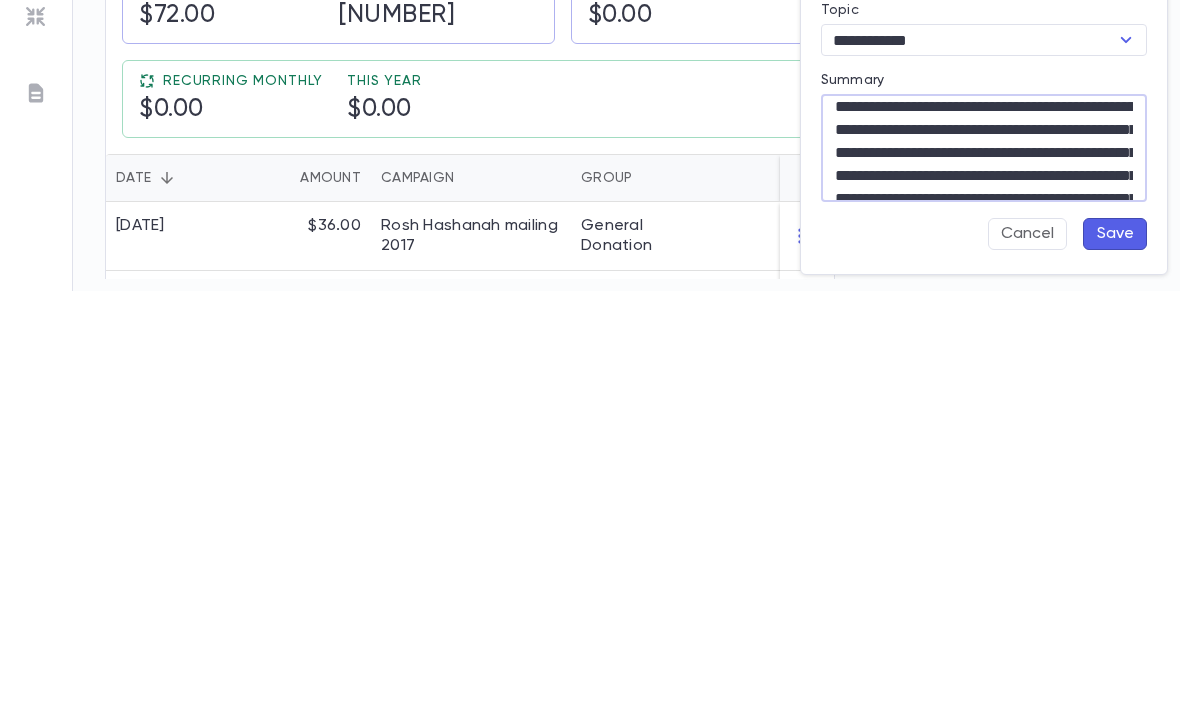 click on "**********" at bounding box center [984, 570] 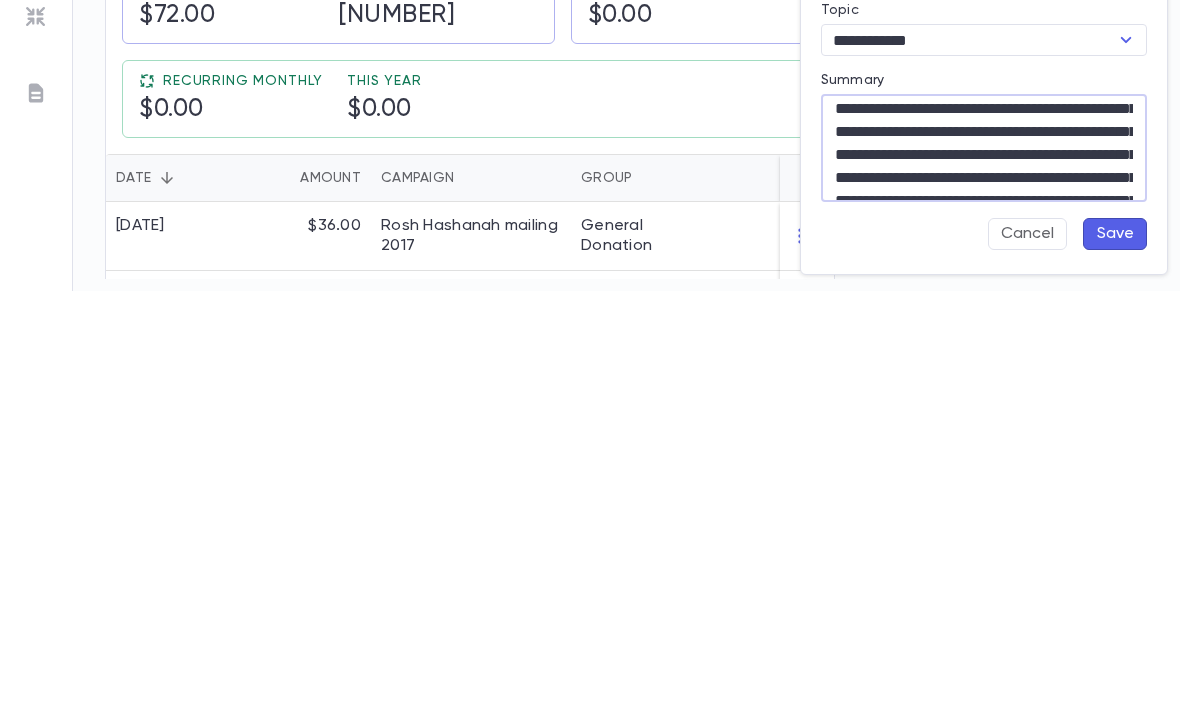 scroll, scrollTop: 96, scrollLeft: 0, axis: vertical 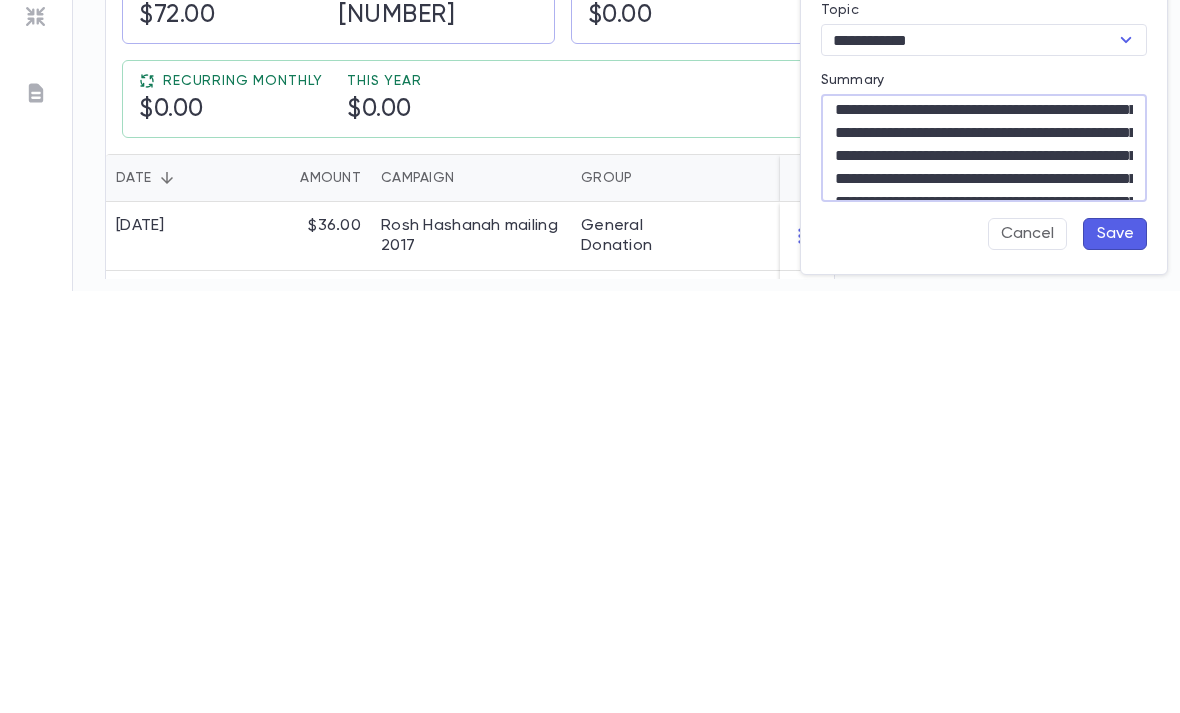click on "**********" at bounding box center (984, 570) 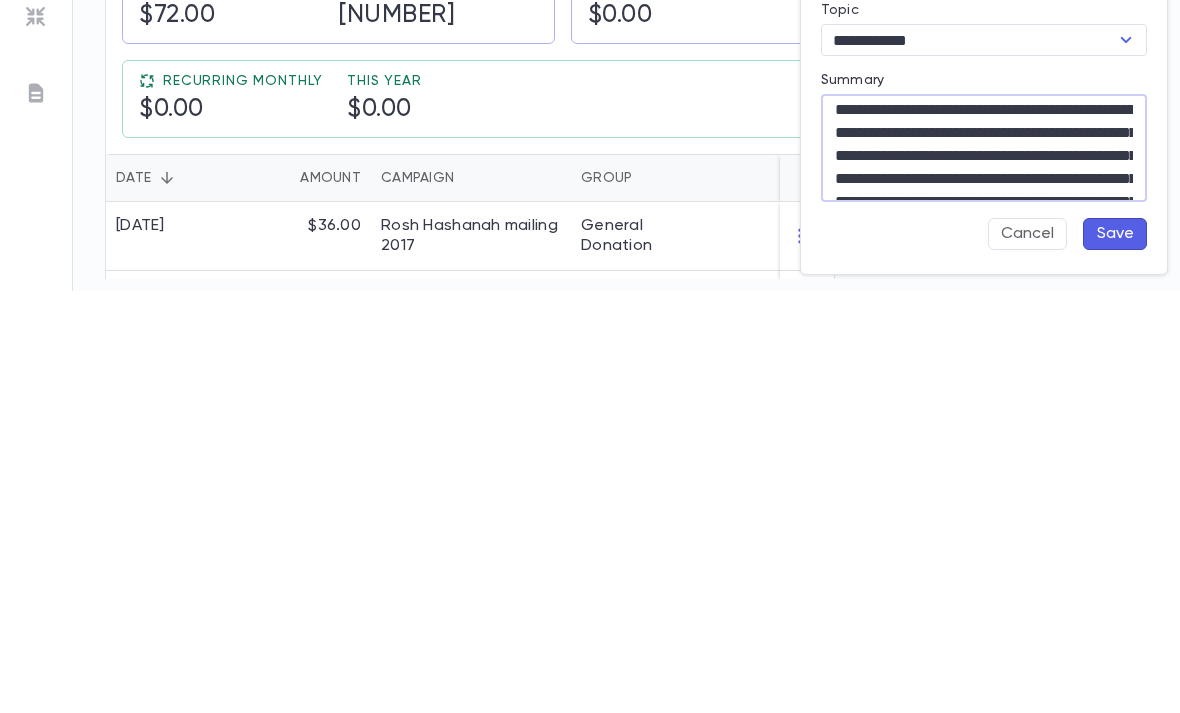 click on "**********" at bounding box center [984, 570] 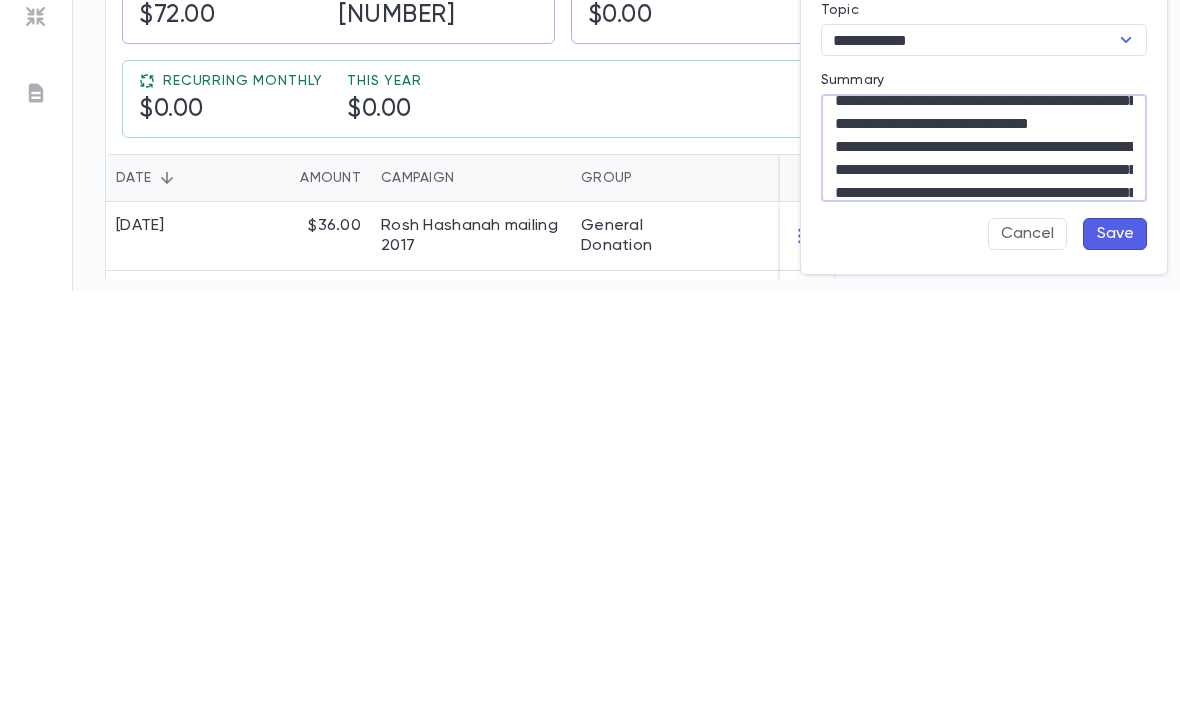scroll, scrollTop: 60, scrollLeft: 0, axis: vertical 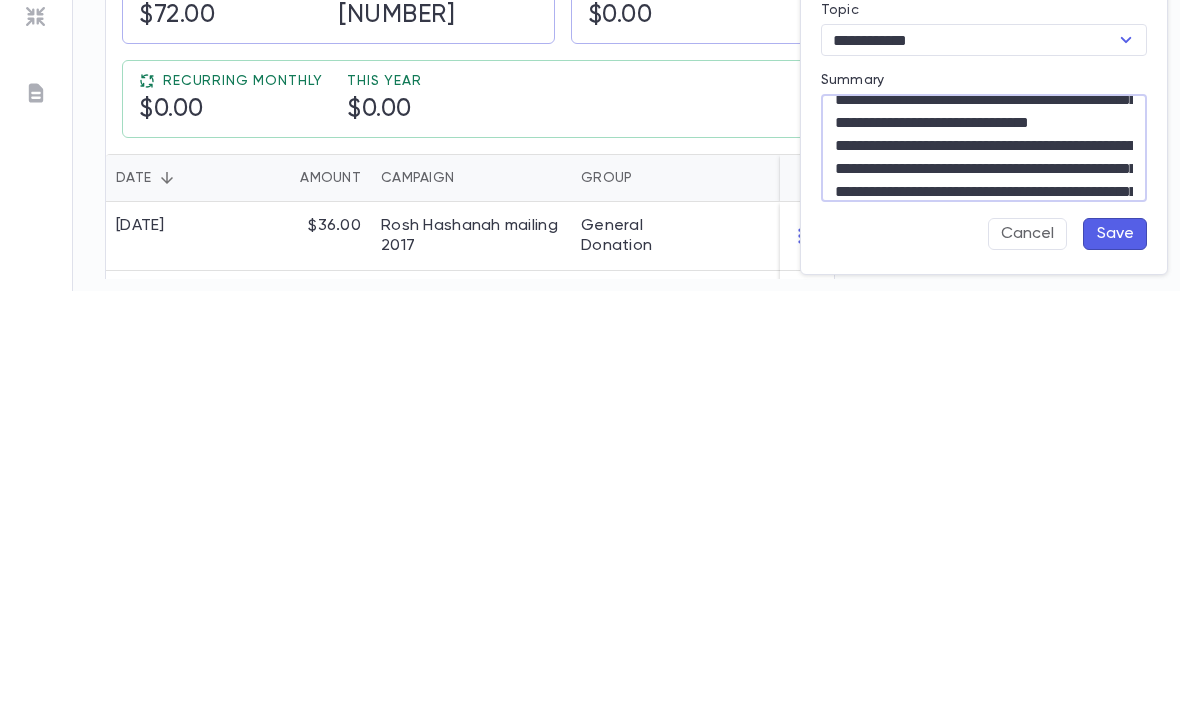 click on "**********" at bounding box center (984, 570) 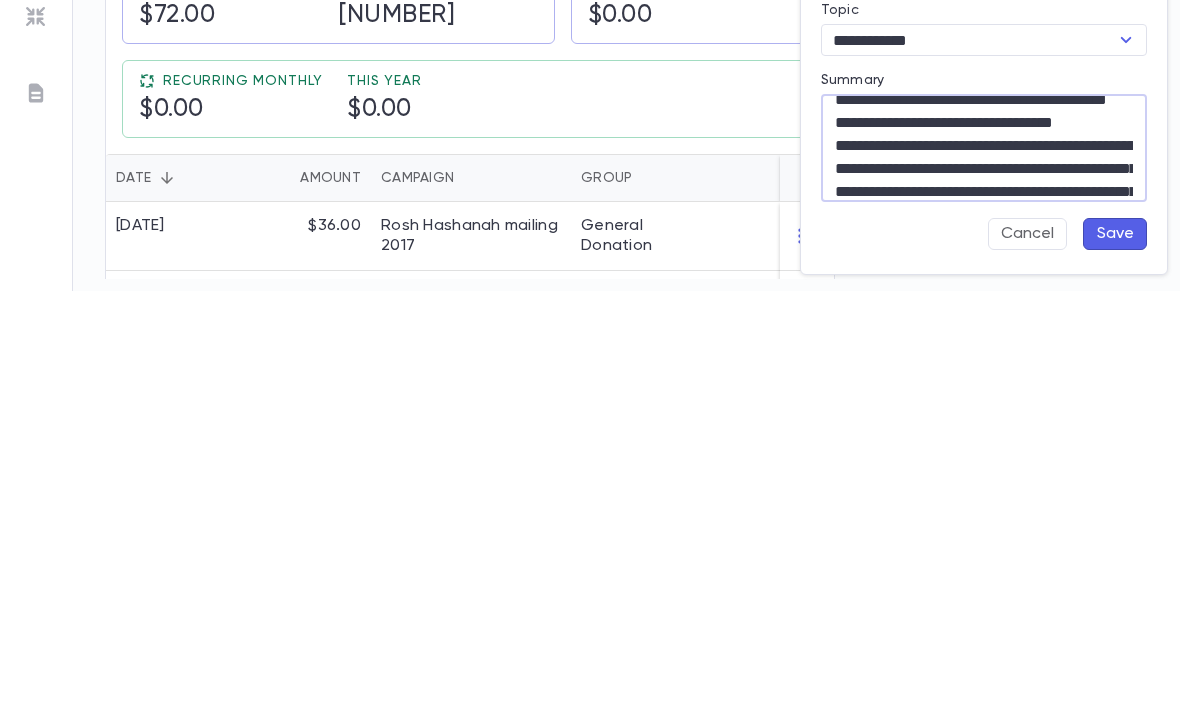 click on "**********" at bounding box center (984, 570) 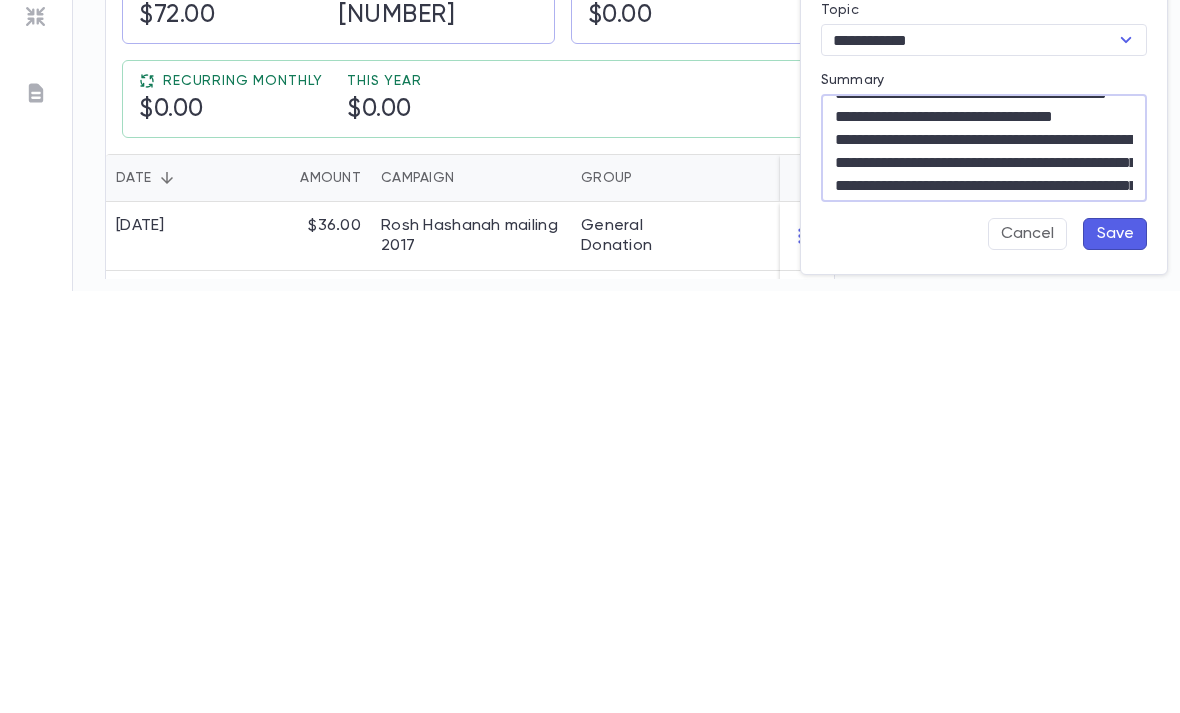 scroll, scrollTop: 64, scrollLeft: 0, axis: vertical 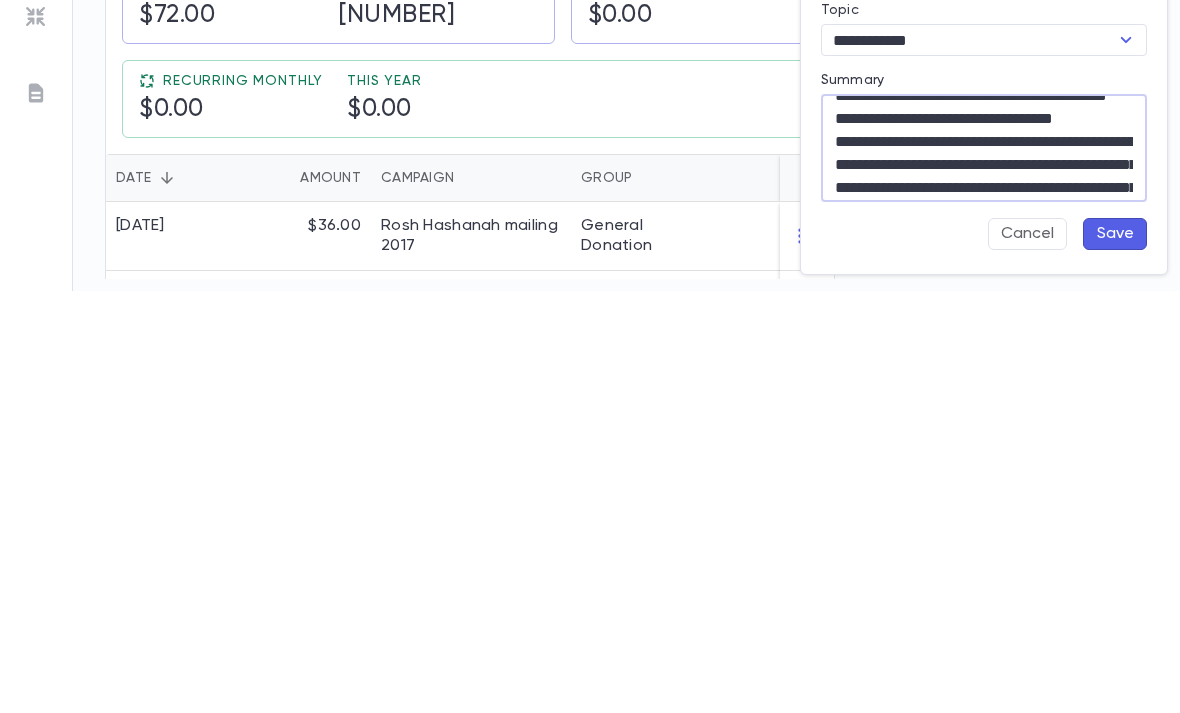 click on "**********" at bounding box center [984, 570] 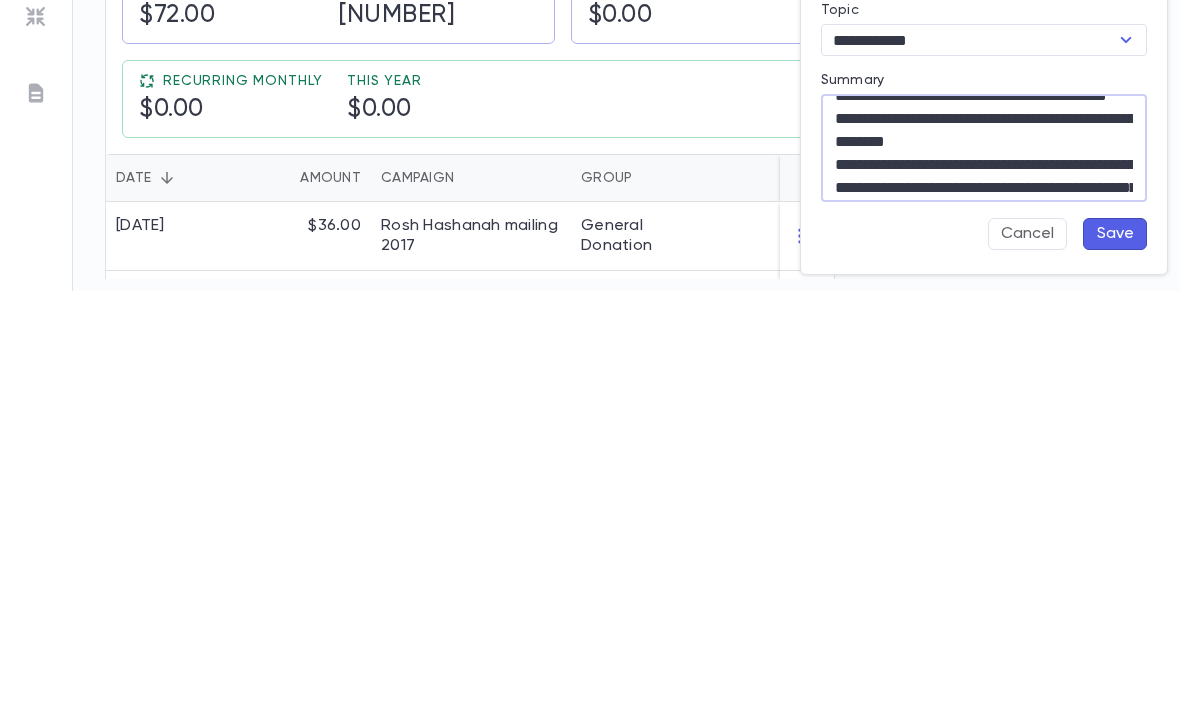 click on "**********" at bounding box center [984, 570] 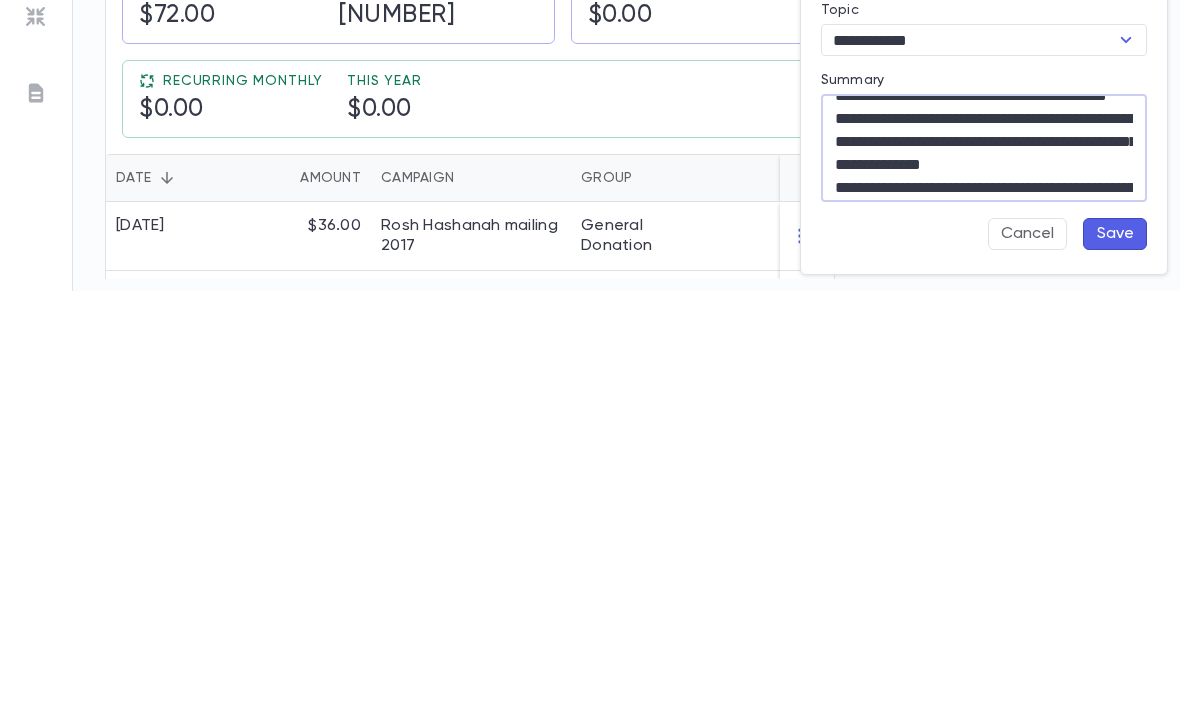 click on "**********" at bounding box center [984, 570] 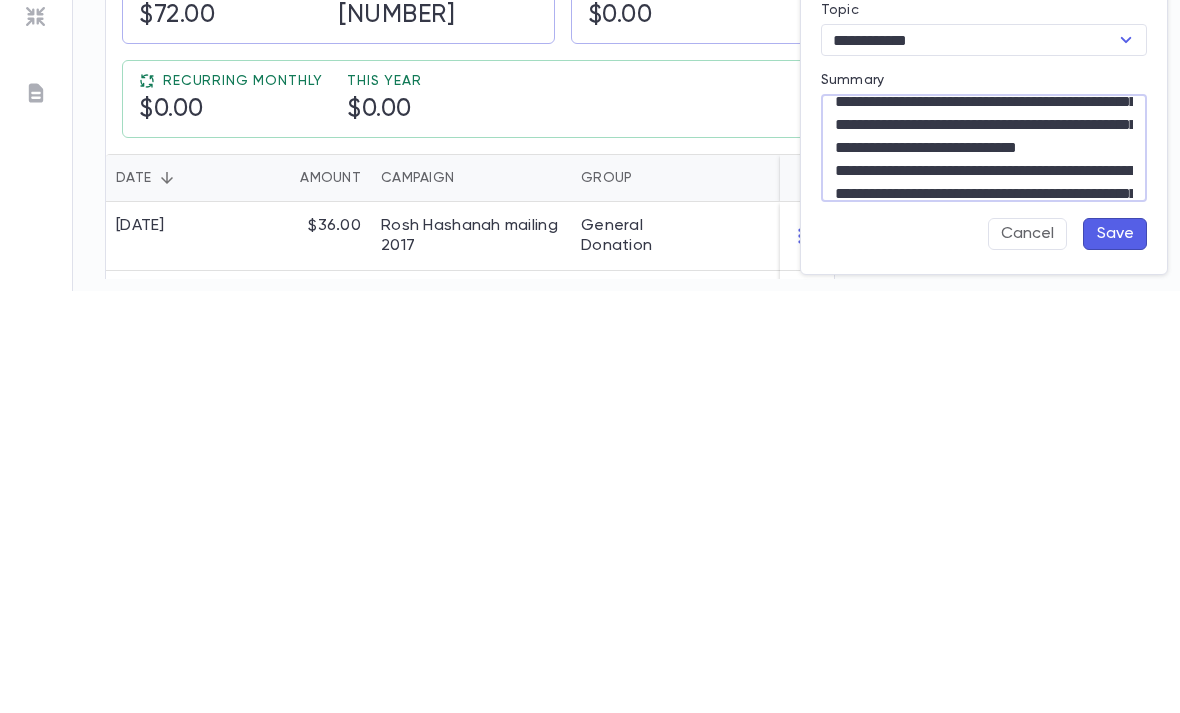 scroll, scrollTop: 216, scrollLeft: 0, axis: vertical 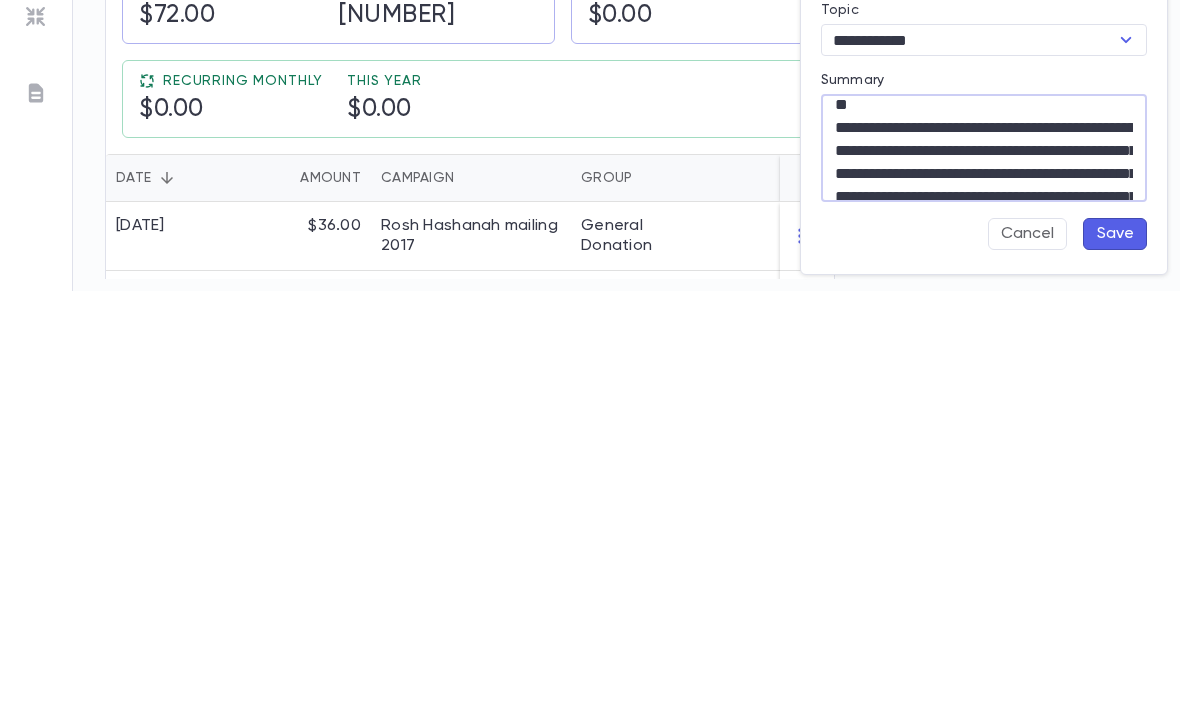 click on "Summary" at bounding box center [984, 570] 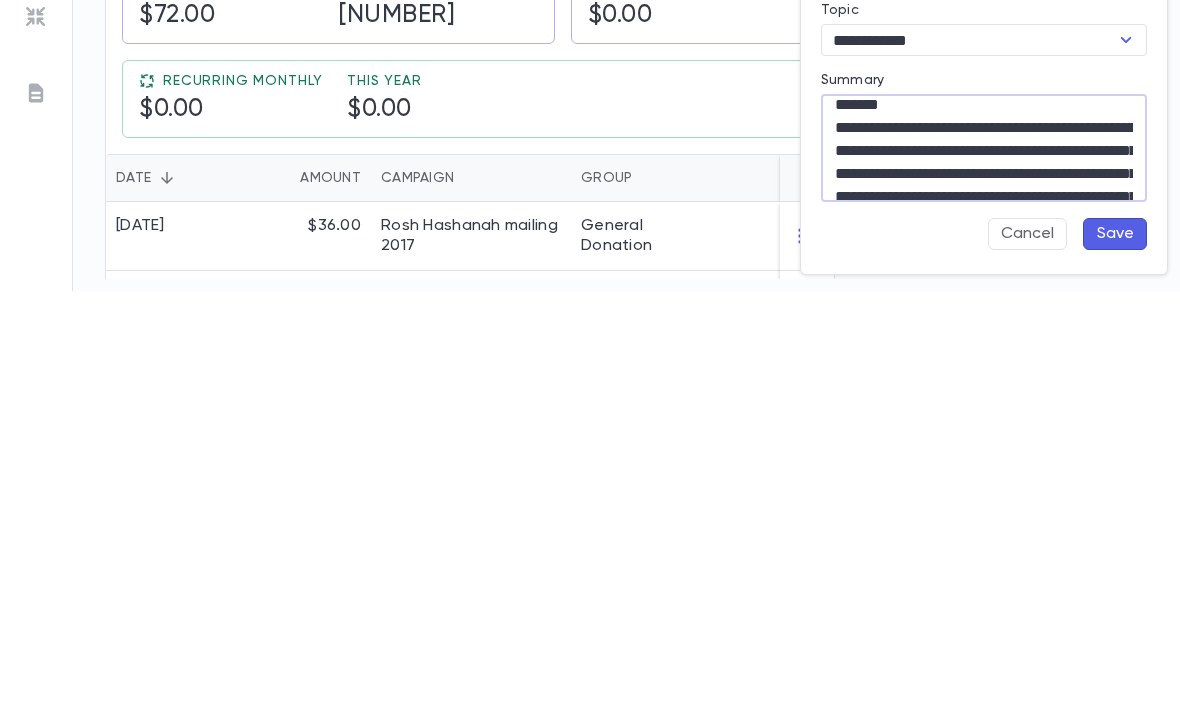 click on "Summary" at bounding box center [984, 570] 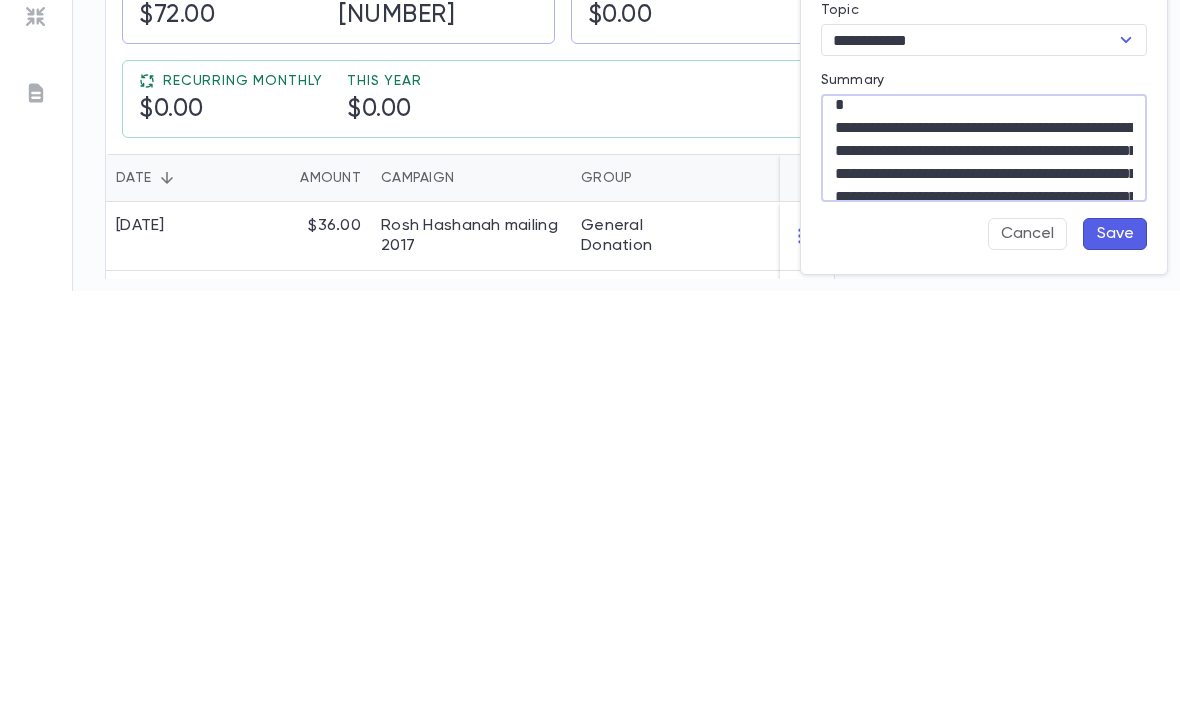 click on "Summary" at bounding box center [984, 570] 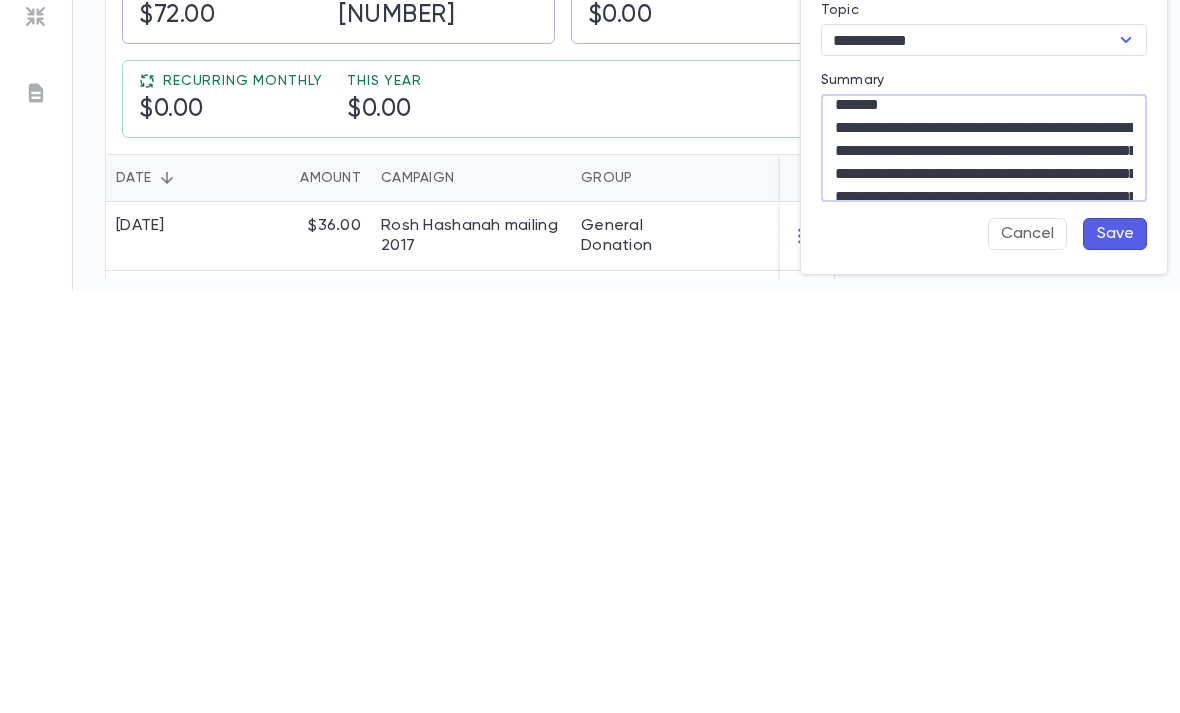 click on "Summary" at bounding box center (984, 570) 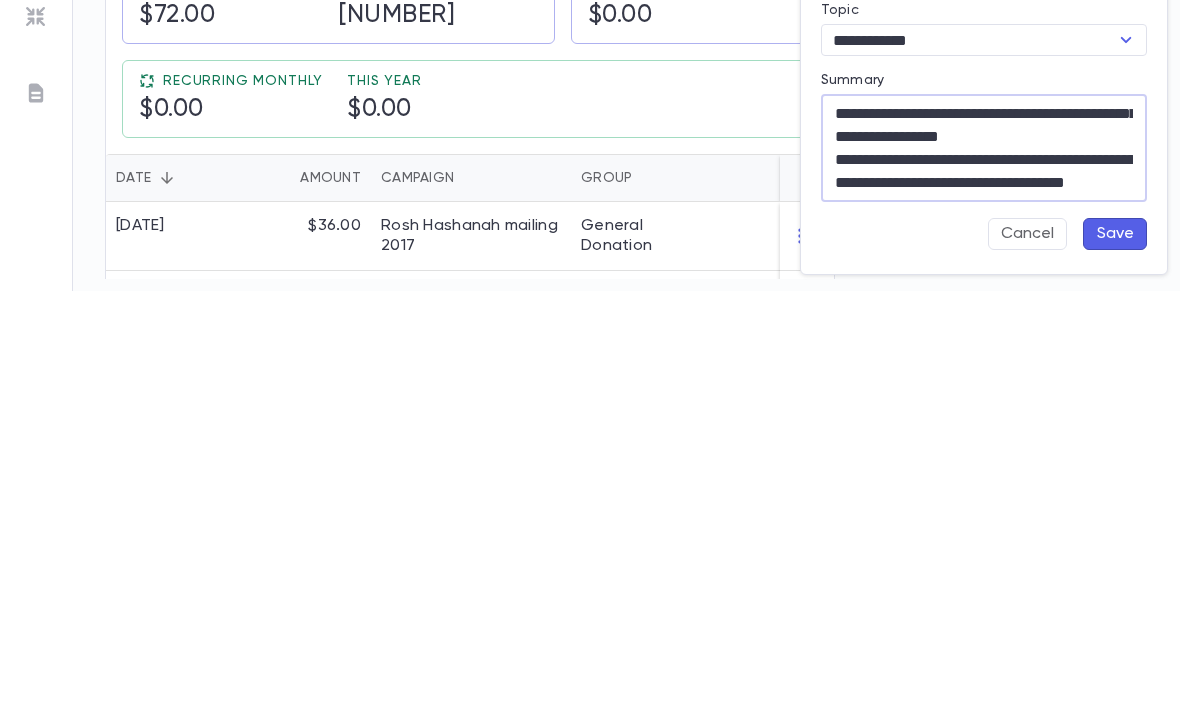 scroll, scrollTop: 667, scrollLeft: 0, axis: vertical 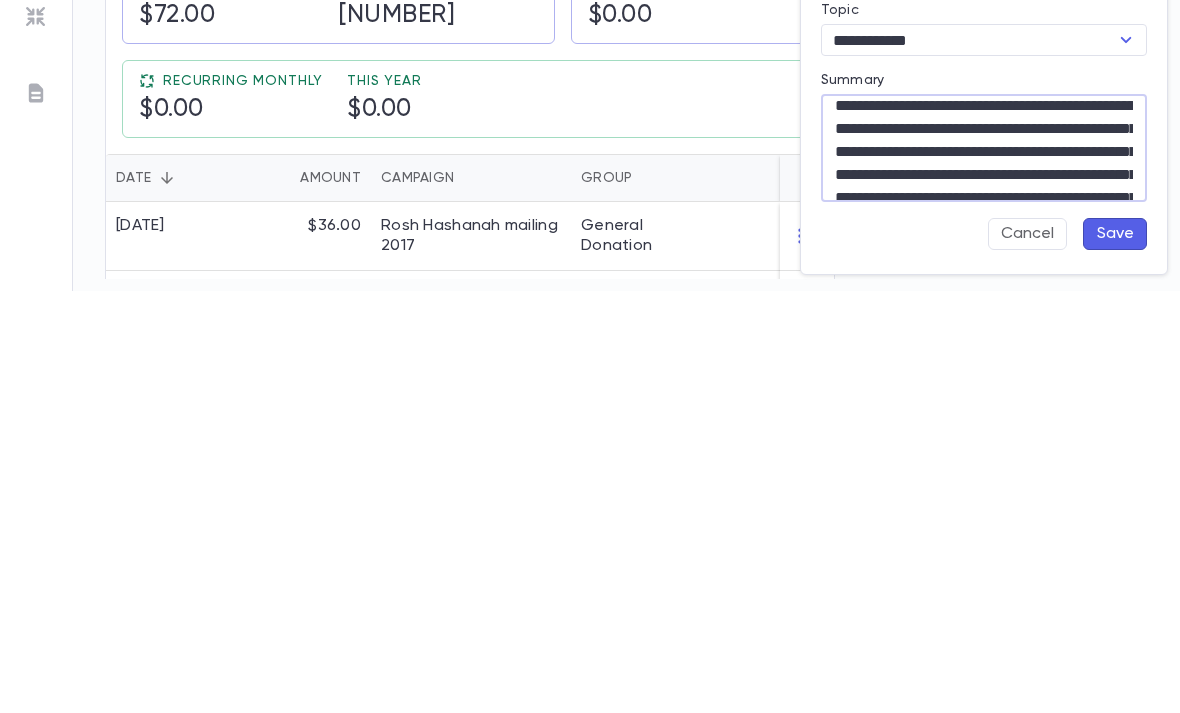 click on "Summary" at bounding box center (984, 570) 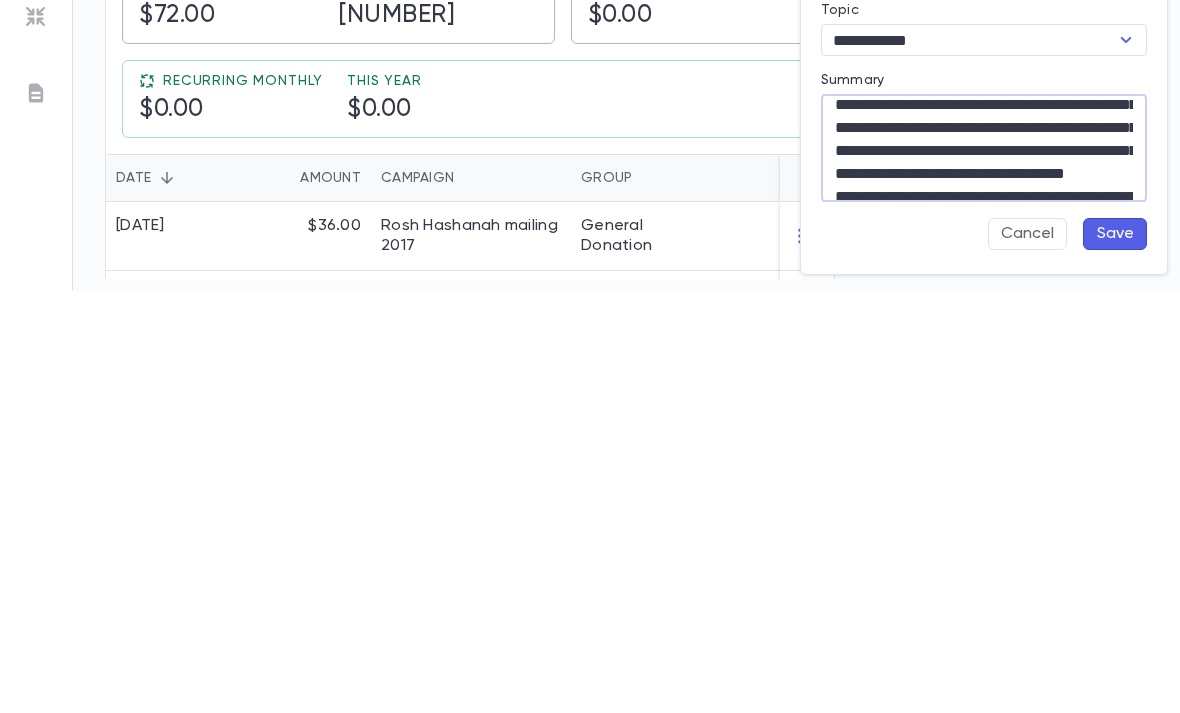 scroll, scrollTop: 146, scrollLeft: 0, axis: vertical 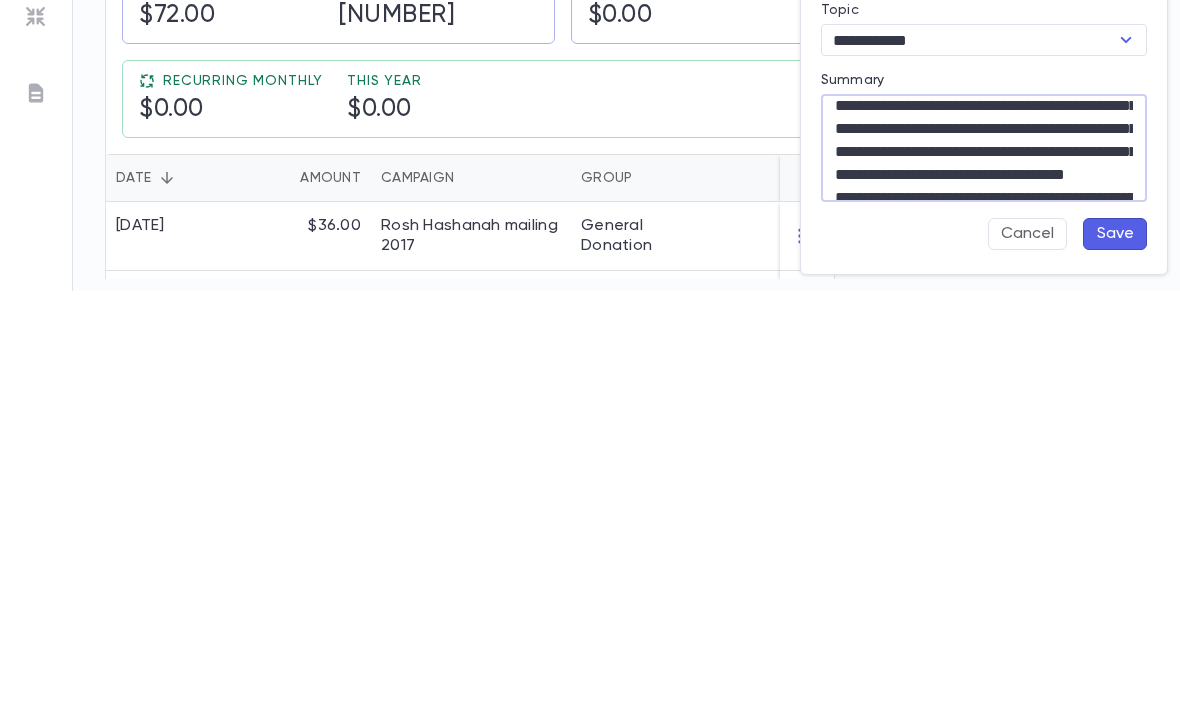 click on "Summary" at bounding box center [984, 570] 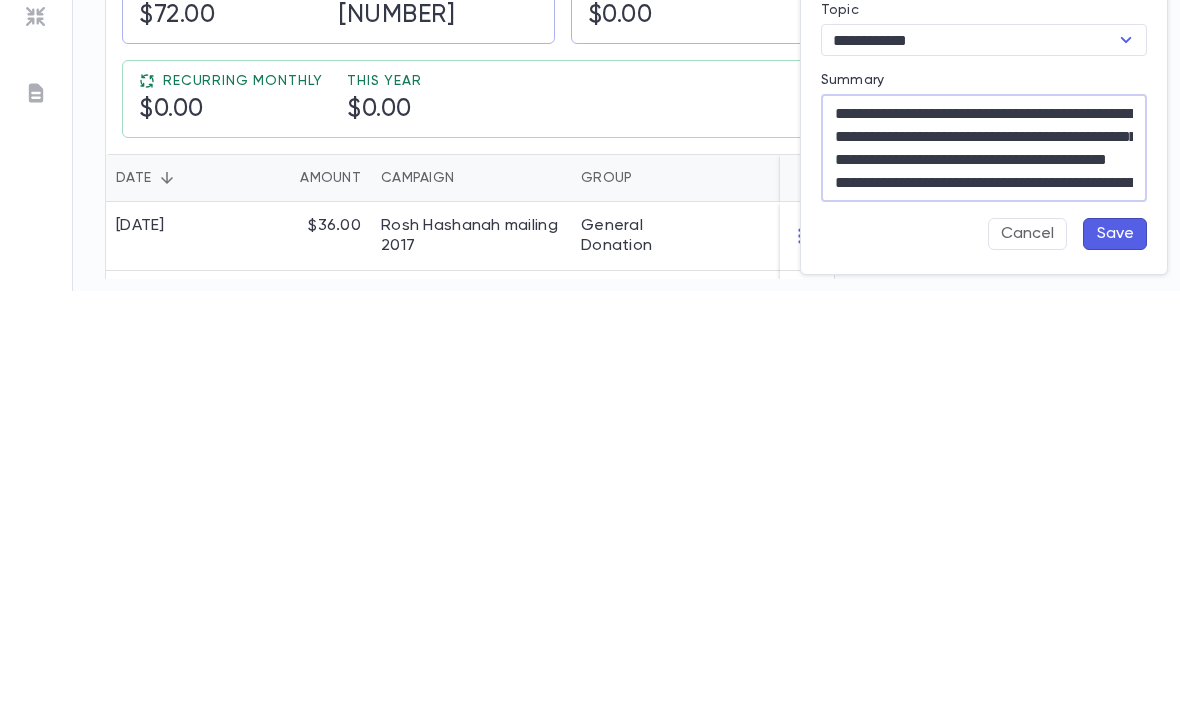 scroll, scrollTop: 0, scrollLeft: 0, axis: both 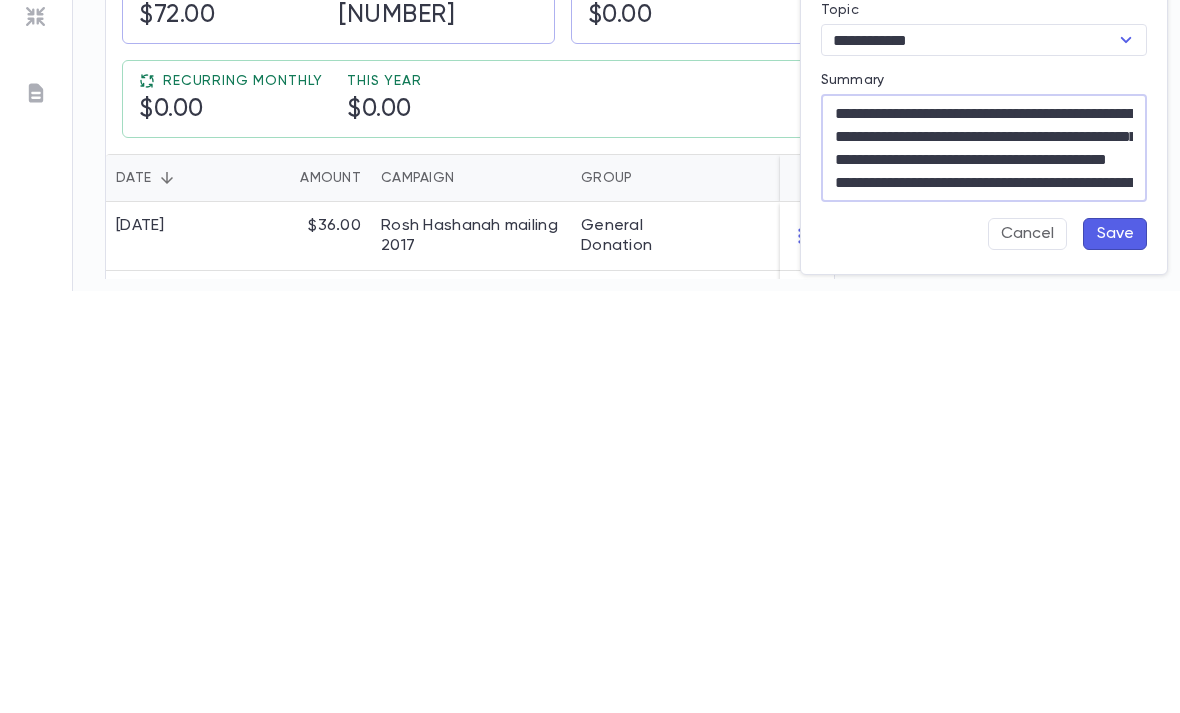 click on "Save" at bounding box center [1115, 656] 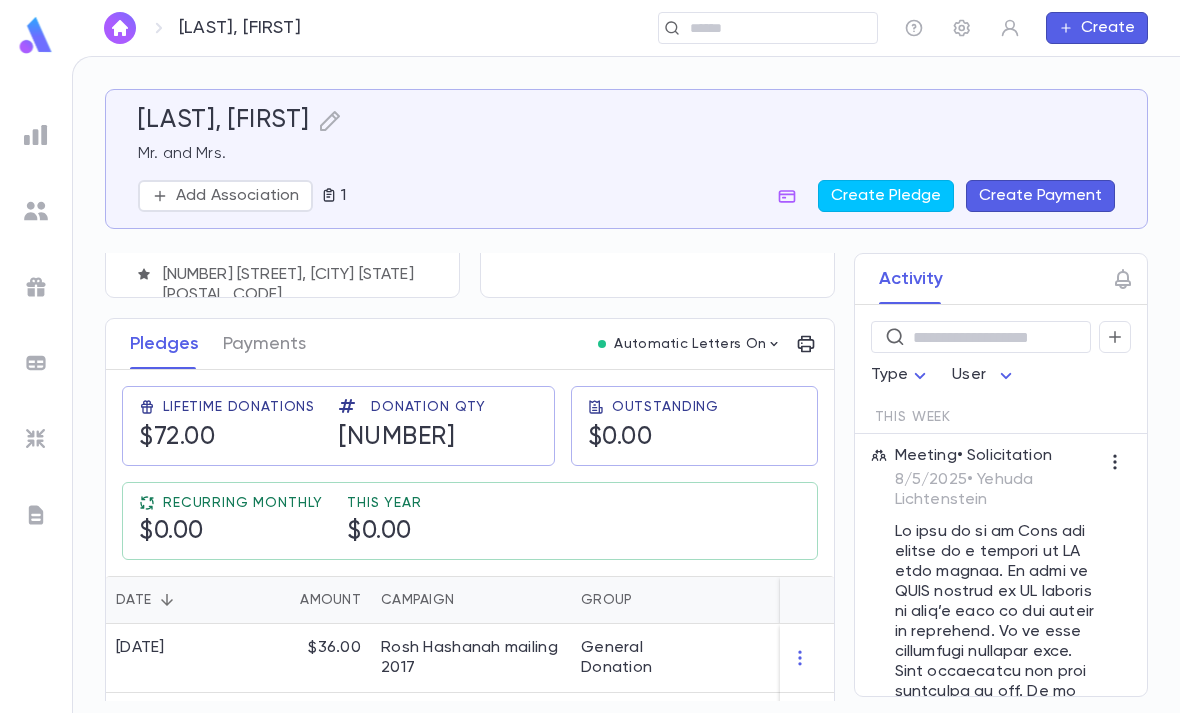 click at bounding box center (1115, 337) 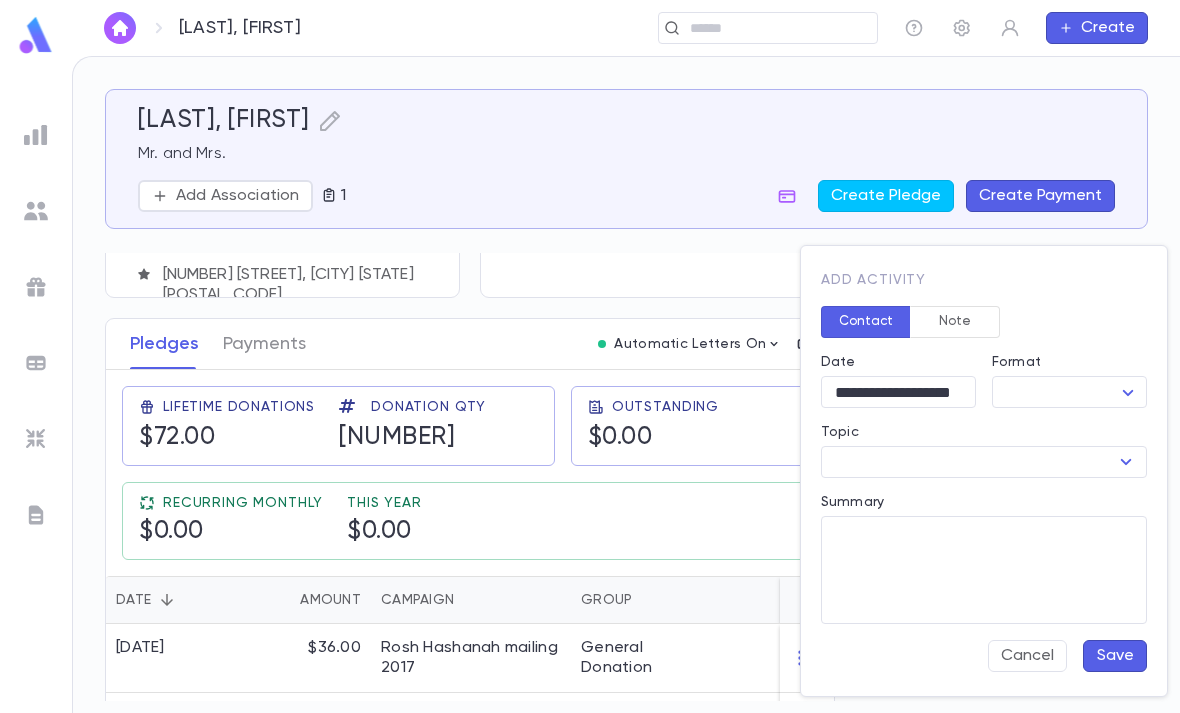 click on "[LAST], [FIRST] ​  Create   [LAST], [FIRST] Mr. and  Mrs. Add Association 1 Create Pledge Create Payment Contact Details Best Contact Home Phone Address [NUMBER] [STREET], [CITY] [STATE] Account ID 106272 Solicitor Individuals Mr. [FIRST] [LAST] sgraber@grabercpa.com Mrs. [LAST] Pledges Payments  Automatic Letters On Lifetime Donations $72.00 Donation Qty 2 Outstanding $0.00 Recurring Monthly $0.00 This Year $0.00 Date Amount Campaign Group Paid Outstanding Installments Notes 10/19/2017 $36.00 Rosh Hashanah mailing 2017 General Donation PAID $0.00 1 10/6/2016 $36.00 Rosh Hashana mailing 2016 General Donation PAID $0.00 1 Activity ​ Type User This Week Meeting  • Solicitation 8/5/2025  • [FIRST] [LAST] Earlier Call  • Meeting Request  7/1/2025  • [FIRST] [LAST] Said there’s no need for a meeting and then he said actually I have no idea what the Yeshiva is up to those days so I’d love to hear more about the Yeshiva so let’s meet Profile Log out Account Pledge Payment Alumni - in laws ANI" at bounding box center [590, 384] 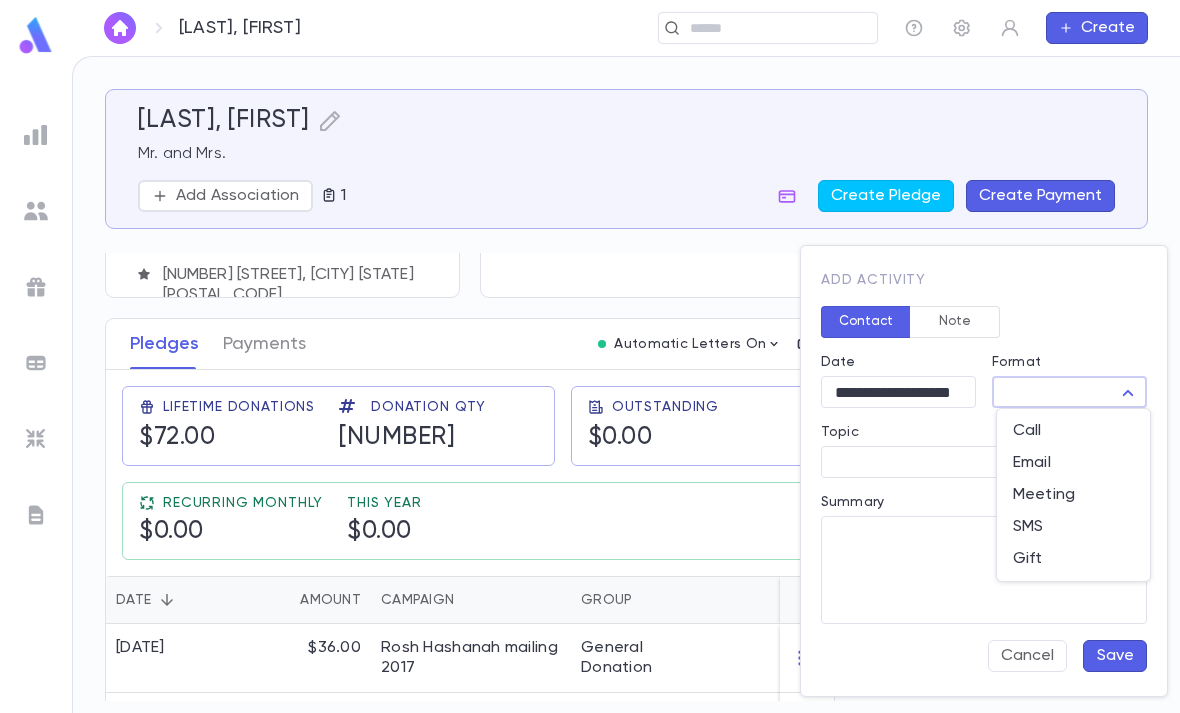 click at bounding box center (590, 356) 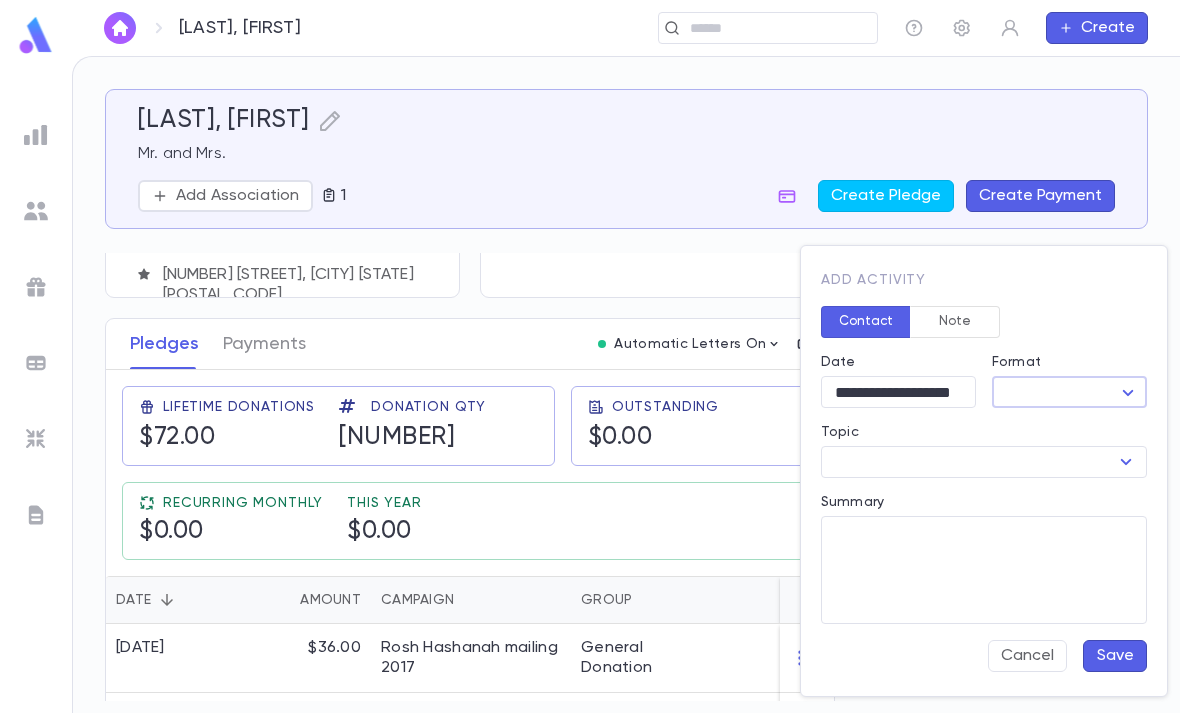 click at bounding box center (590, 356) 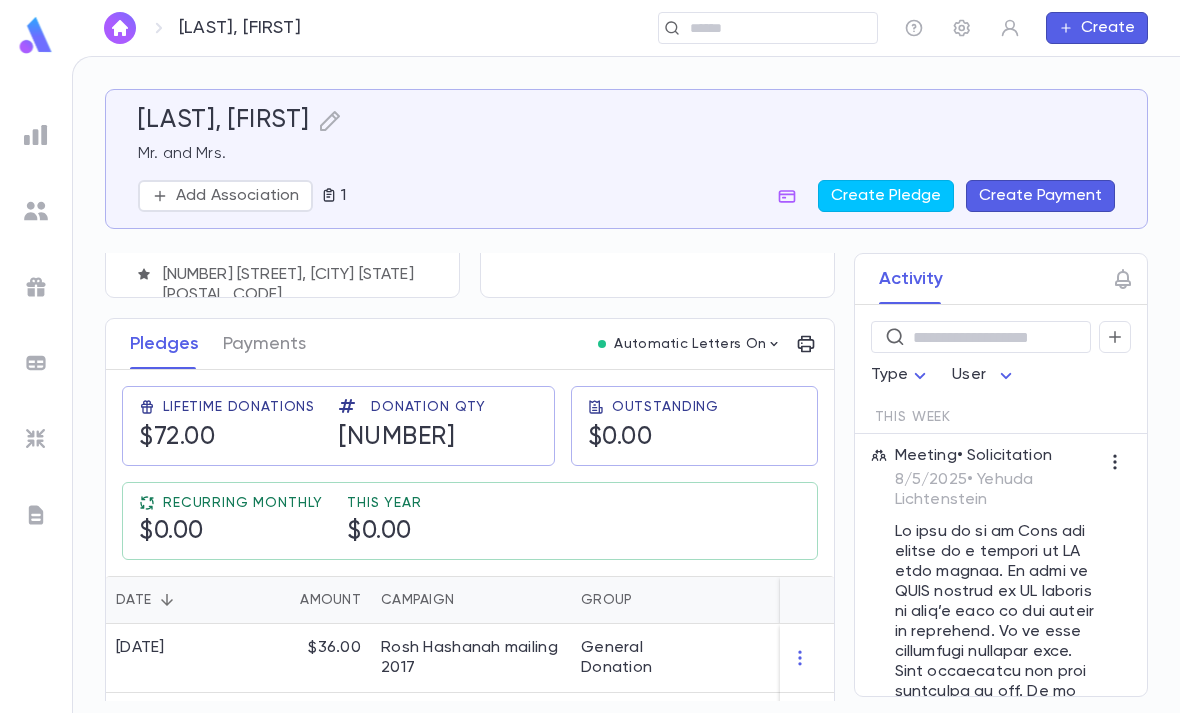 click on "Create Pledge" at bounding box center [886, 196] 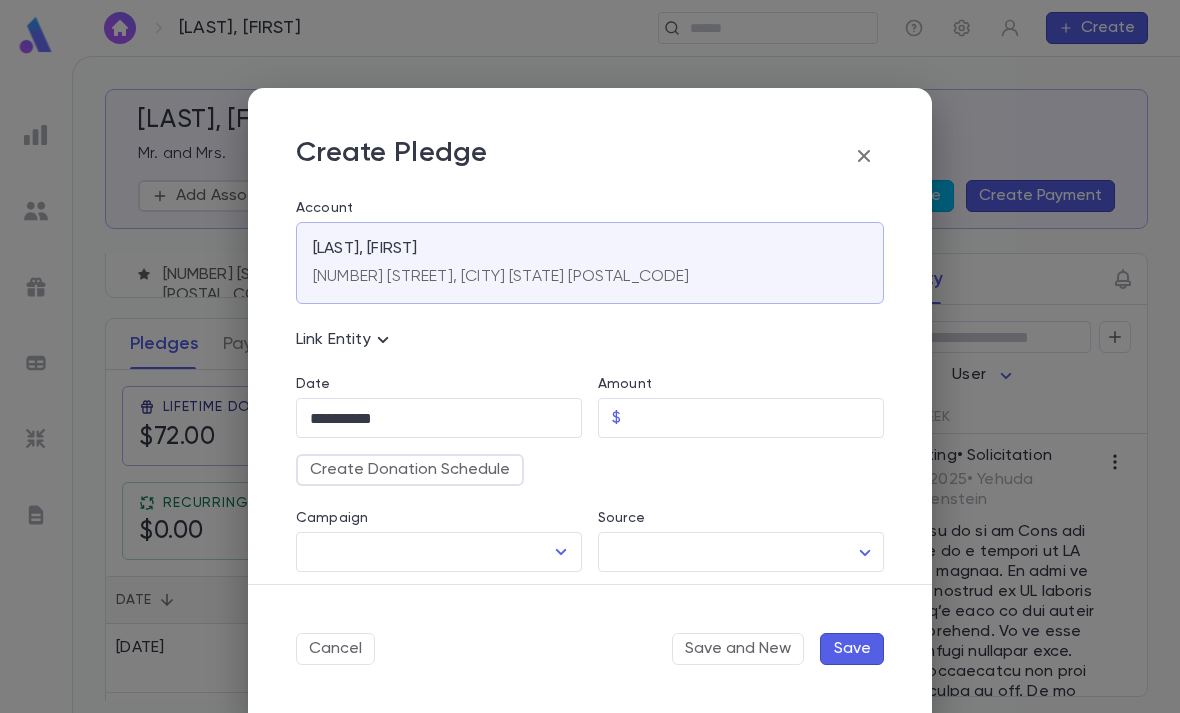 click on "Amount" at bounding box center [756, 418] 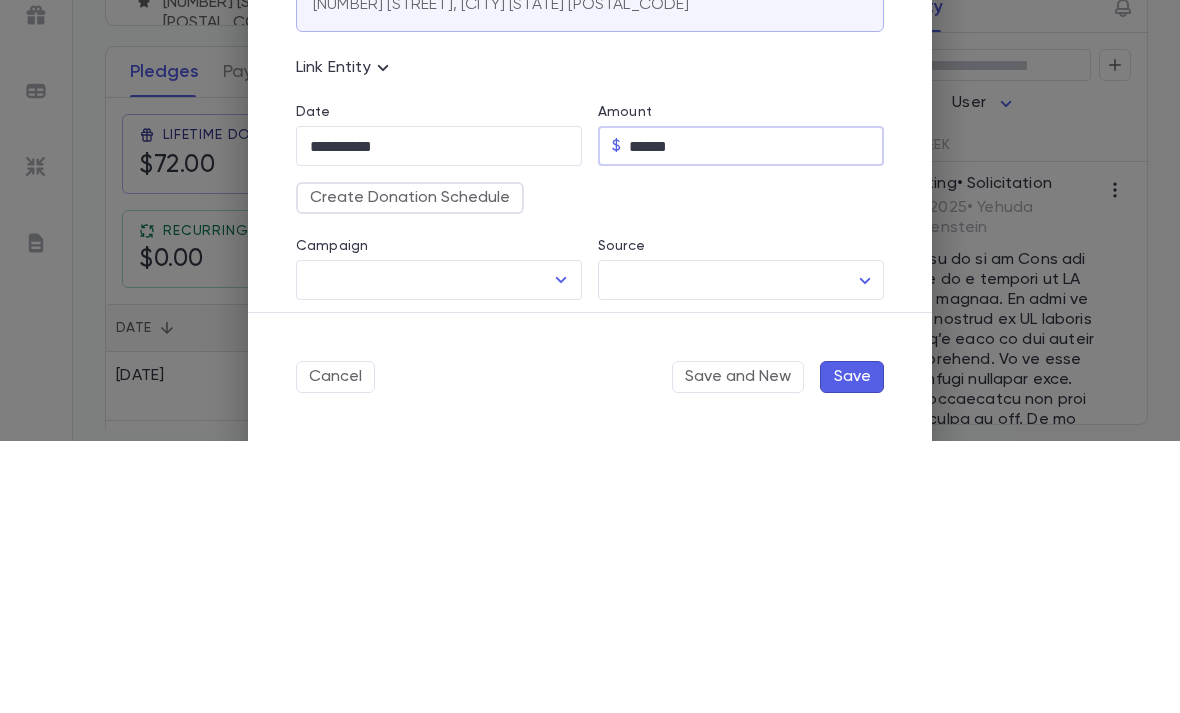 type on "********" 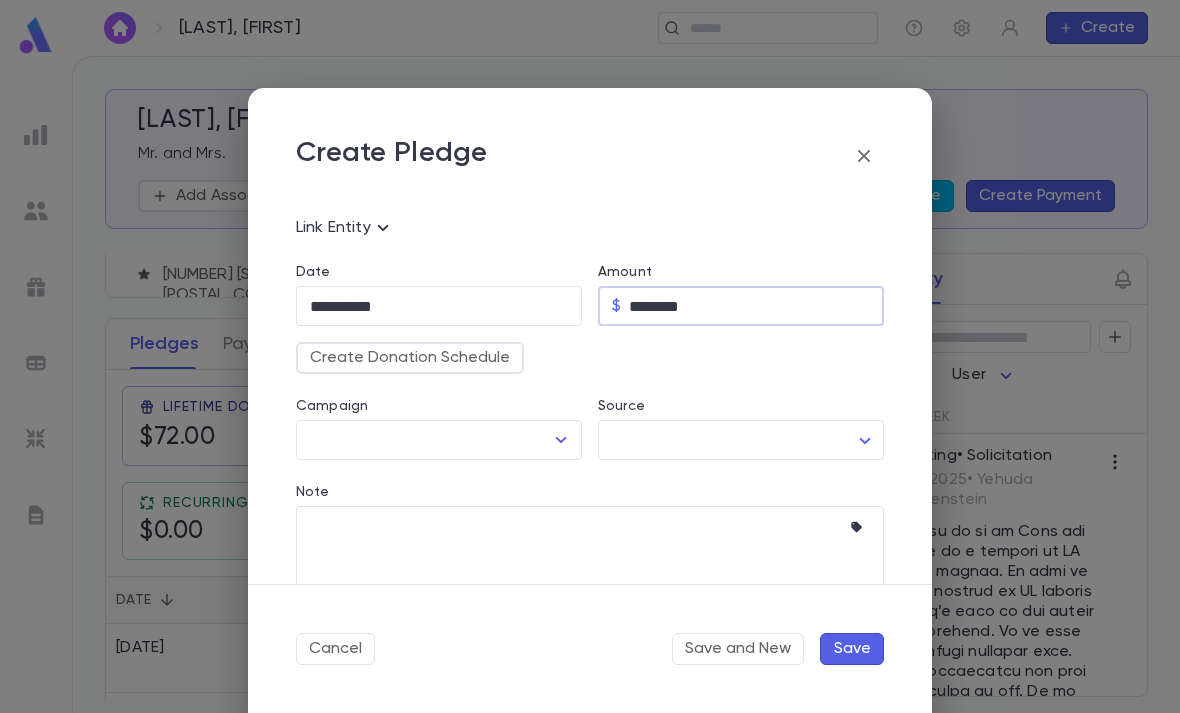 scroll, scrollTop: 113, scrollLeft: 0, axis: vertical 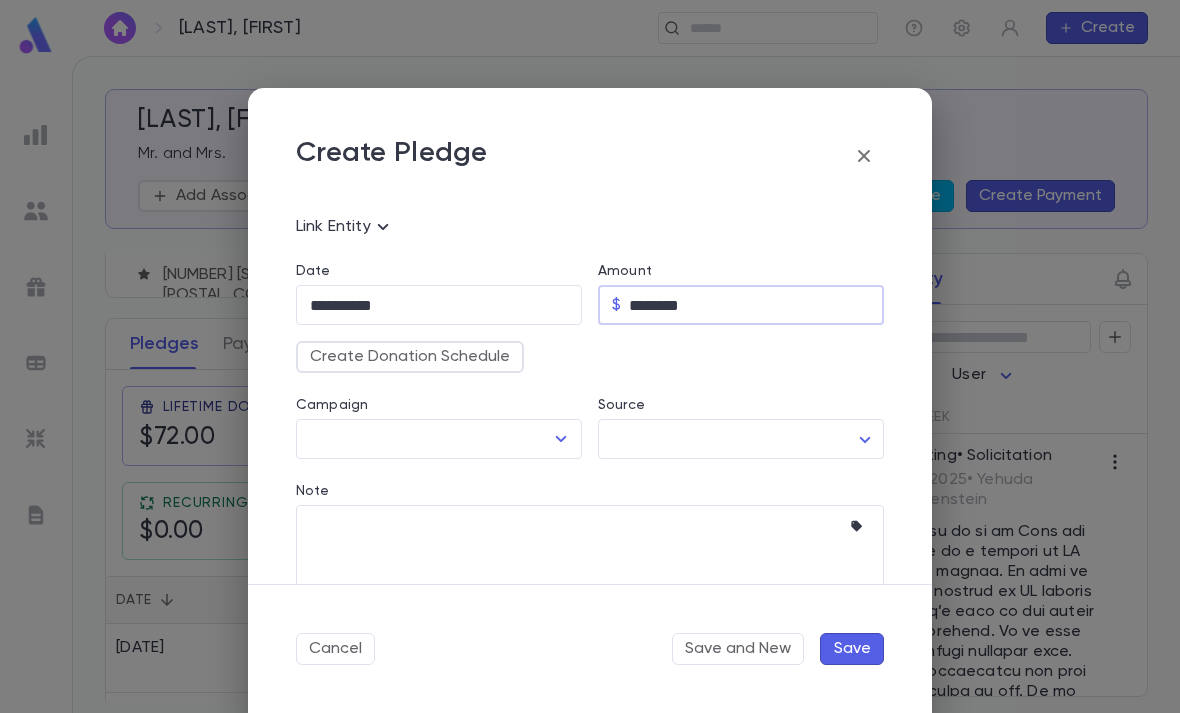 click at bounding box center [561, 439] 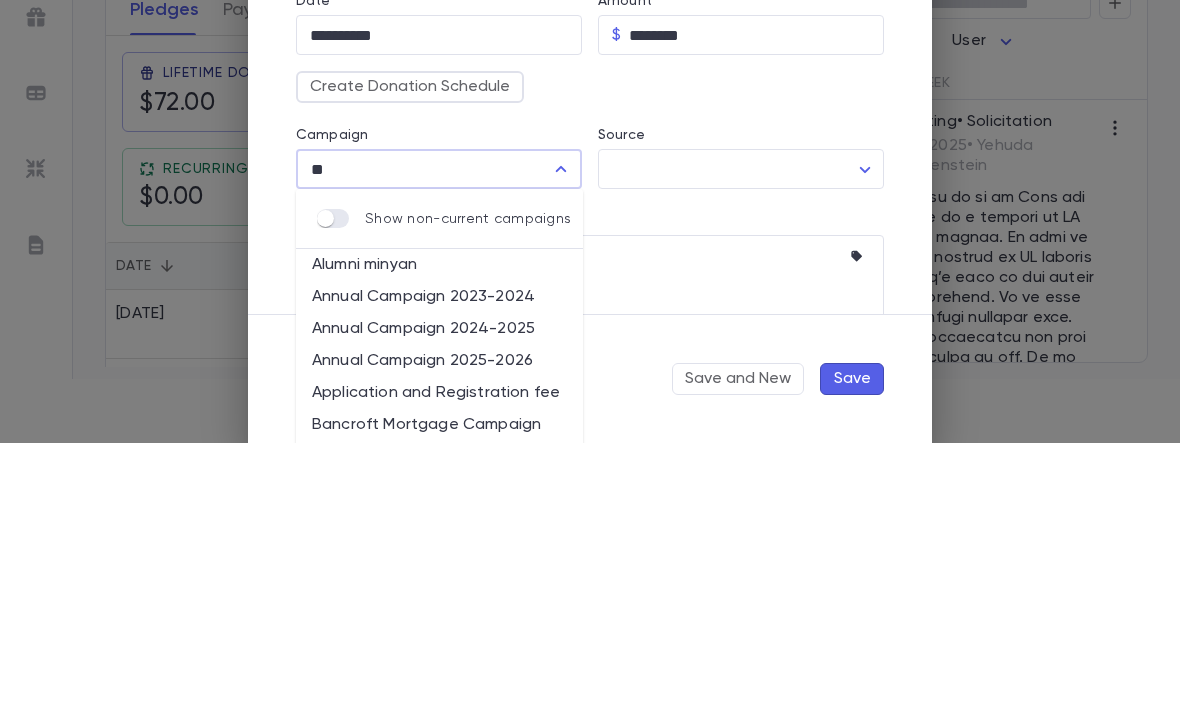 type on "*" 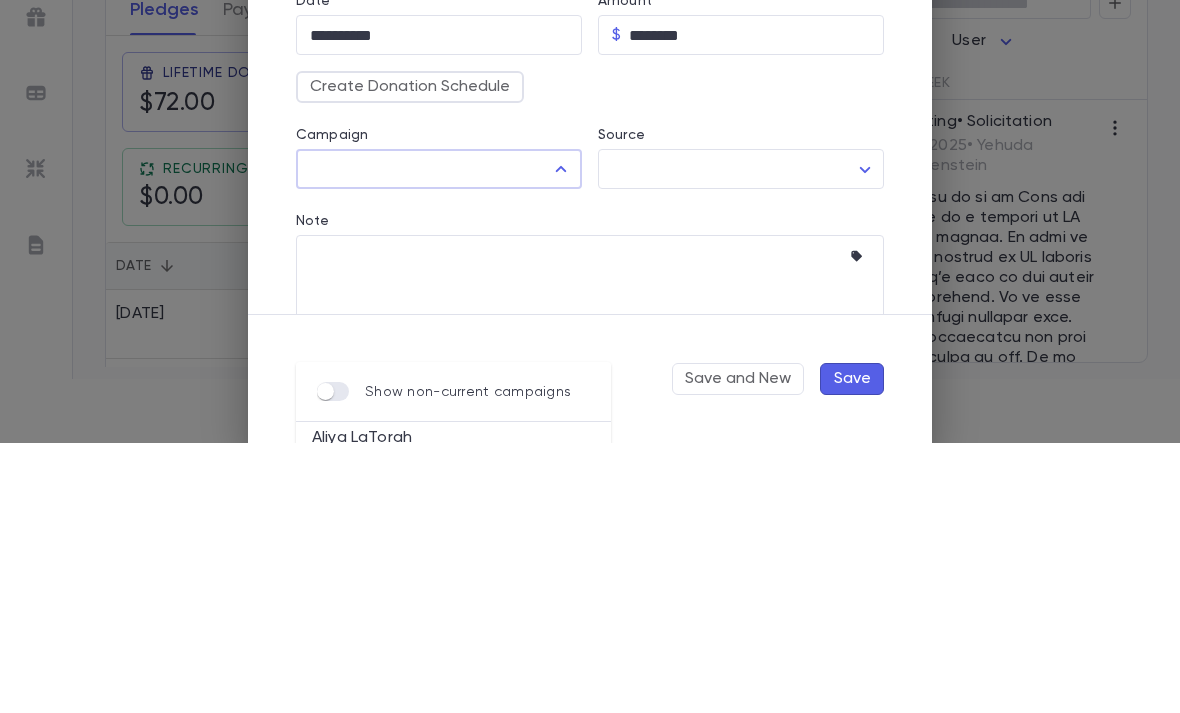 scroll, scrollTop: 237, scrollLeft: 0, axis: vertical 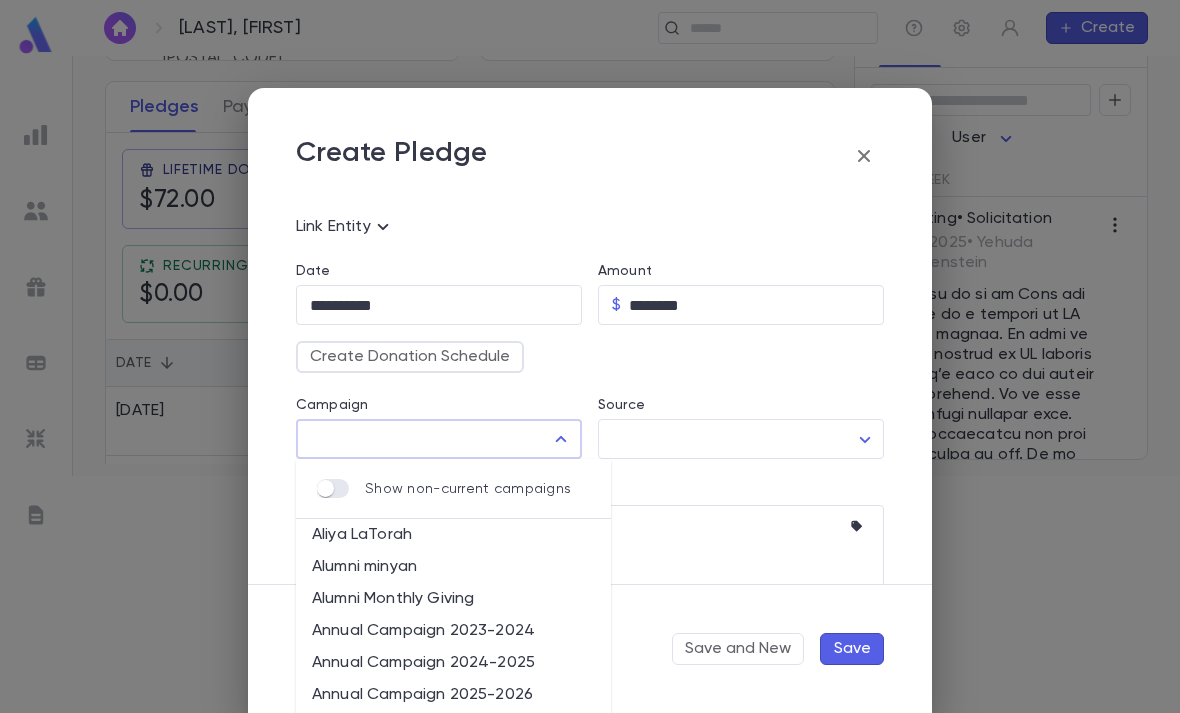 click on "**********" at bounding box center (590, 400) 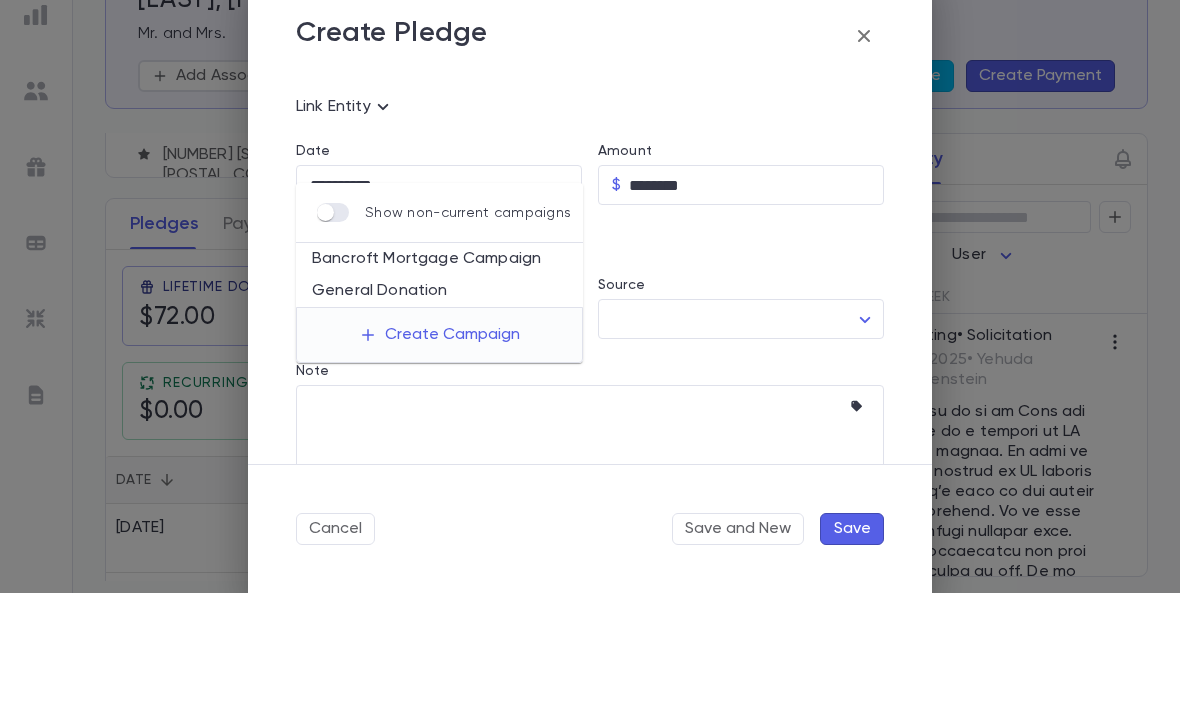 click on "General Donation" at bounding box center (439, 411) 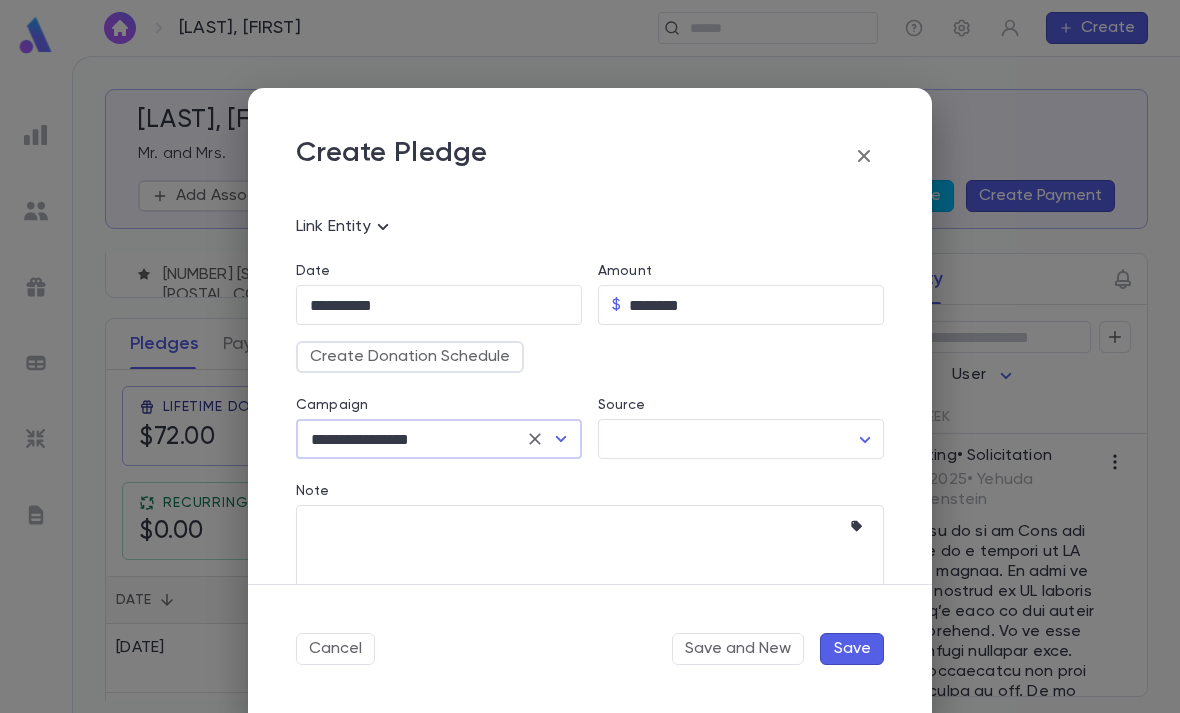click on "[LAST], [FIRST] ​  Create   [LAST], [FIRST] Mr. and  Mrs. Add Association 1 Create Pledge Create Payment Contact Details Best Contact Home Phone Address [NUMBER] [STREET], [CITY] [STATE] Account ID 106272 Solicitor Individuals Mr. [FIRST] [LAST] sgraber@grabercpa.com Mrs. [LAST] Pledges Payments  Automatic Letters On Lifetime Donations $72.00 Donation Qty 2 Outstanding $0.00 Recurring Monthly $0.00 This Year $0.00 Date Amount Campaign Group Paid Outstanding Installments Notes 10/19/2017 $36.00 Rosh Hashanah mailing 2017 General Donation PAID $0.00 1 10/6/2016 $36.00 Rosh Hashana mailing 2016 General Donation PAID $0.00 1 Activity ​ Type User This Week Meeting  • Solicitation 8/5/2025  • [FIRST] [LAST] Earlier Call  • Meeting Request  7/1/2025  • [FIRST] [LAST] Said there’s no need for a meeting and then he said actually I have no idea what the Yeshiva is up to those days so I’d love to hear more about the Yeshiva so let’s meet Profile Log out Account Pledge Payment Alumni - in laws ANI" at bounding box center [590, 384] 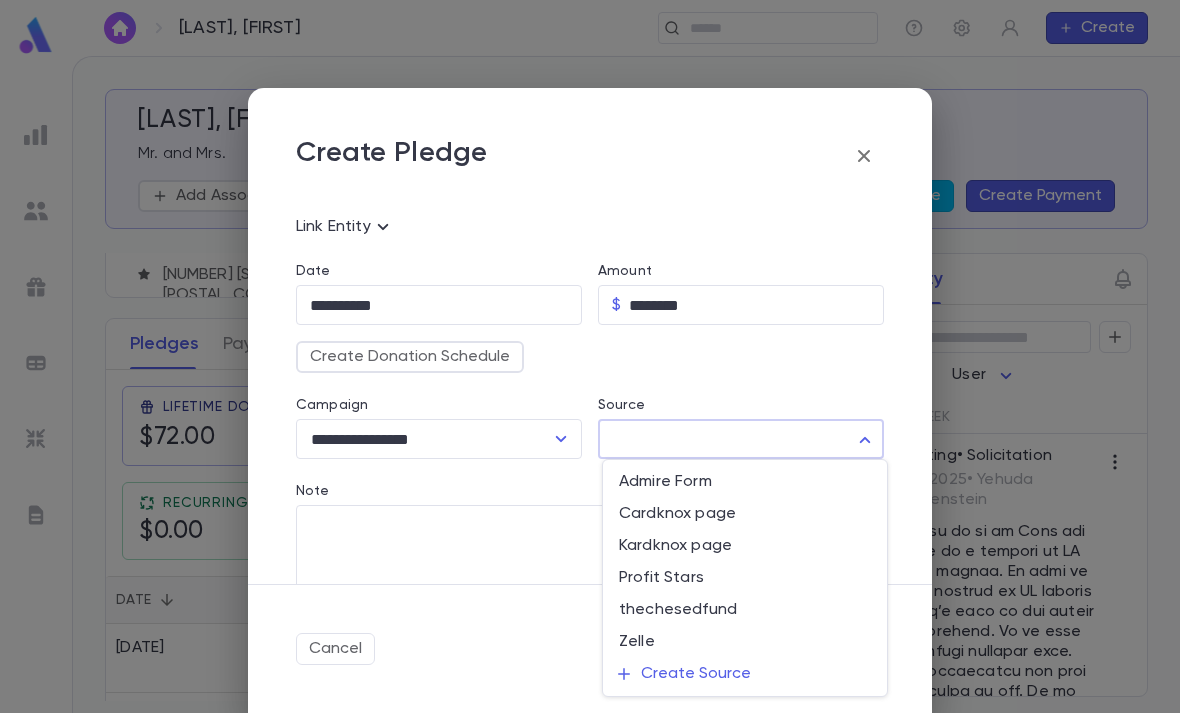 click at bounding box center (590, 356) 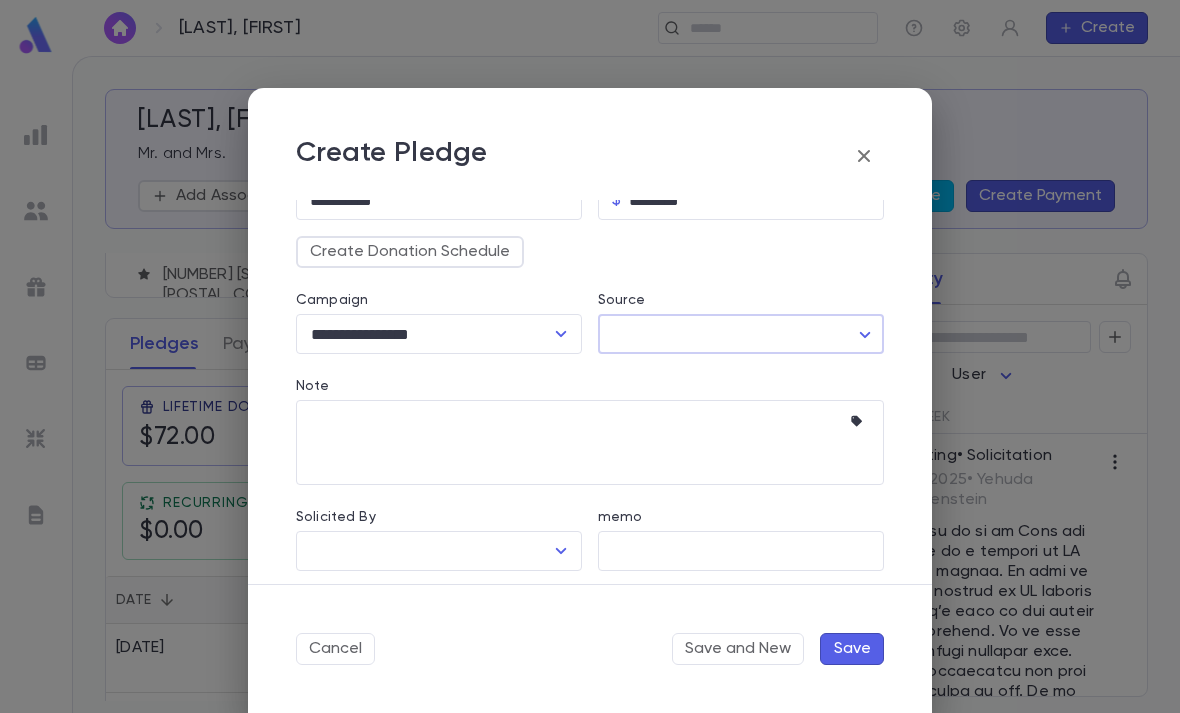 scroll, scrollTop: 229, scrollLeft: 0, axis: vertical 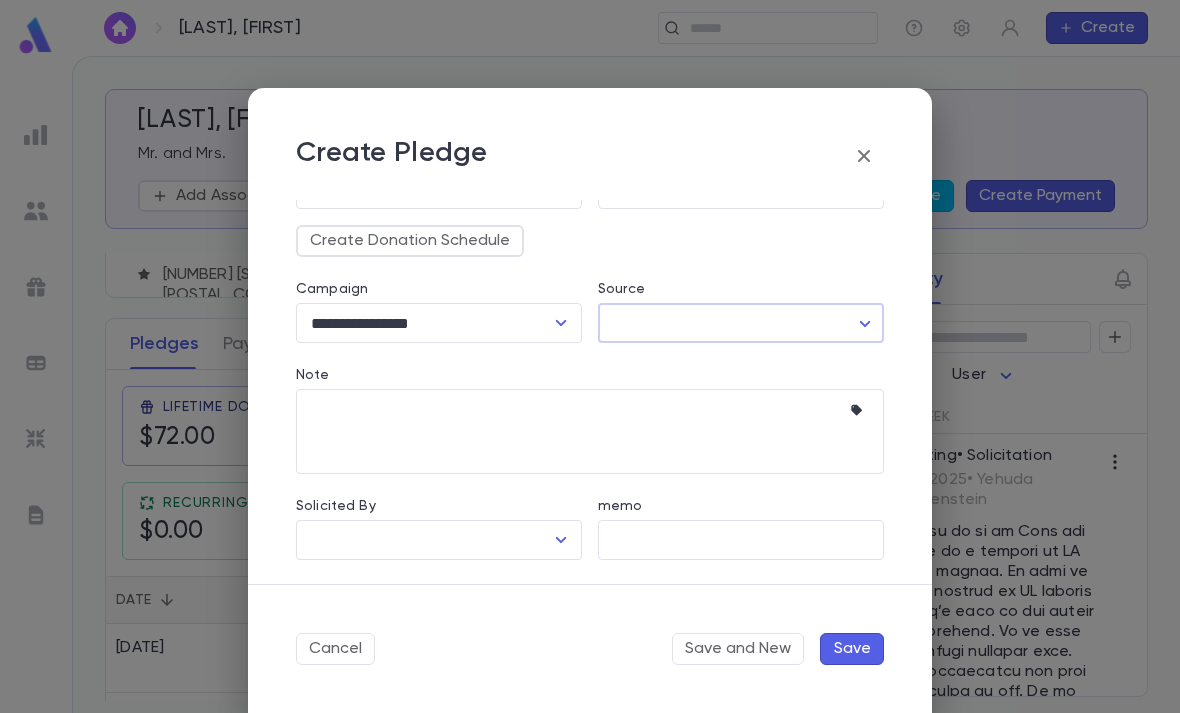 click on "Note" at bounding box center (575, 431) 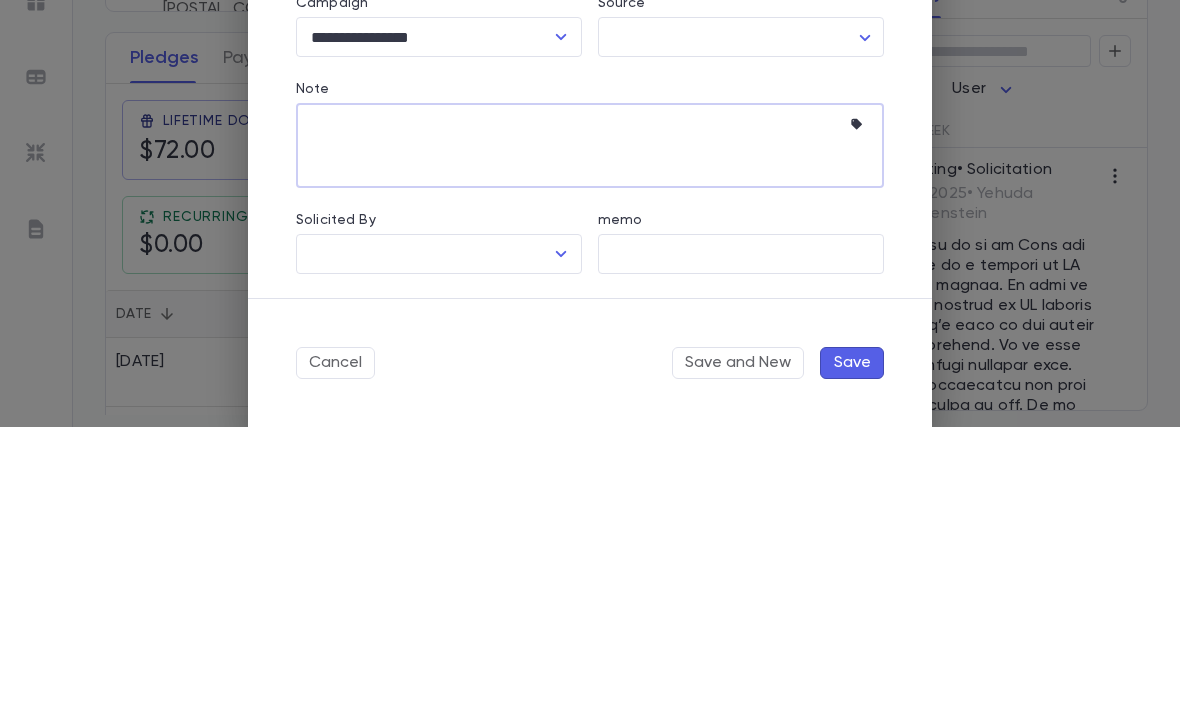 click 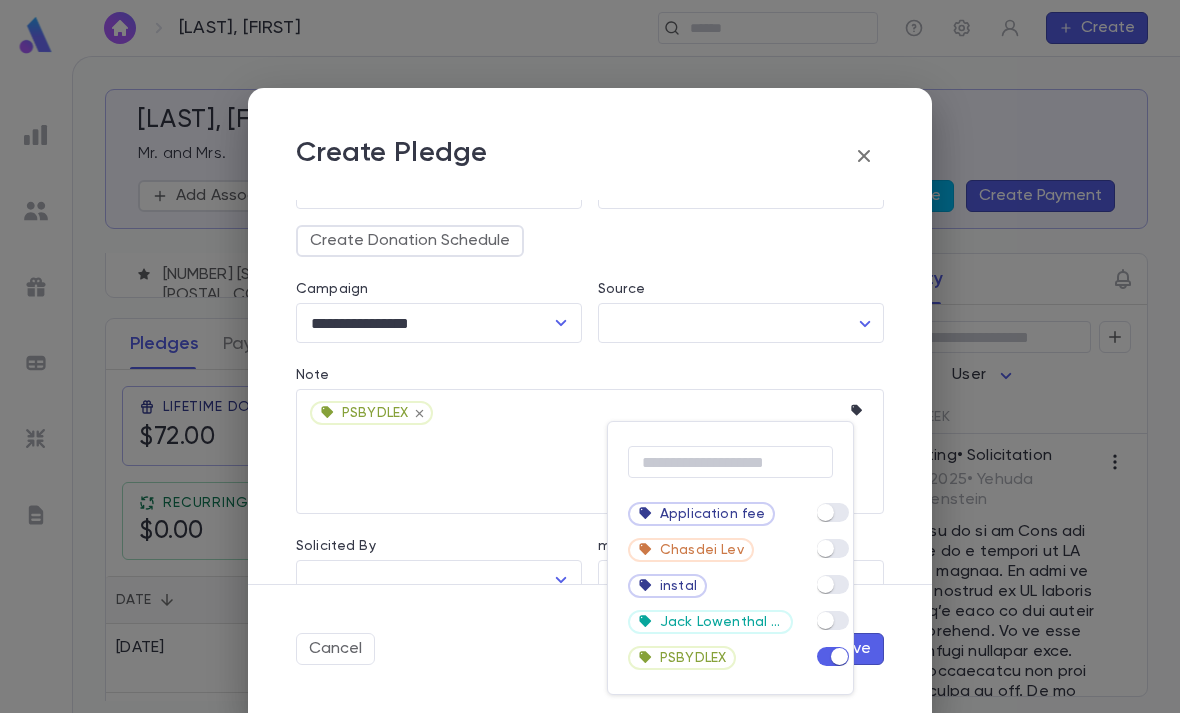 click at bounding box center (590, 356) 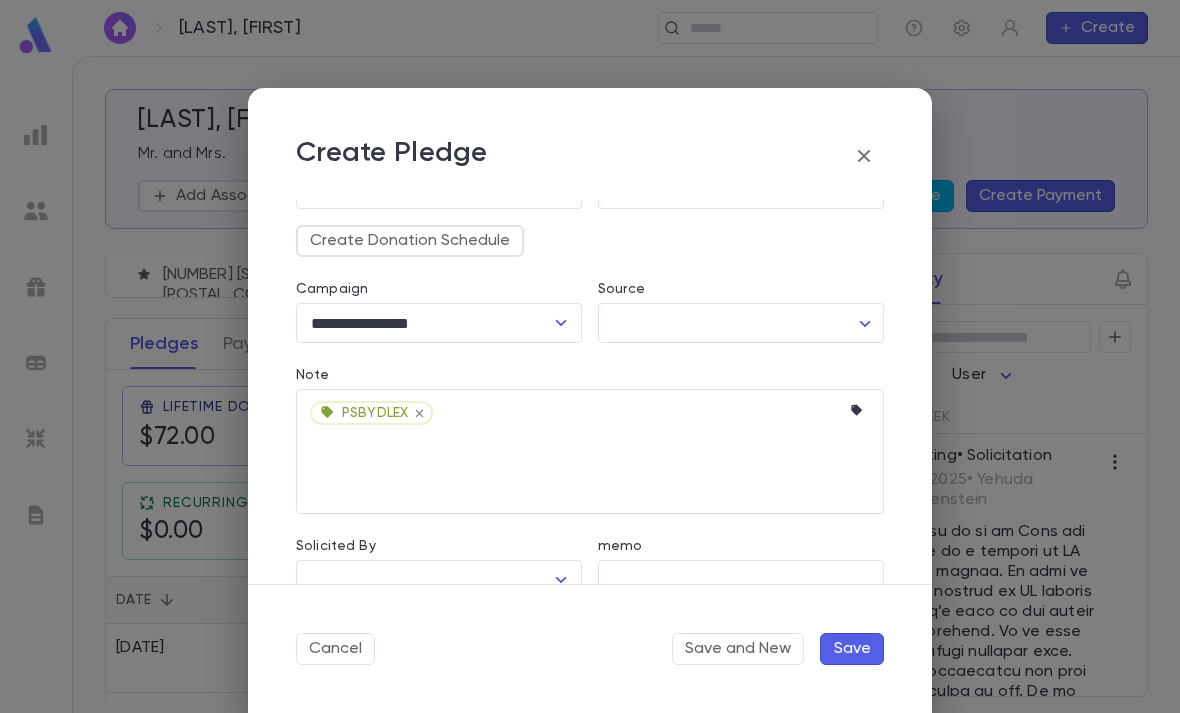 click on "[LAST], [FIRST] ​  Create   [LAST], [FIRST] Mr. and  Mrs. Add Association 1 Create Pledge Create Payment Contact Details Best Contact Home Phone Address [NUMBER] [STREET], [CITY] [STATE] Account ID 106272 Solicitor Individuals Mr. [FIRST] [LAST] sgraber@grabercpa.com Mrs. [LAST] Pledges Payments  Automatic Letters On Lifetime Donations $72.00 Donation Qty 2 Outstanding $0.00 Recurring Monthly $0.00 This Year $0.00 Date Amount Campaign Group Paid Outstanding Installments Notes 10/19/2017 $36.00 Rosh Hashanah mailing 2017 General Donation PAID $0.00 1 10/6/2016 $36.00 Rosh Hashana mailing 2016 General Donation PAID $0.00 1 Activity ​ Type User This Week Meeting  • Solicitation 8/5/2025  • [FIRST] [LAST] Earlier Call  • Meeting Request  7/1/2025  • [FIRST] [LAST] Said there’s no need for a meeting and then he said actually I have no idea what the Yeshiva is up to those days so I’d love to hear more about the Yeshiva so let’s meet Profile Log out Account Pledge Payment Alumni - in laws ANI" at bounding box center (590, 384) 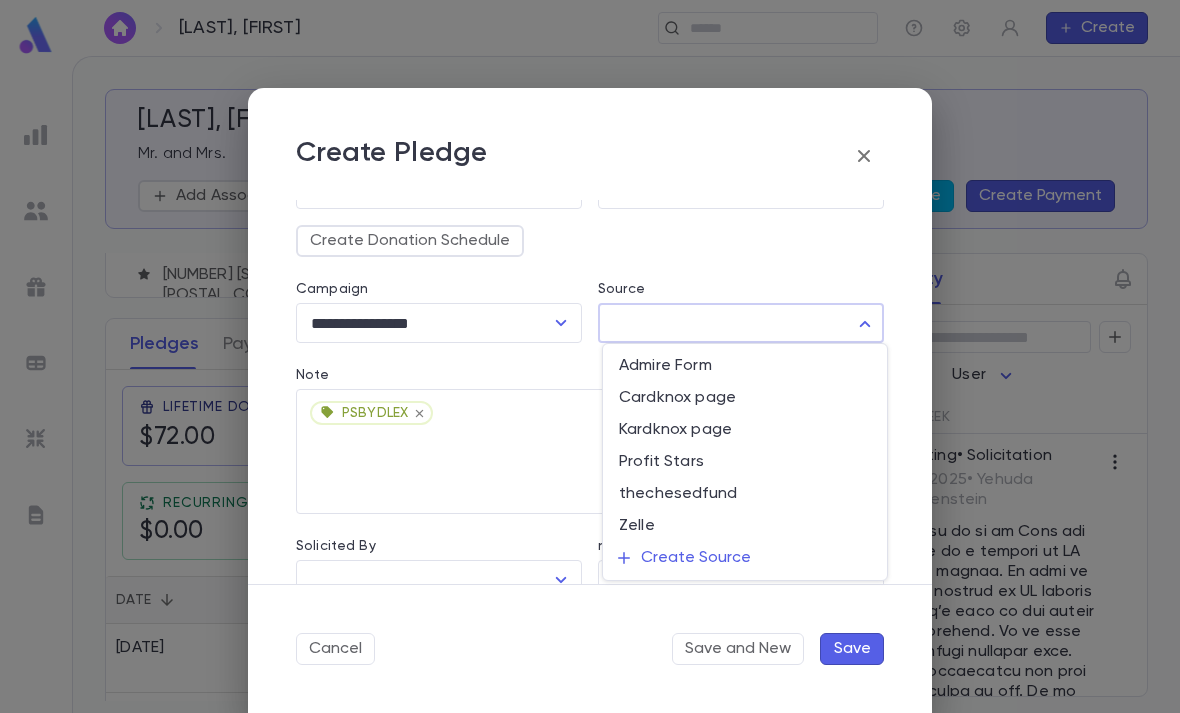 click at bounding box center (590, 356) 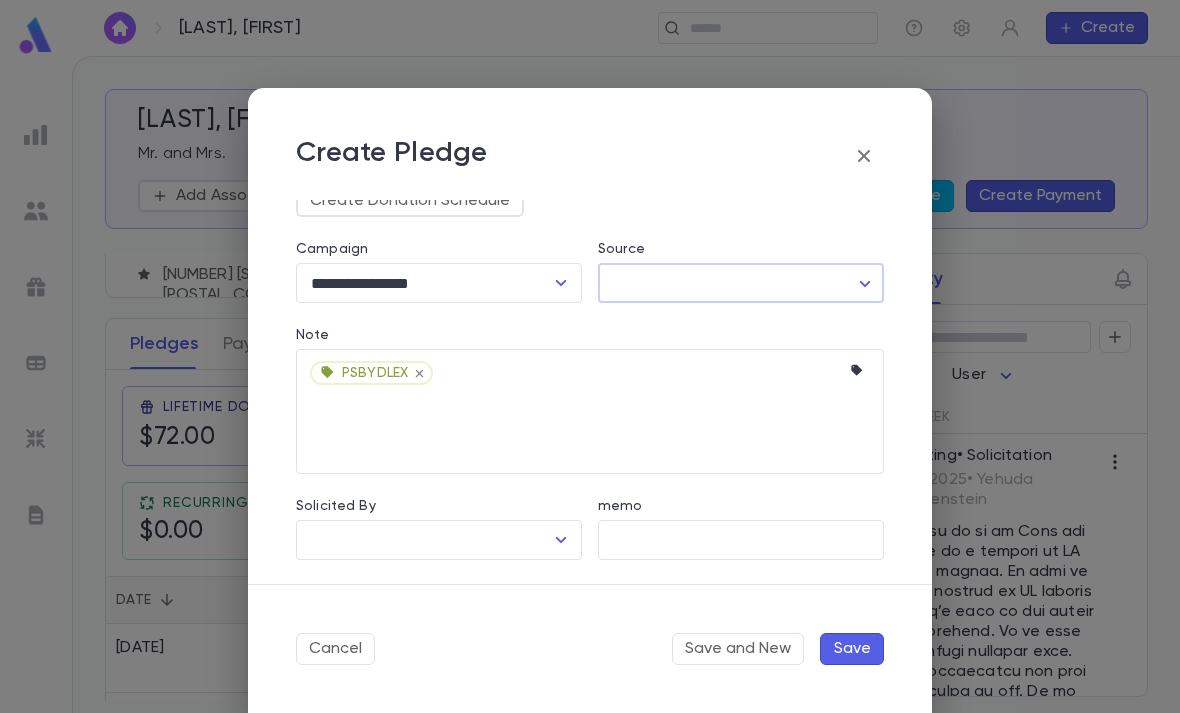 click on "Solicited By" at bounding box center [424, 540] 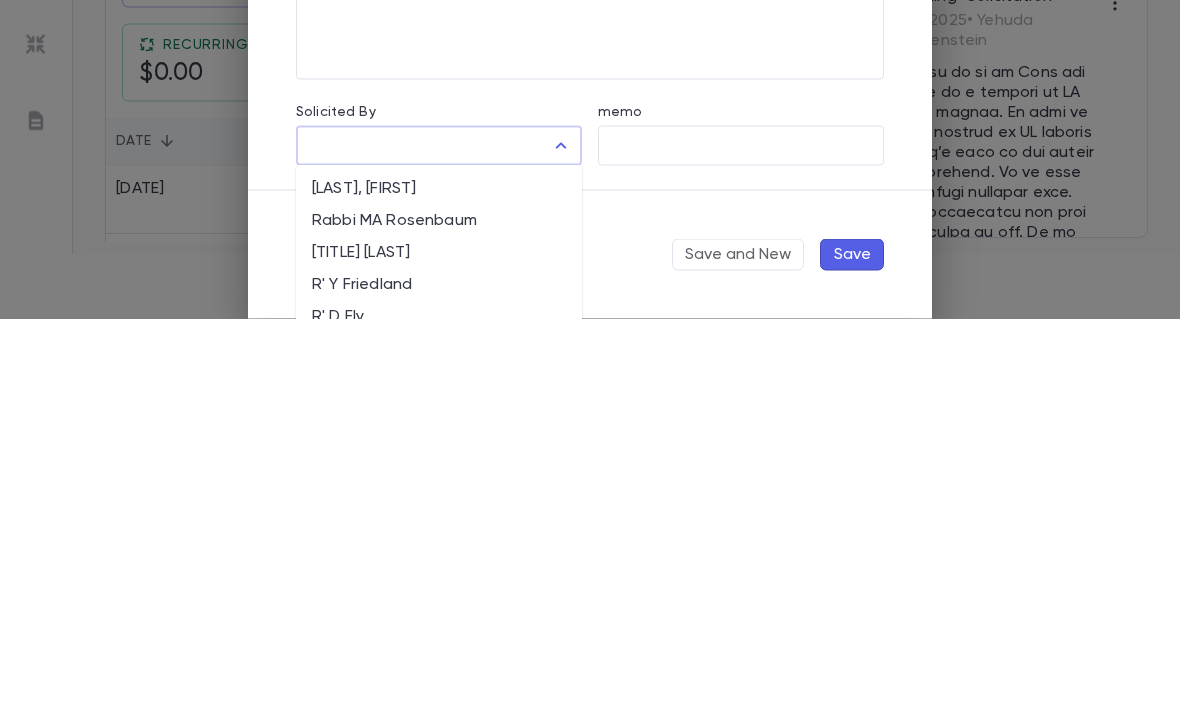 click on "[LAST], [FIRST]" at bounding box center [439, 584] 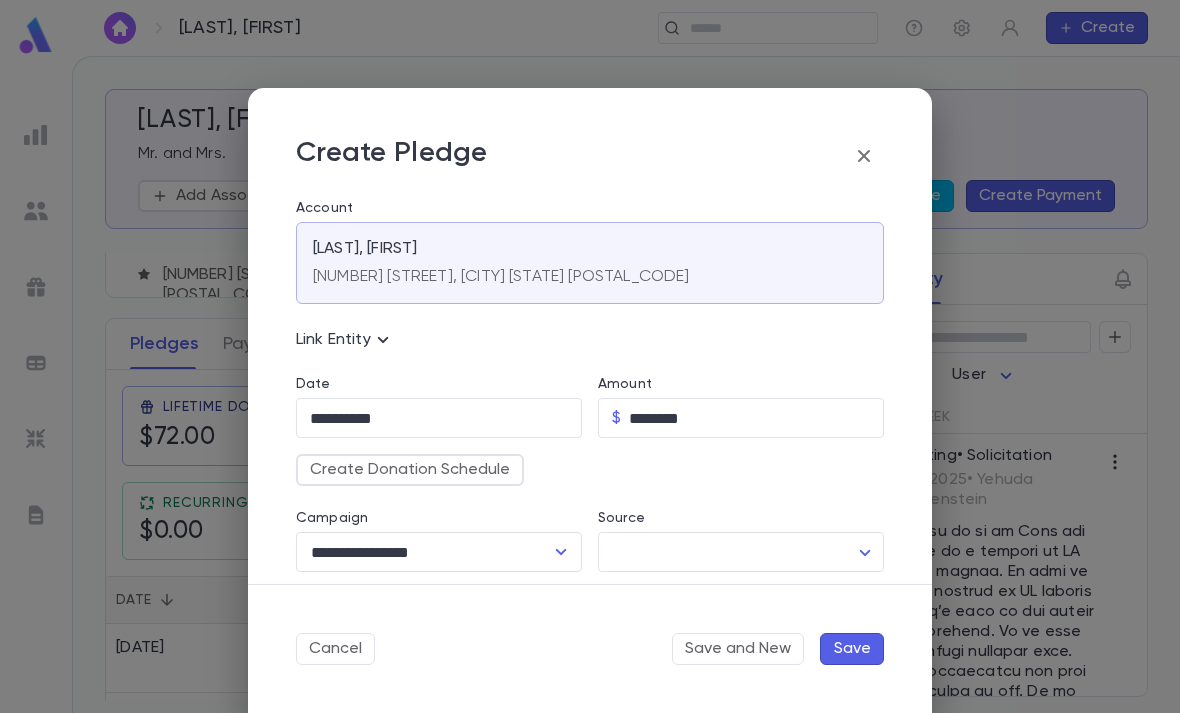 scroll, scrollTop: 0, scrollLeft: 0, axis: both 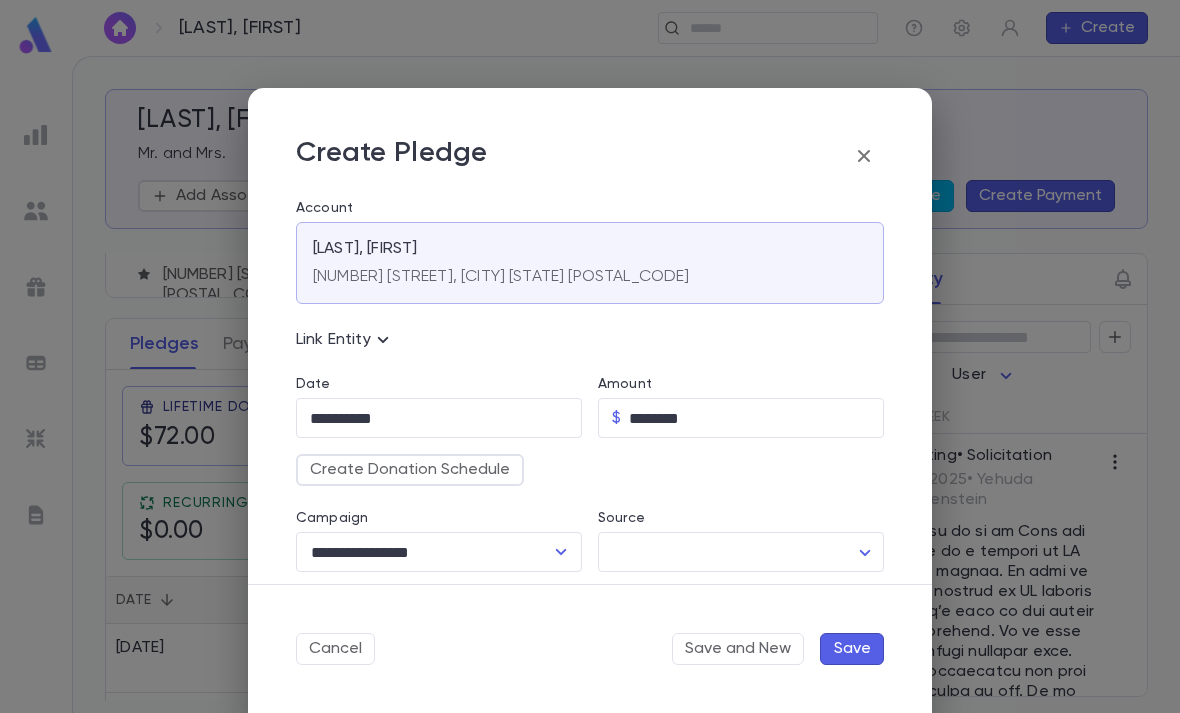 click 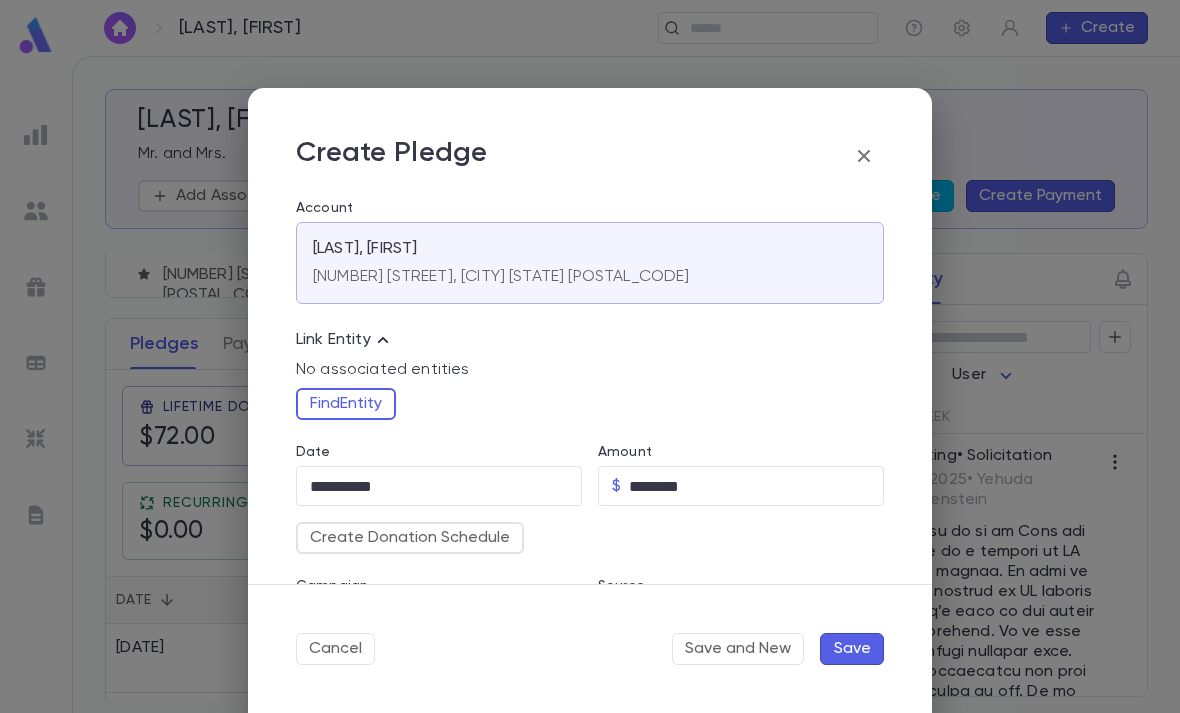 click on "Find  Entity" at bounding box center [346, 404] 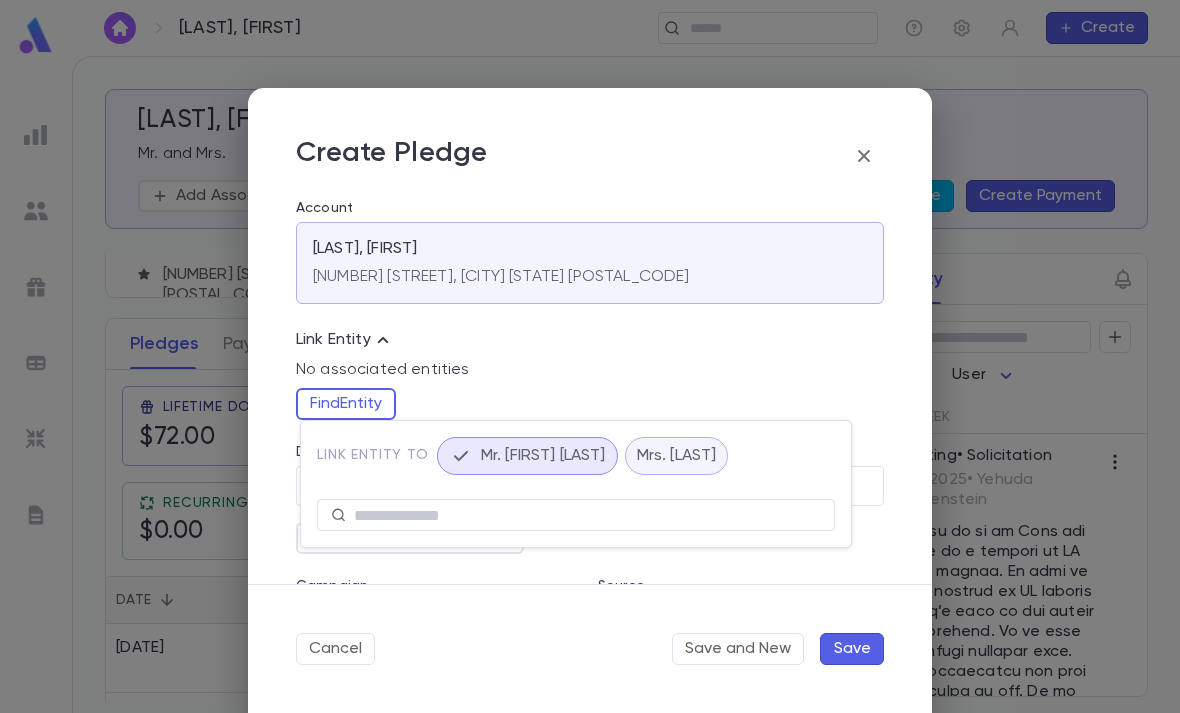 click at bounding box center [587, 515] 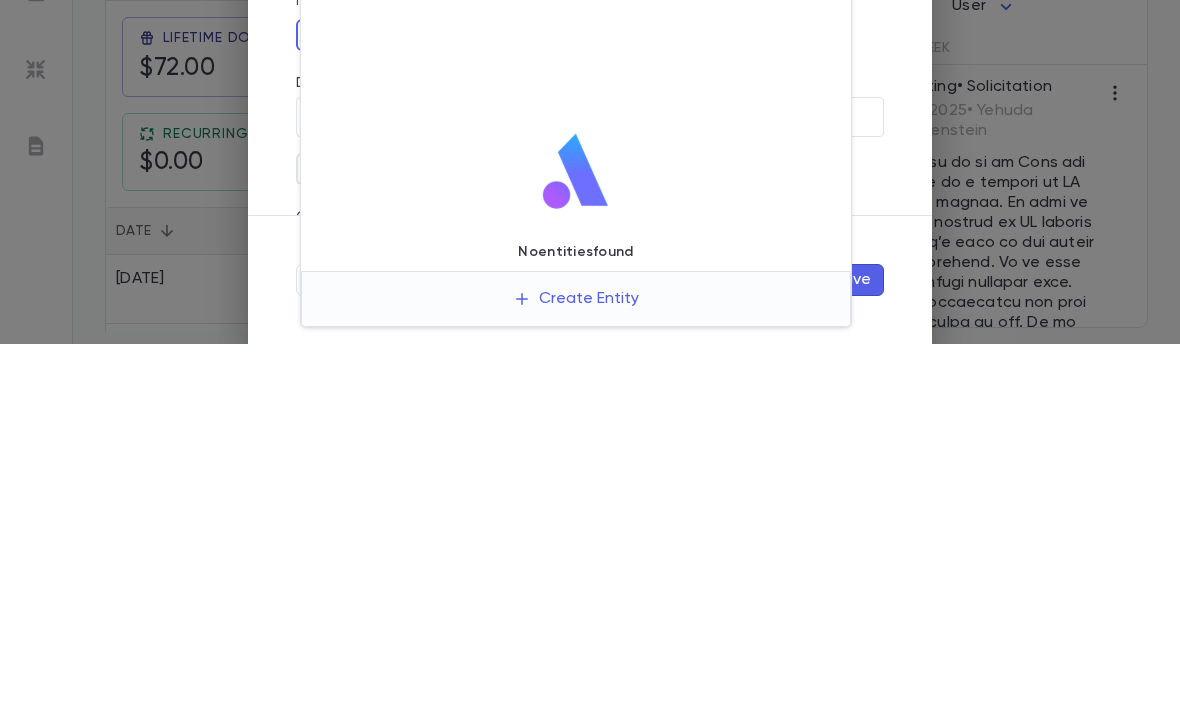 scroll, scrollTop: 69, scrollLeft: 0, axis: vertical 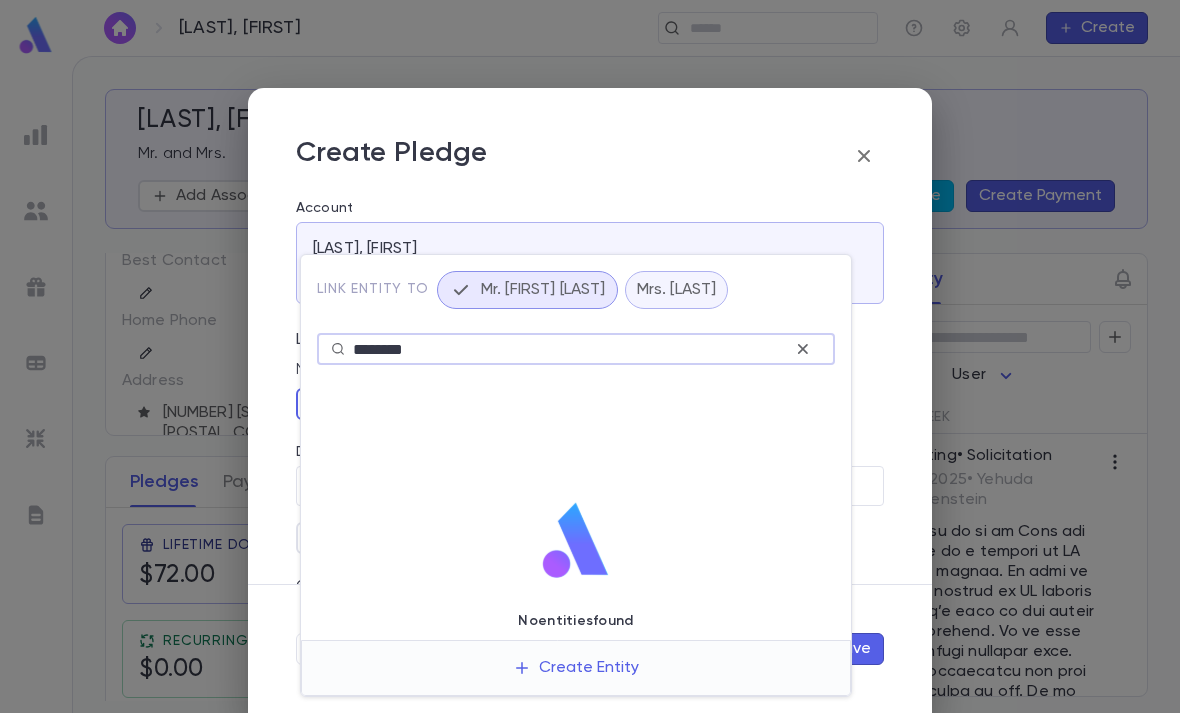click on "*******" at bounding box center [573, 349] 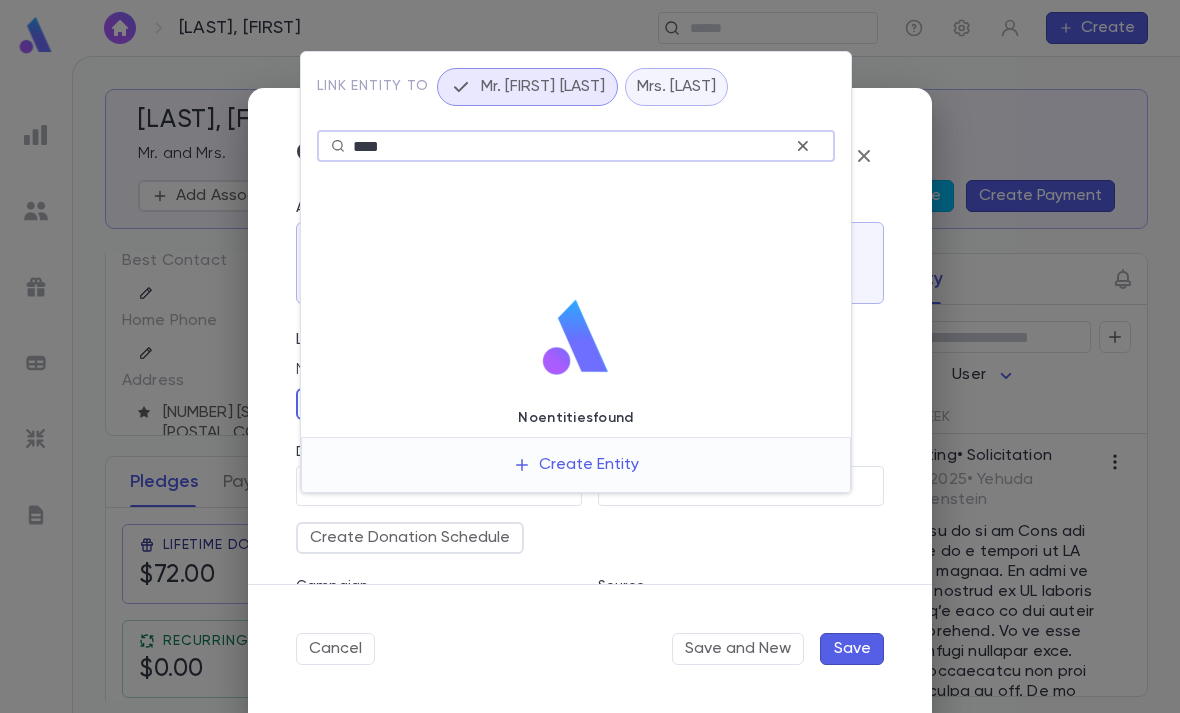 type on "****" 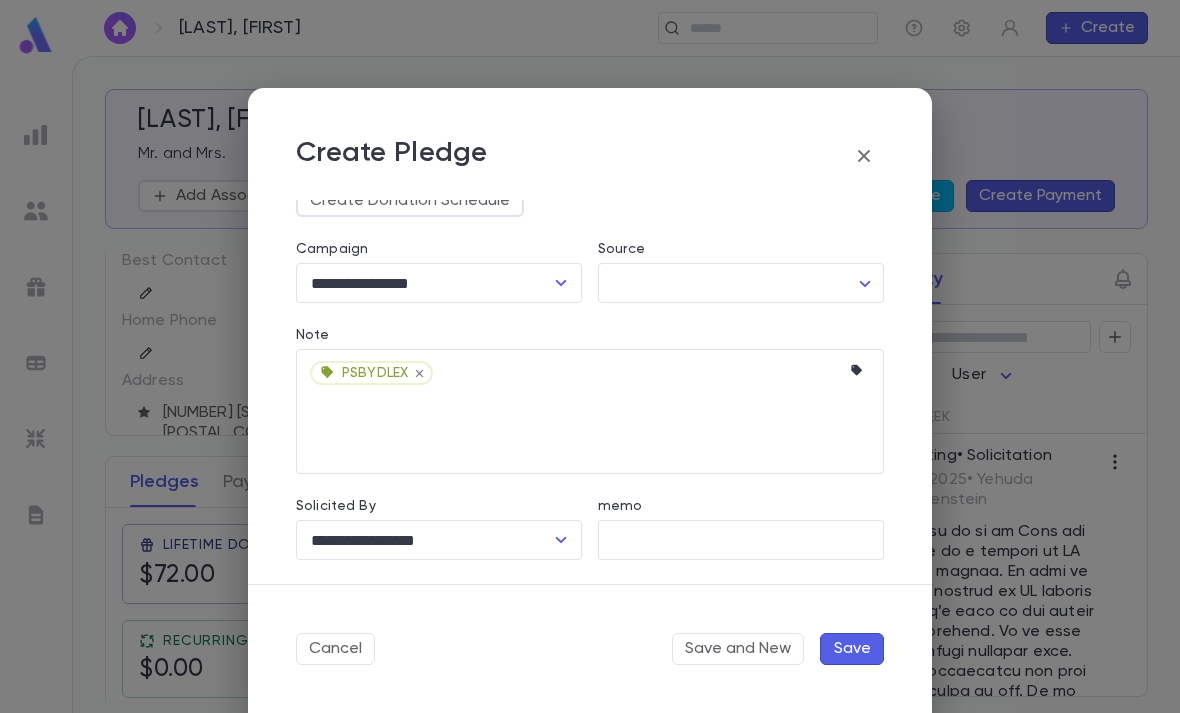 scroll, scrollTop: 337, scrollLeft: 0, axis: vertical 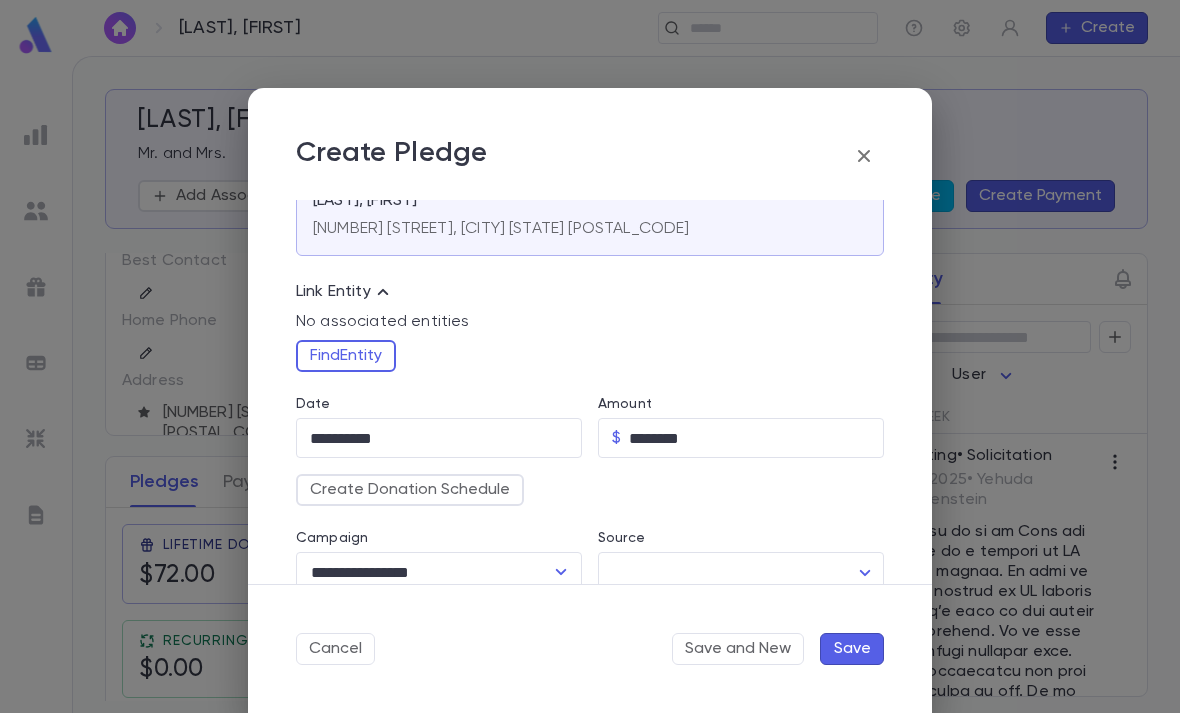 click on "Find  Entity" at bounding box center [346, 356] 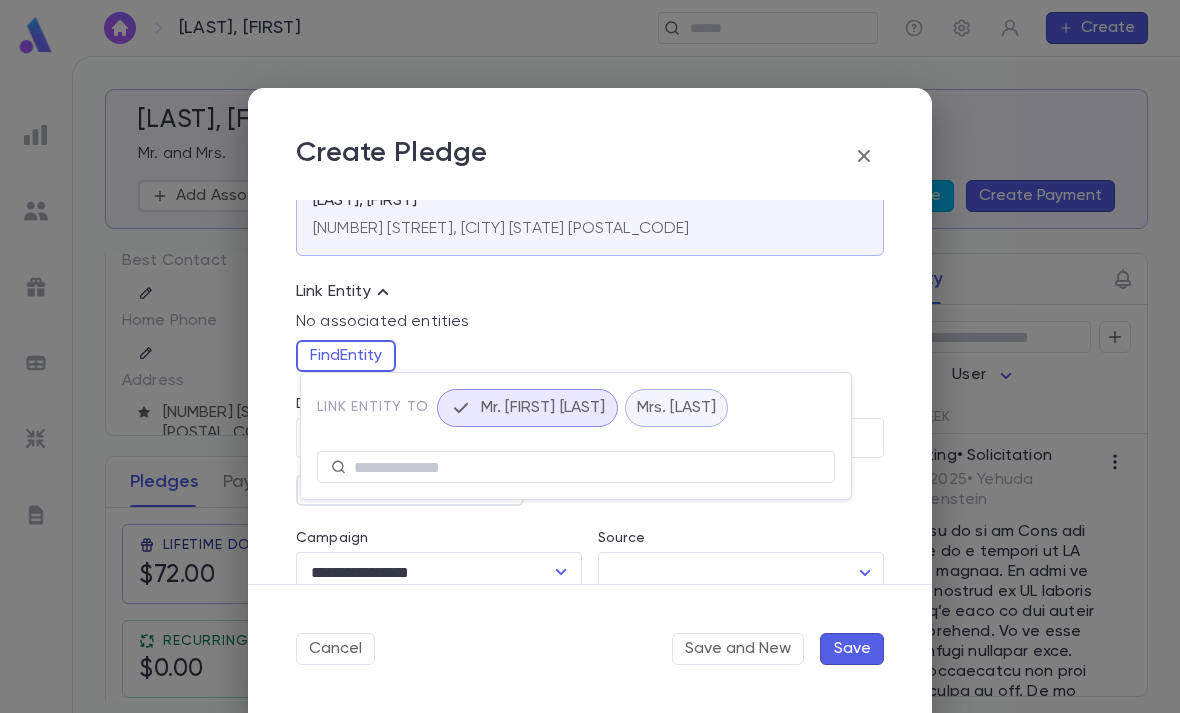 click at bounding box center [587, 467] 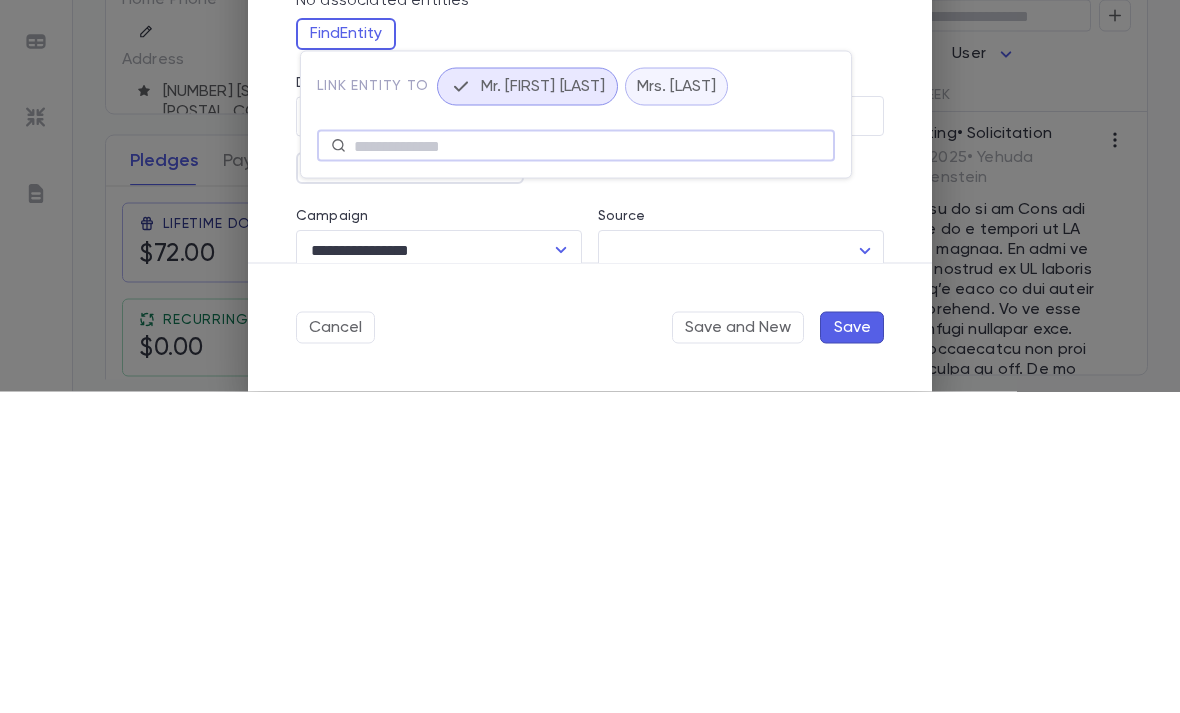paste on "**********" 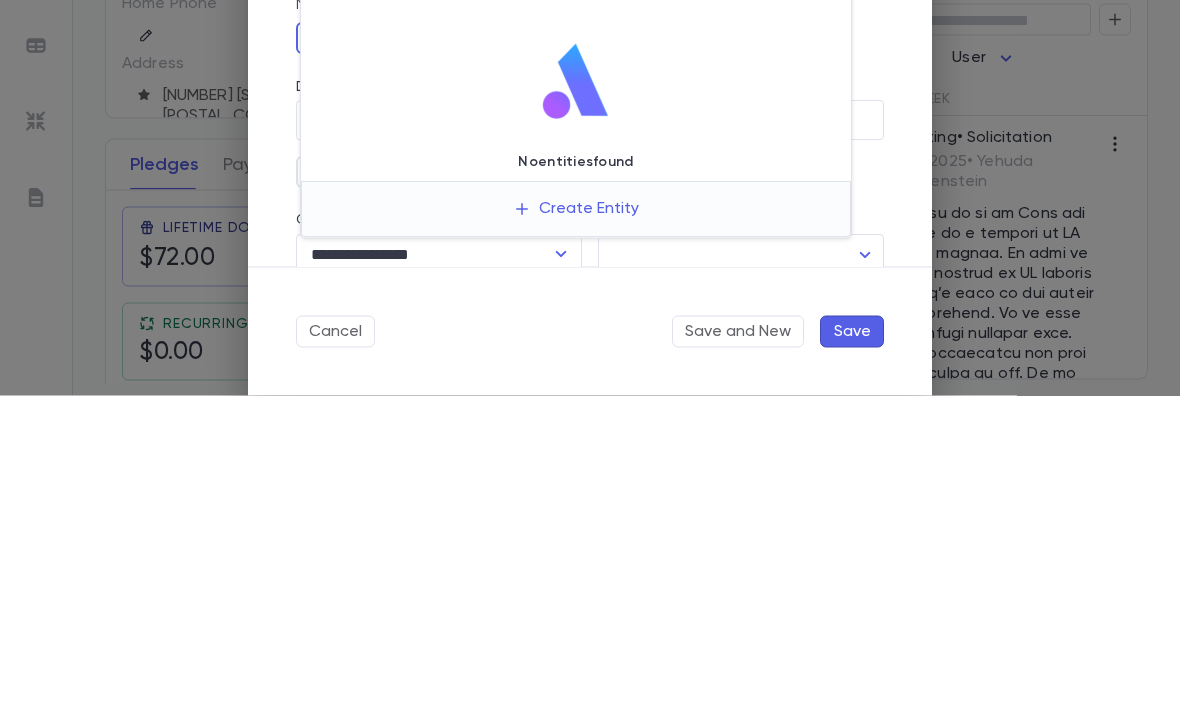 type on "**********" 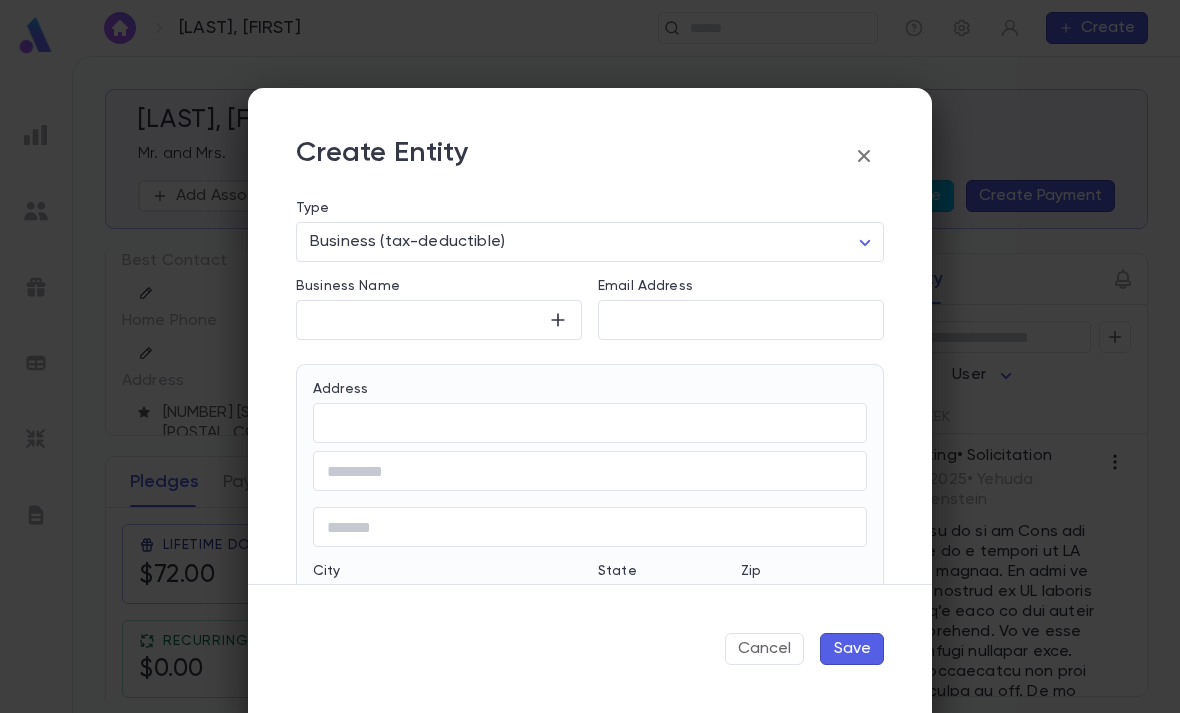 click on "​" at bounding box center (590, 423) 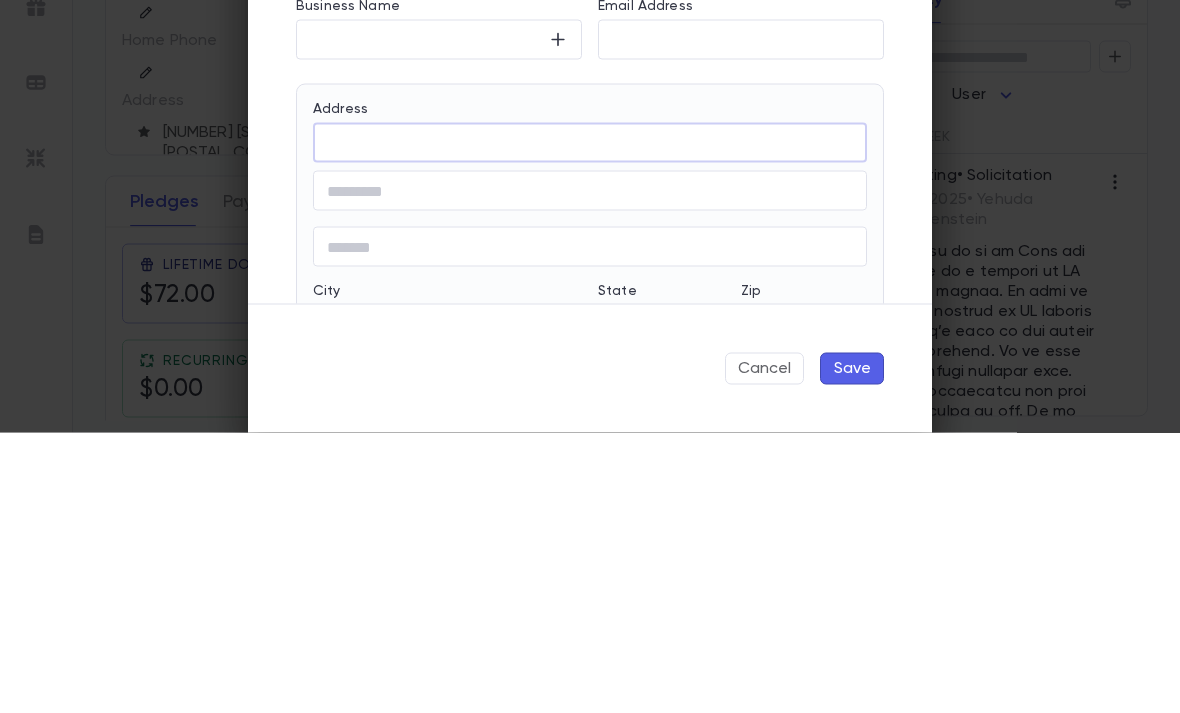 click on "Address" at bounding box center (590, 423) 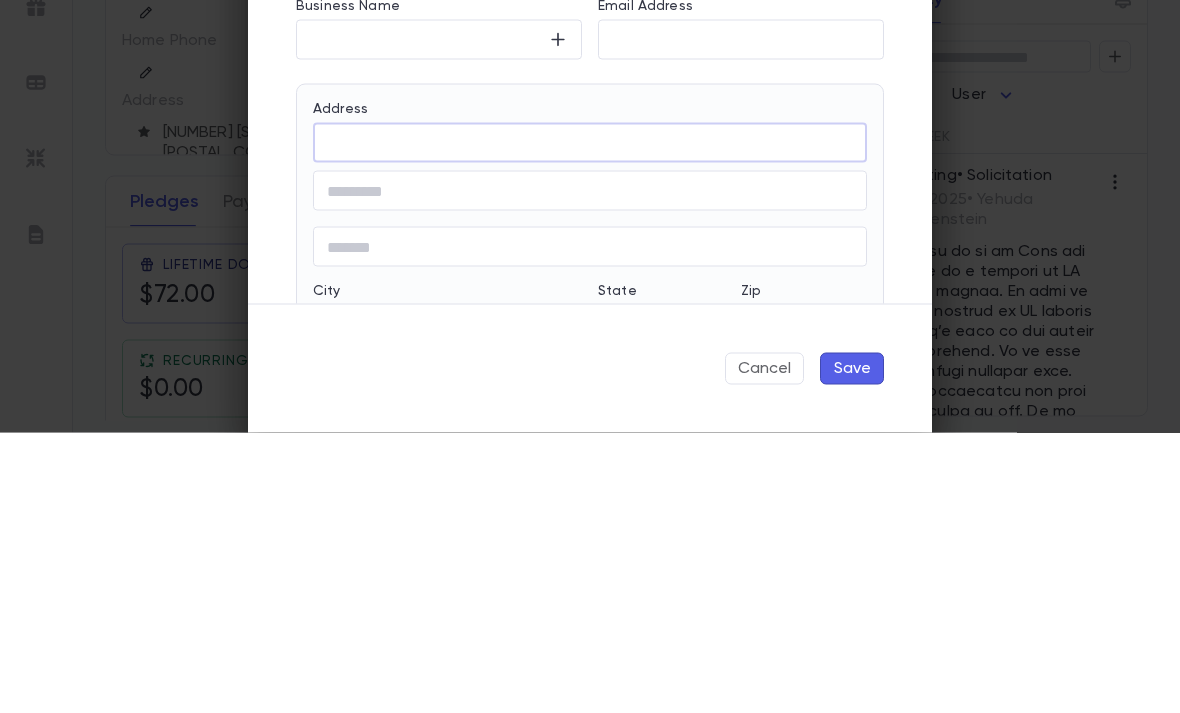 paste on "**********" 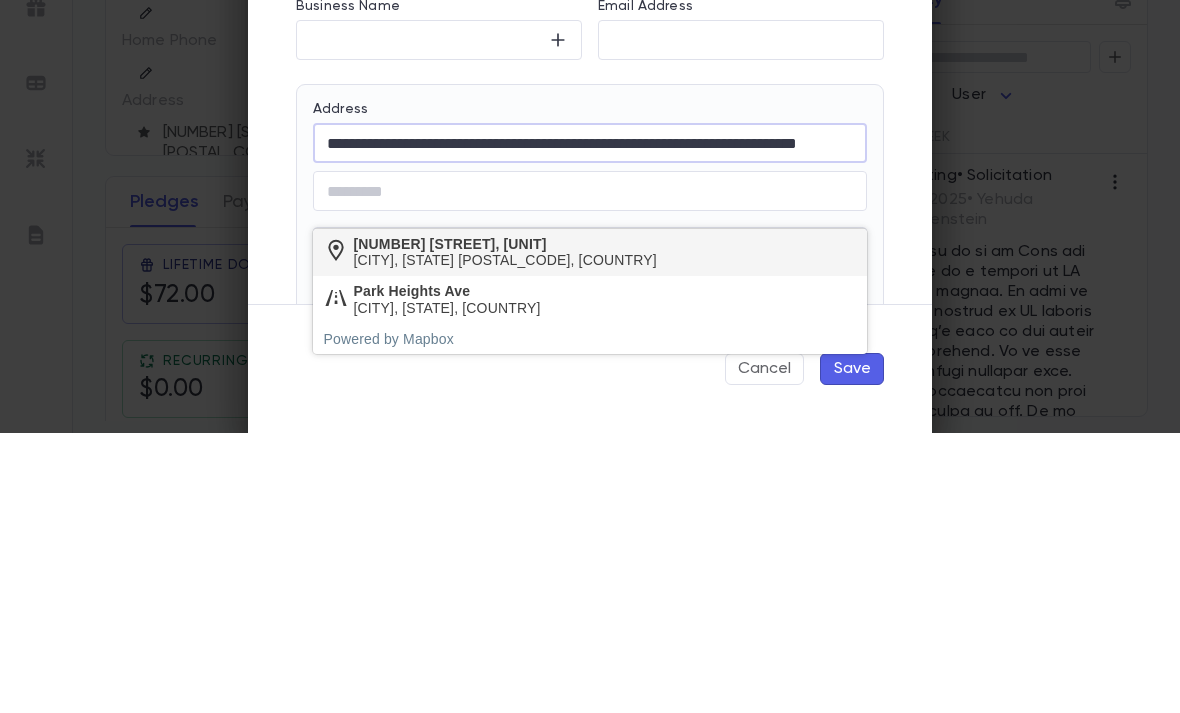 click on "[CITY], [STATE] [POSTAL_CODE], [COUNTRY]" at bounding box center (505, 540) 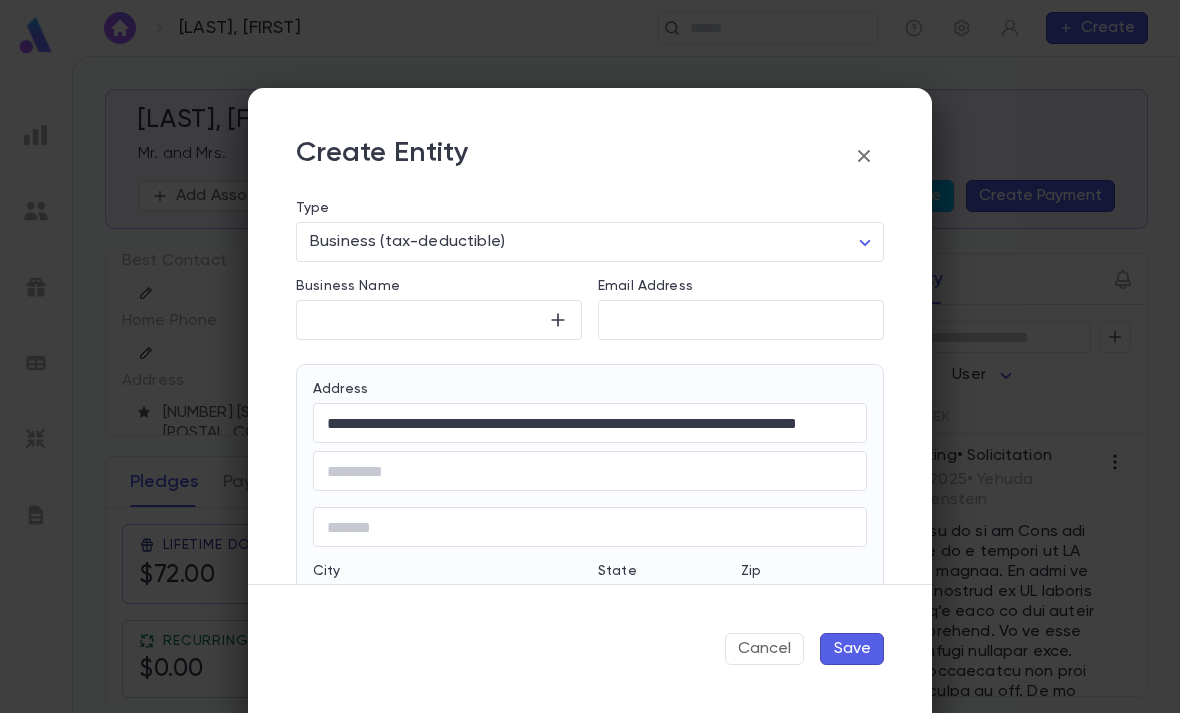 type on "**********" 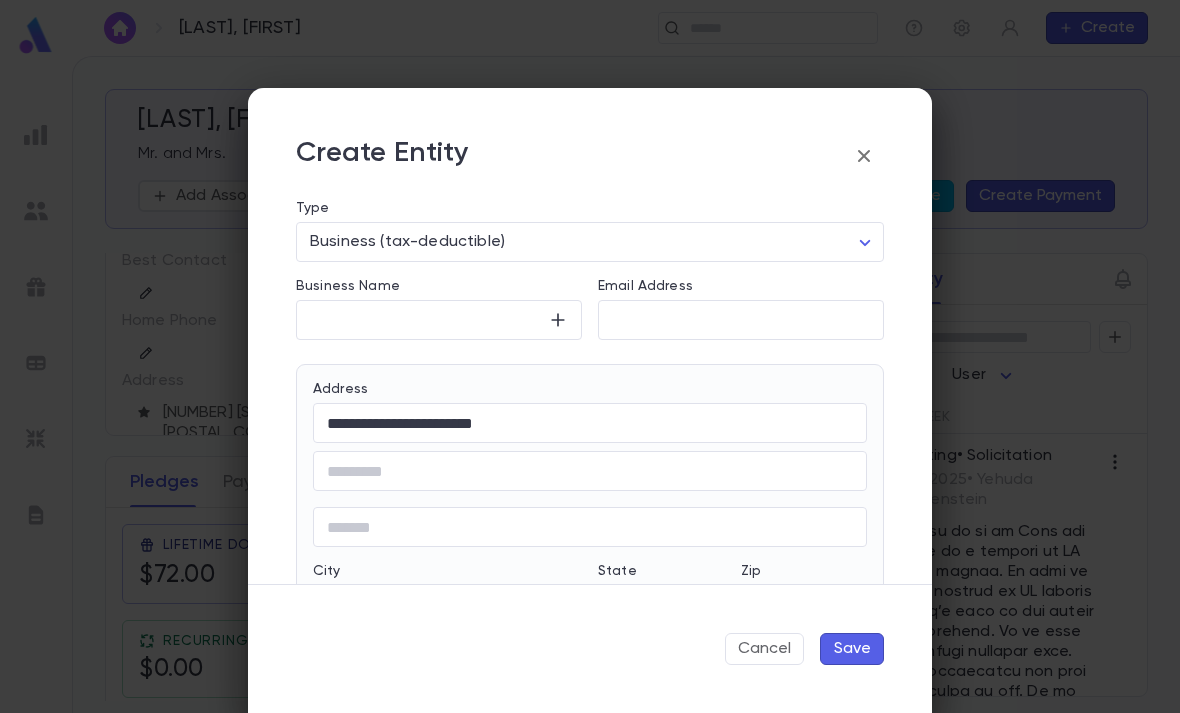 type on "********" 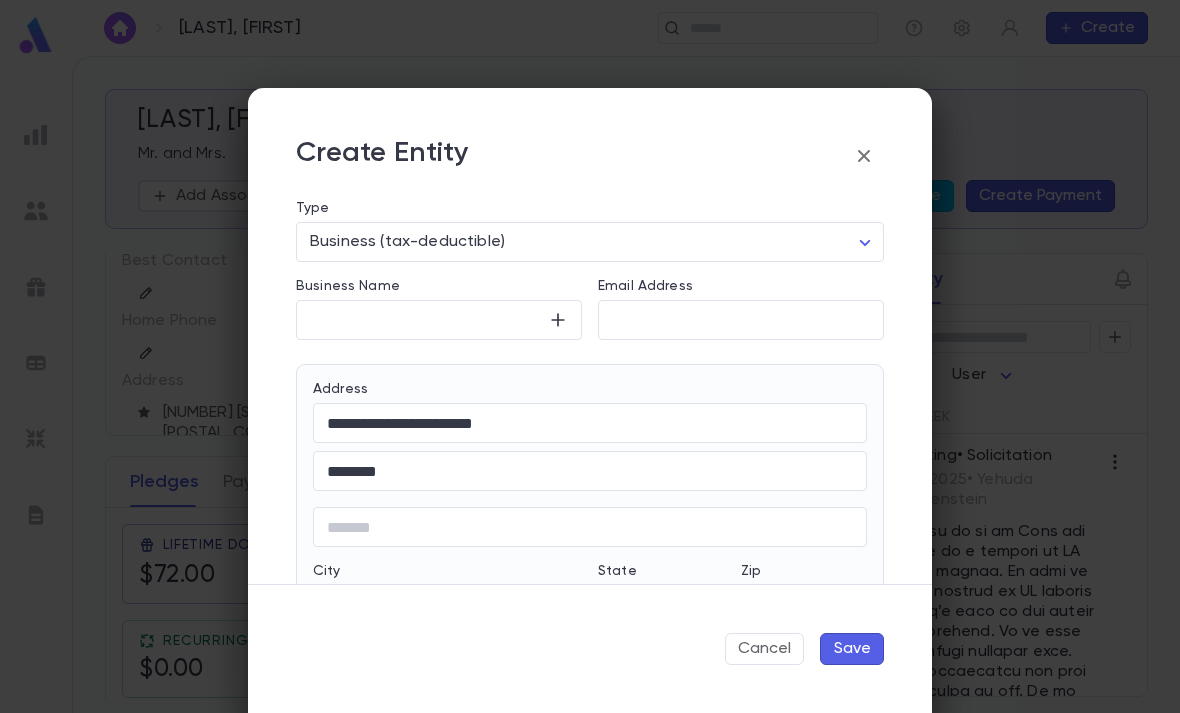 type on "**" 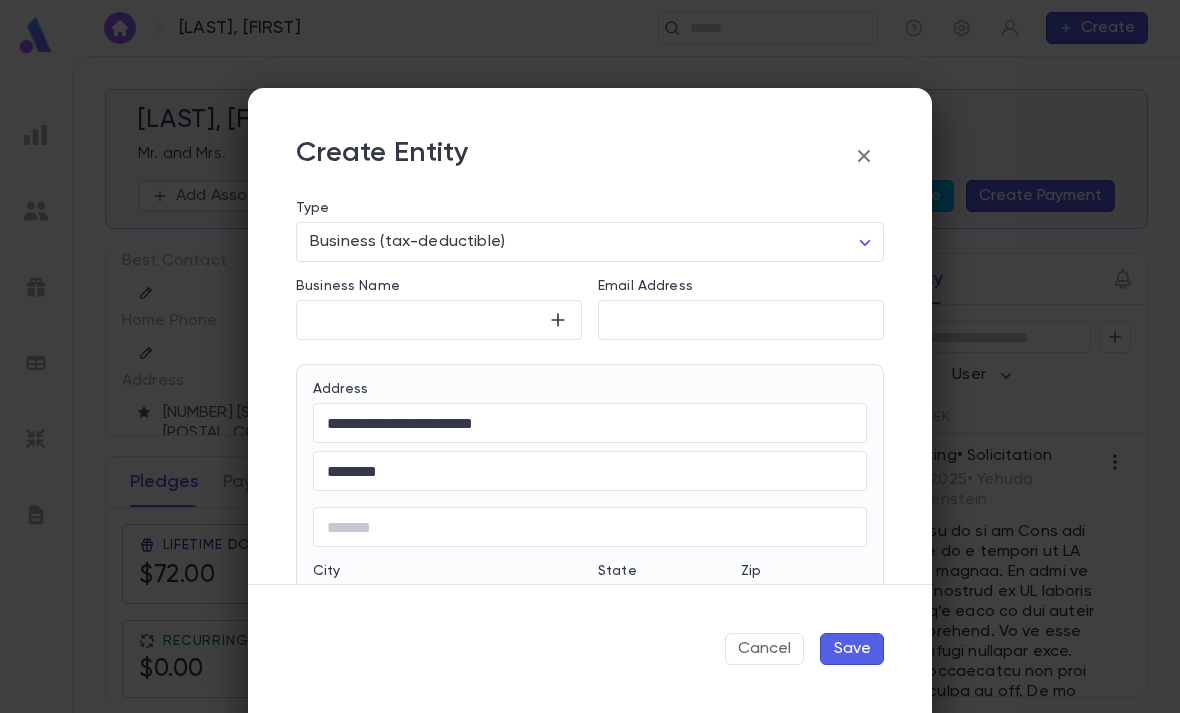 scroll, scrollTop: 0, scrollLeft: 0, axis: both 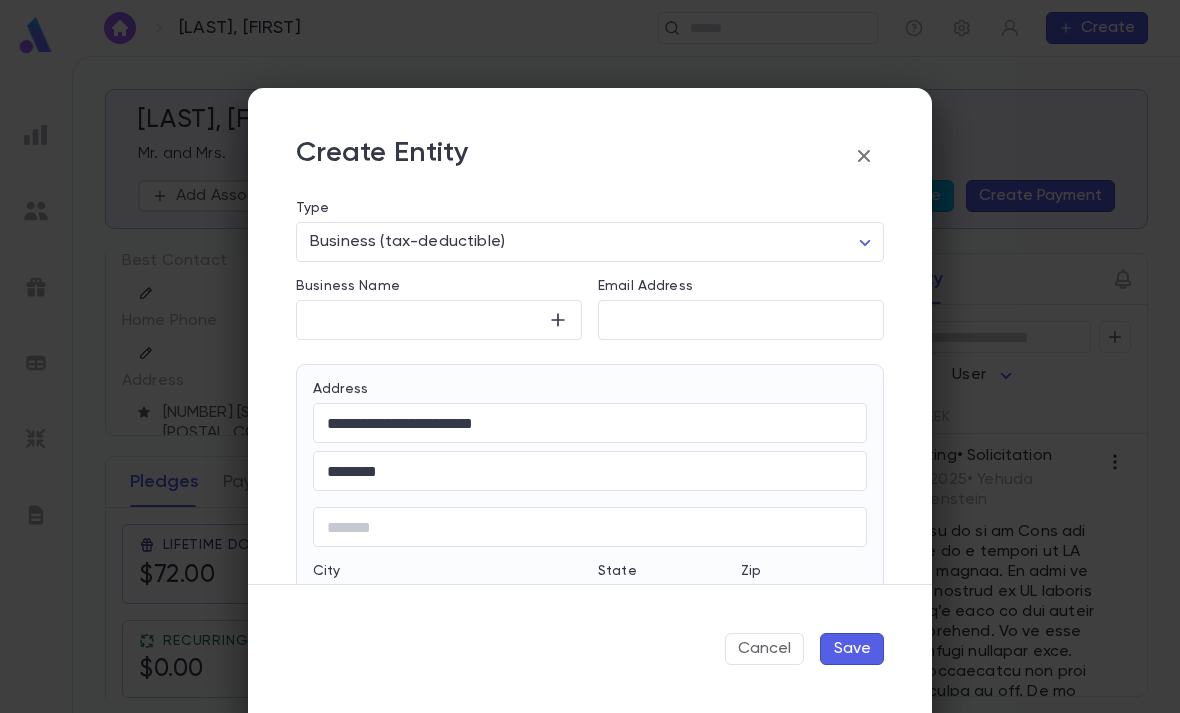 click 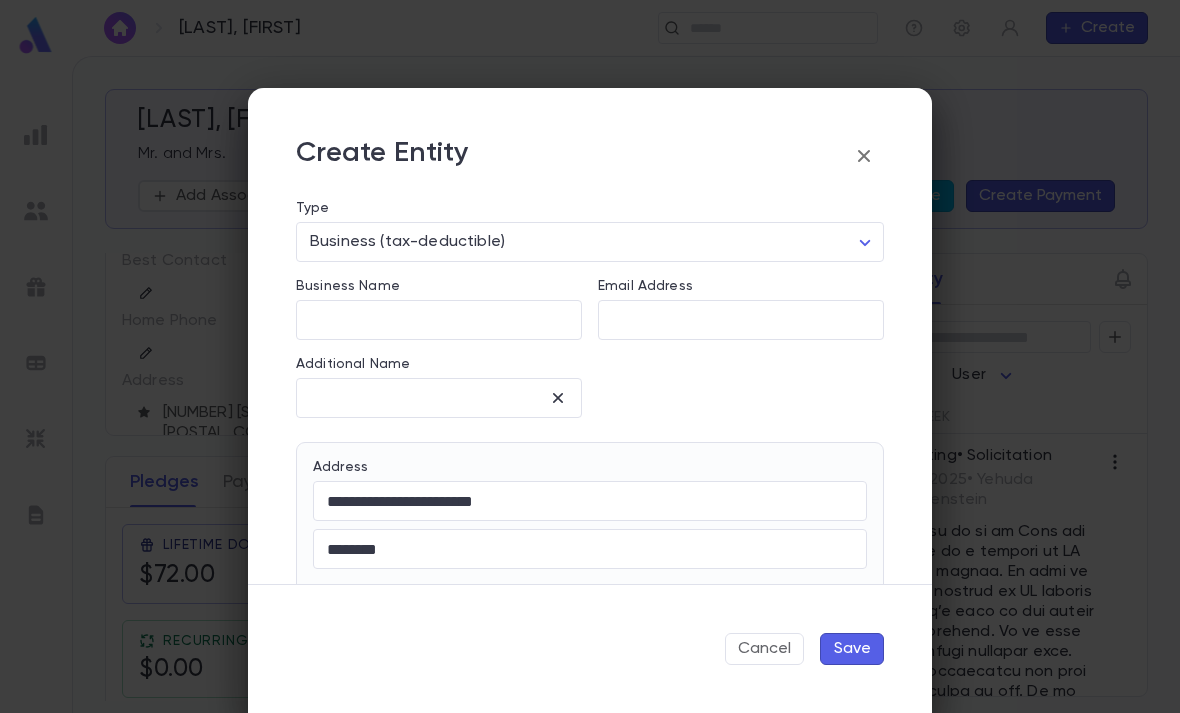 click on "Business Name" at bounding box center [439, 320] 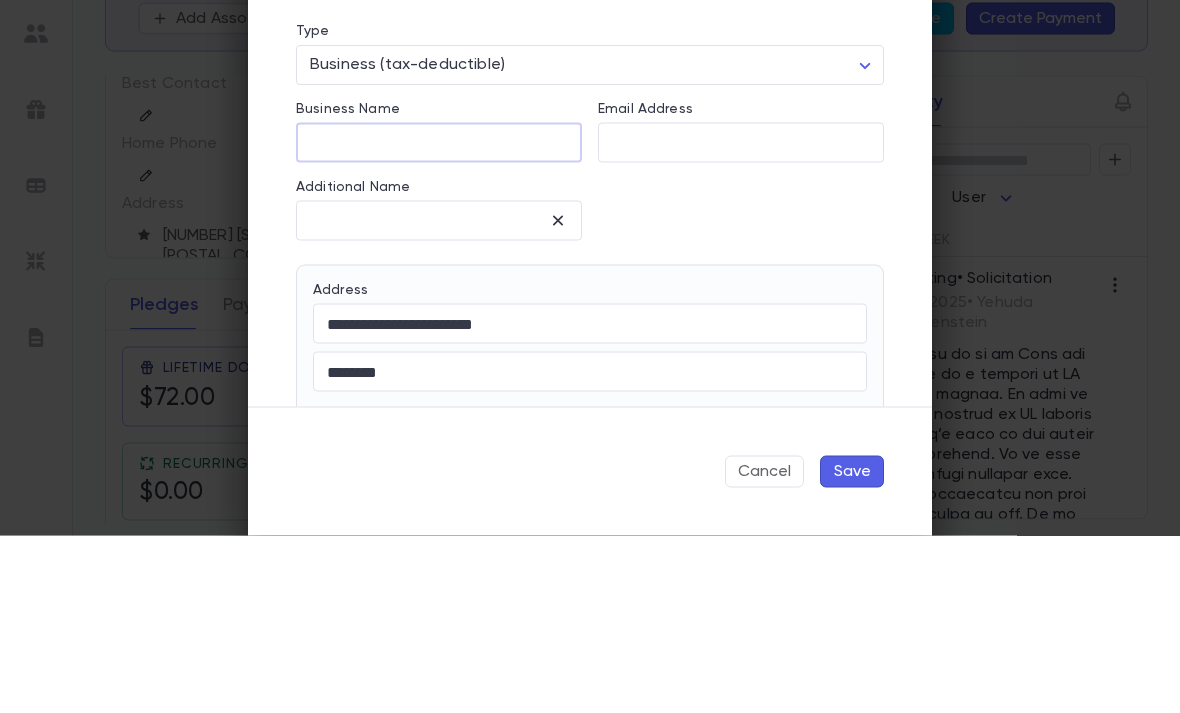 click on "Business Name" at bounding box center (439, 320) 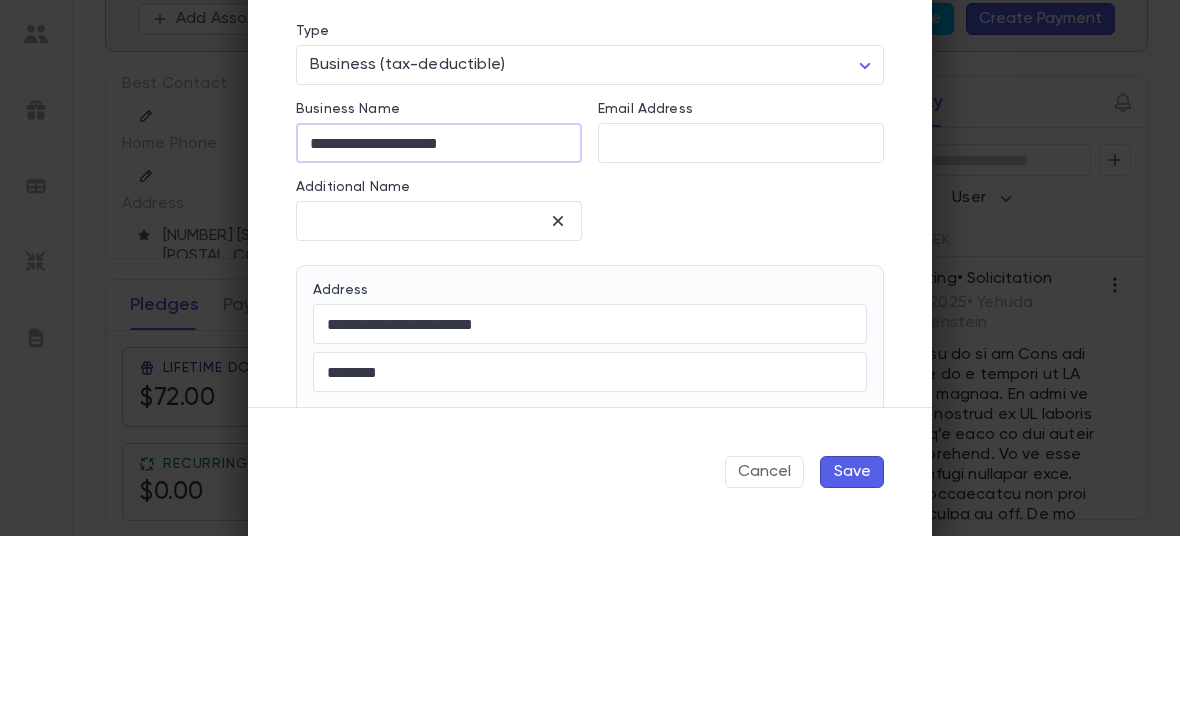 click on "**********" at bounding box center (439, 320) 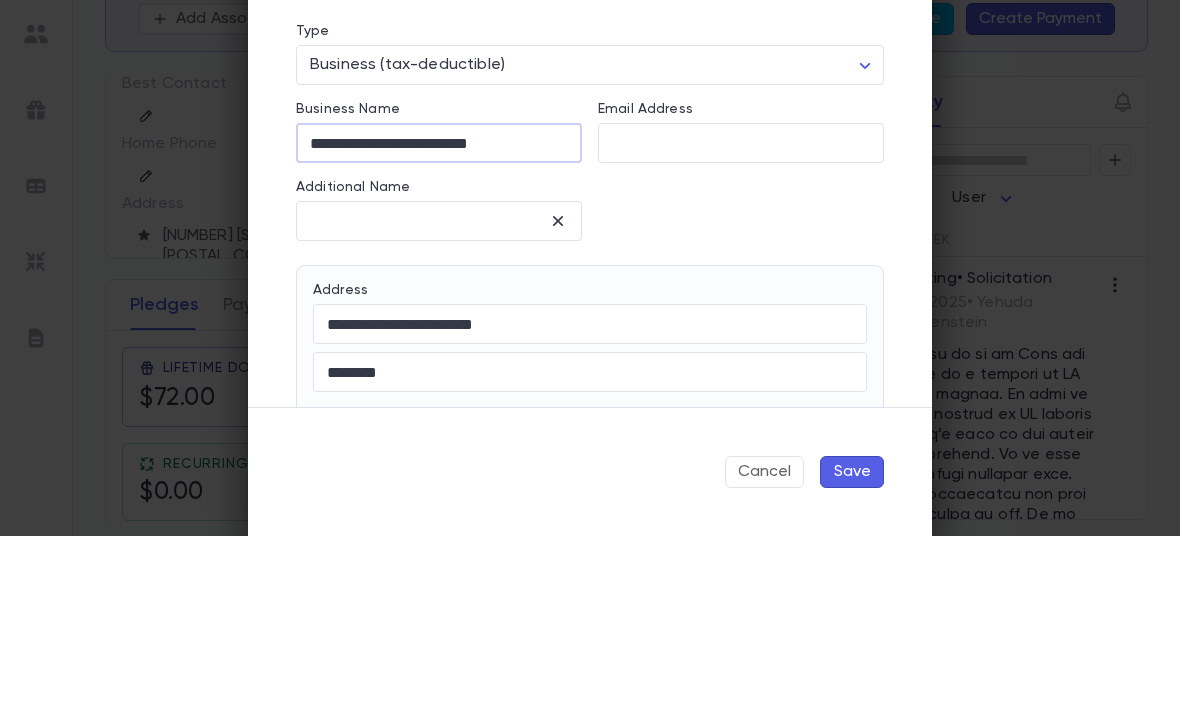 click on "**********" at bounding box center [439, 320] 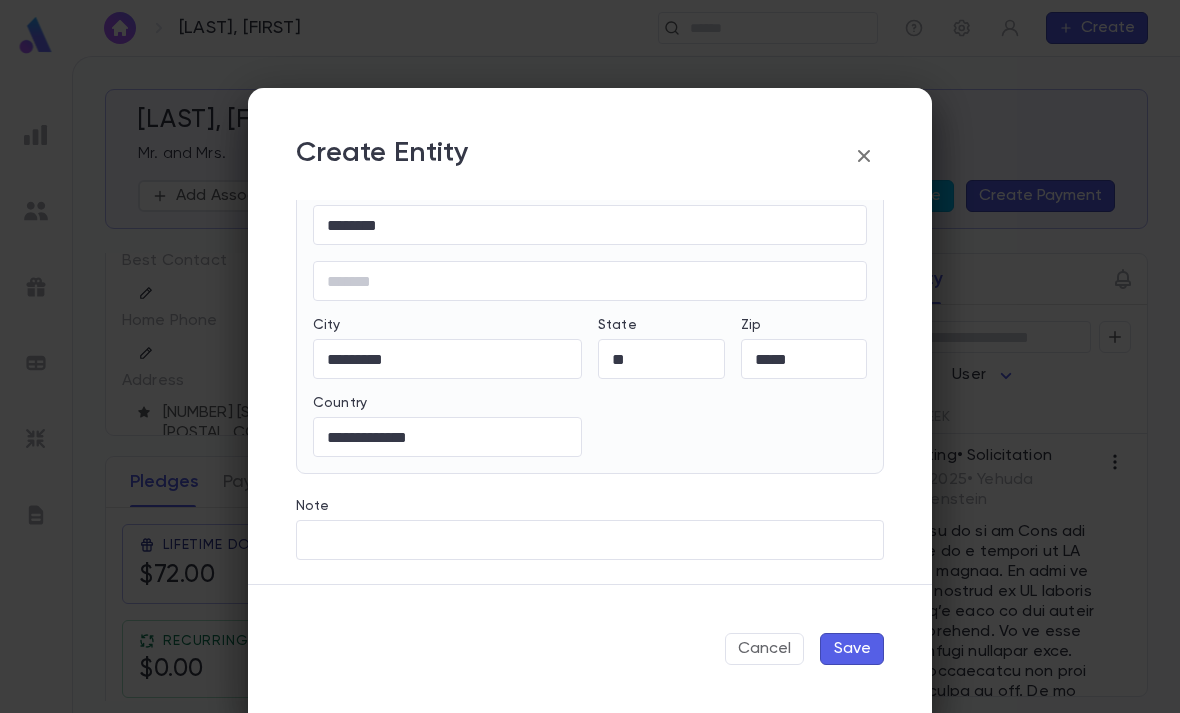 scroll, scrollTop: 324, scrollLeft: 0, axis: vertical 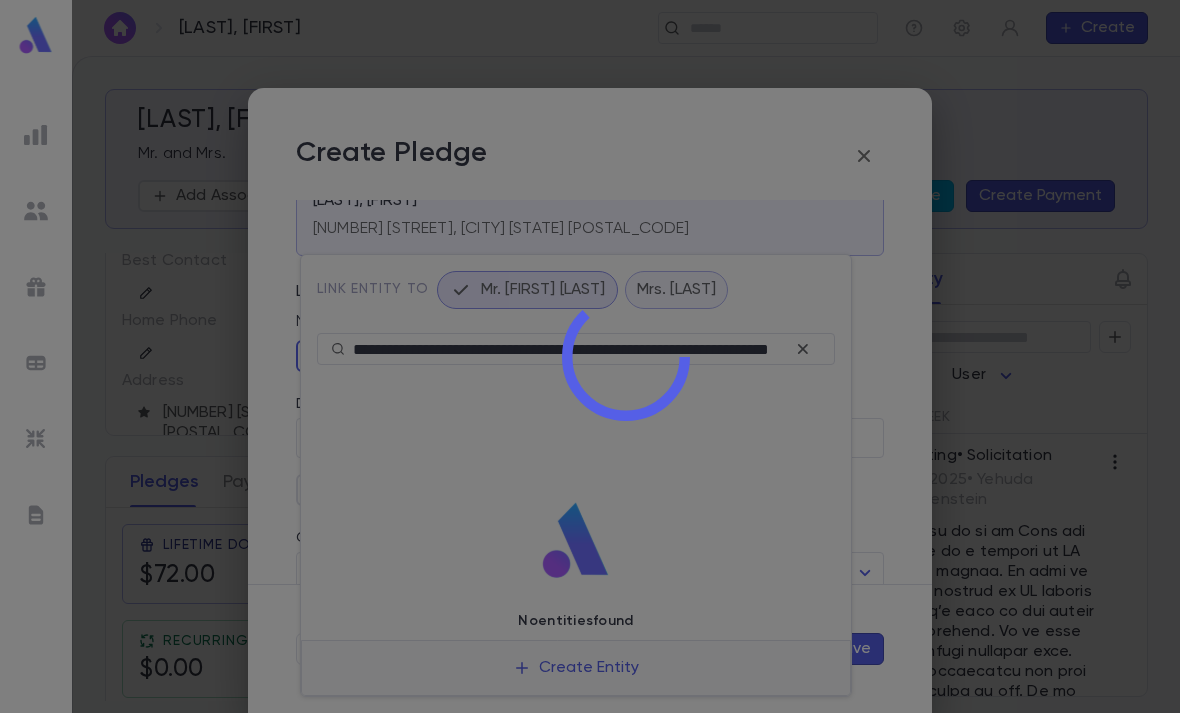 type 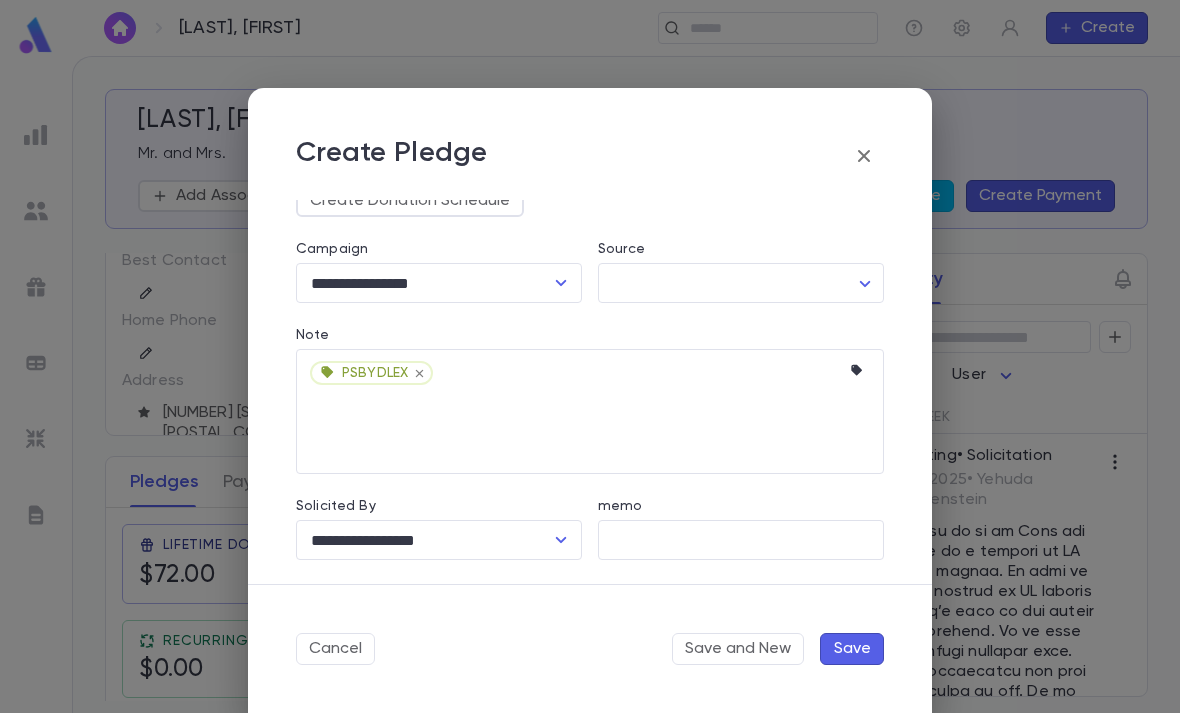 scroll, scrollTop: 347, scrollLeft: 0, axis: vertical 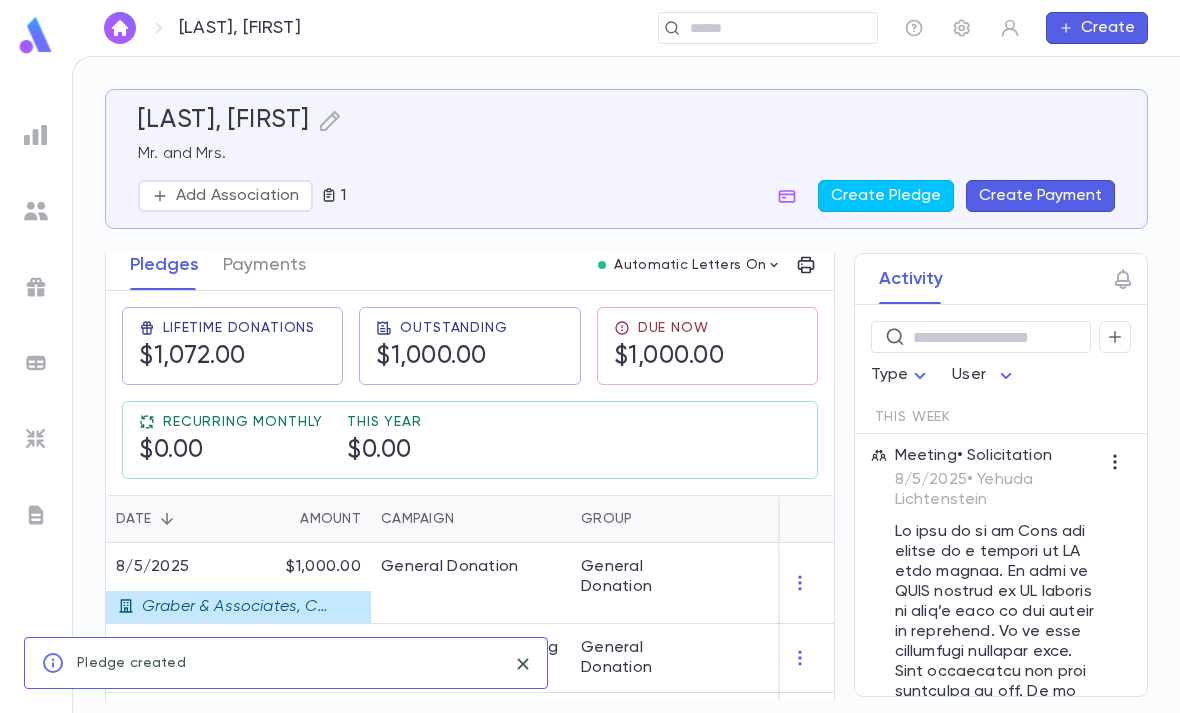 click on "General Donation" at bounding box center [646, 577] 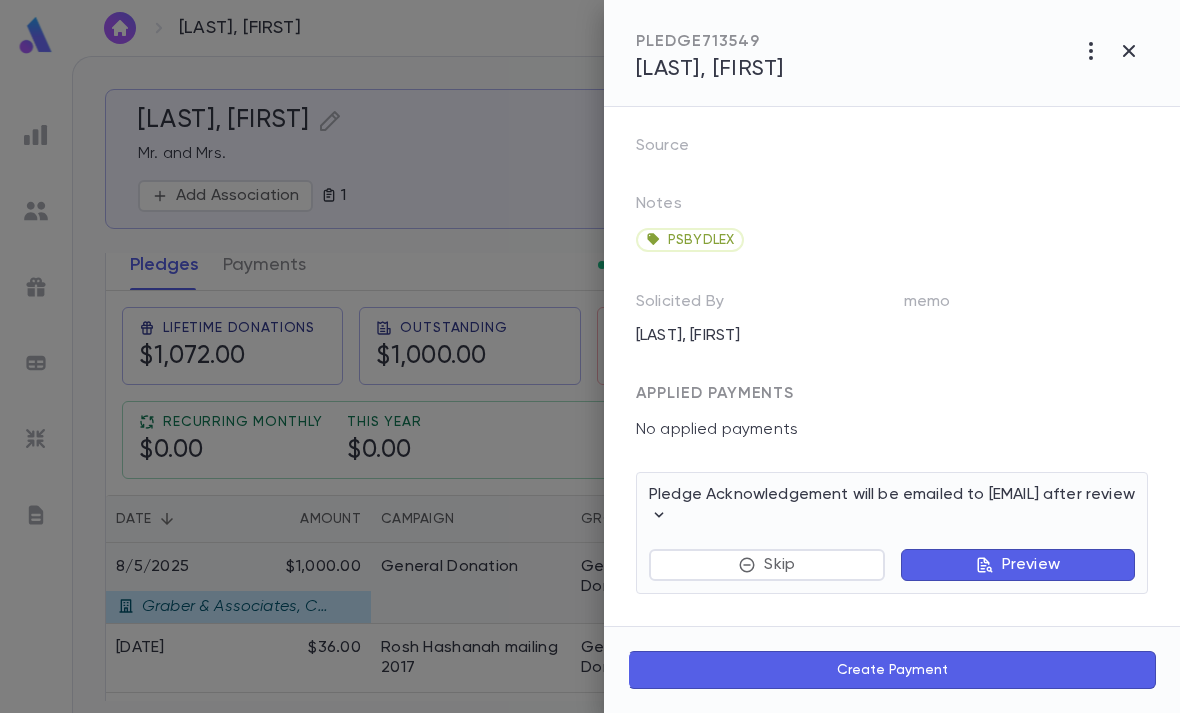 scroll, scrollTop: 365, scrollLeft: 0, axis: vertical 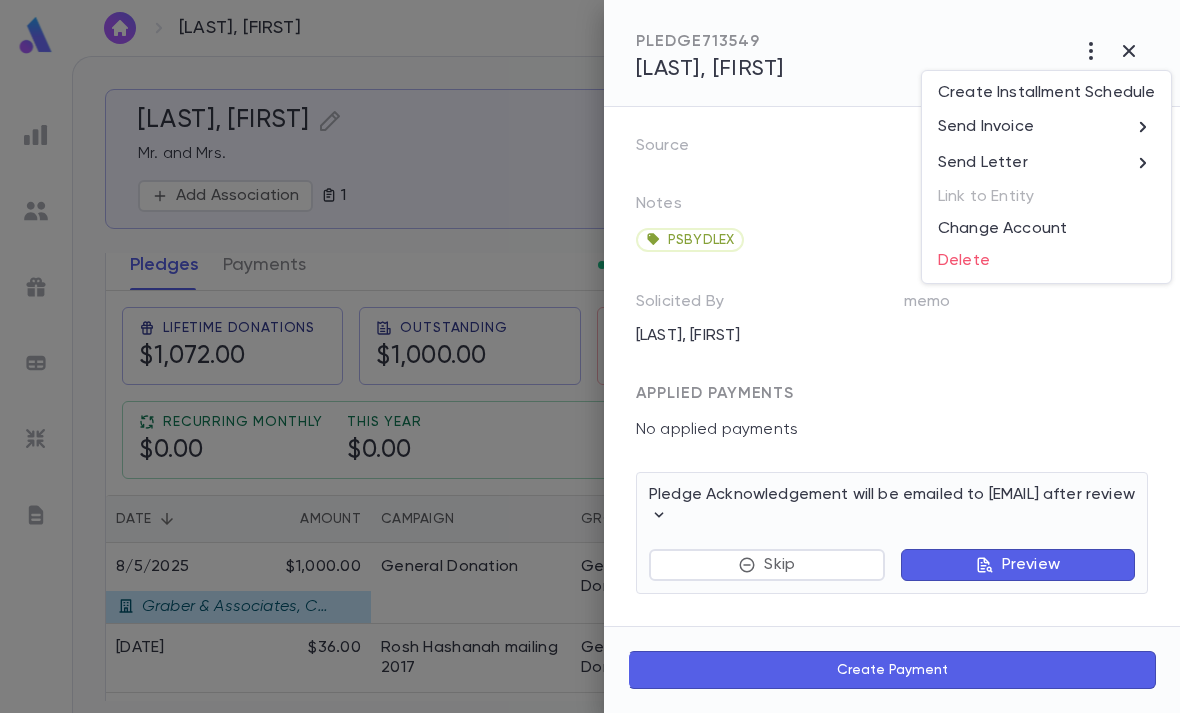 click on "Send   Invoice" at bounding box center (1046, 127) 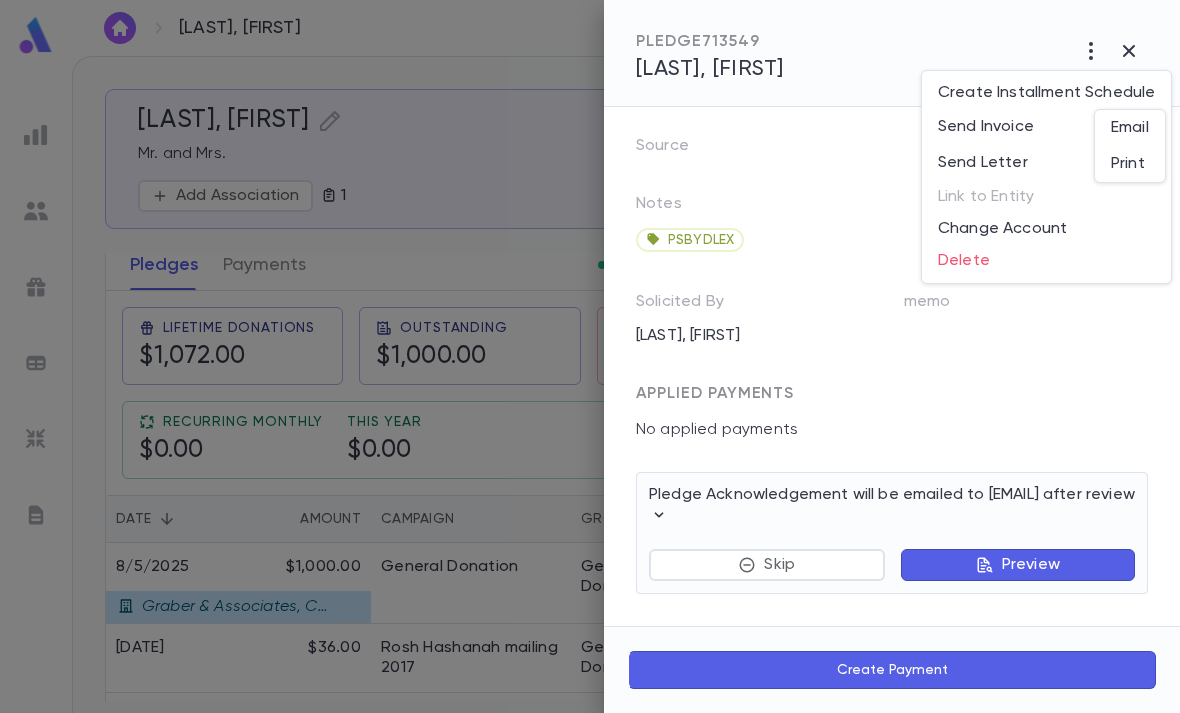 click on "Email" at bounding box center (1130, 128) 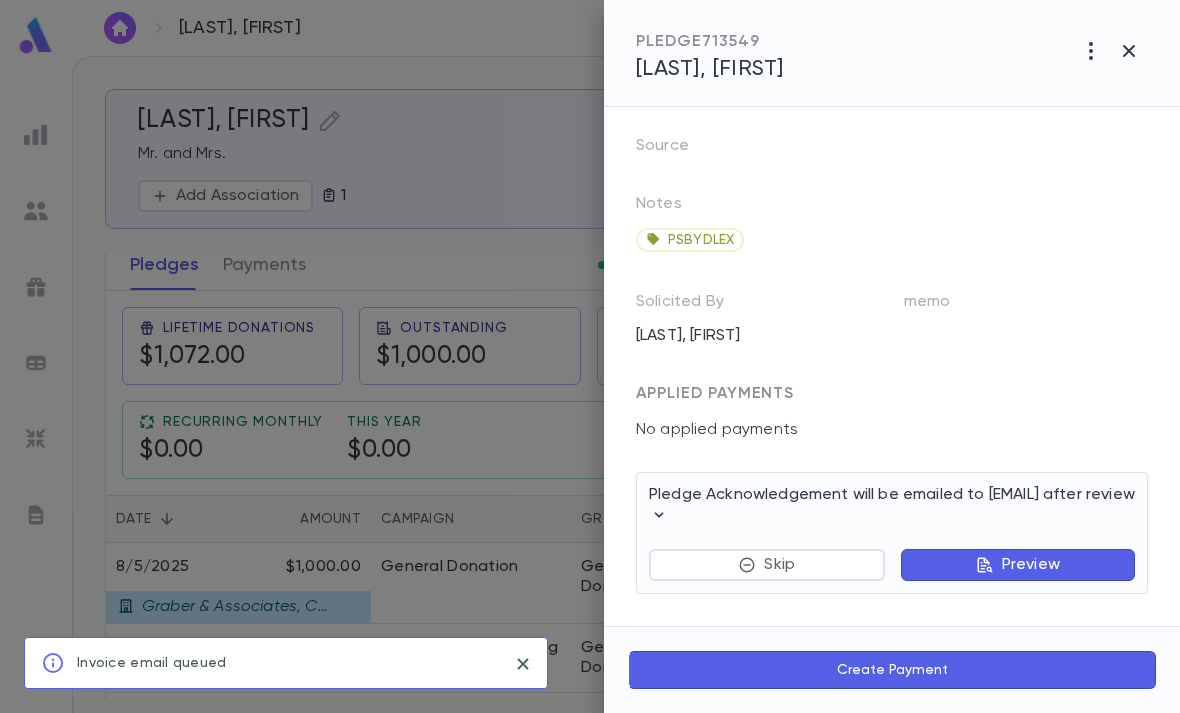 click on "Preview" at bounding box center (1018, 565) 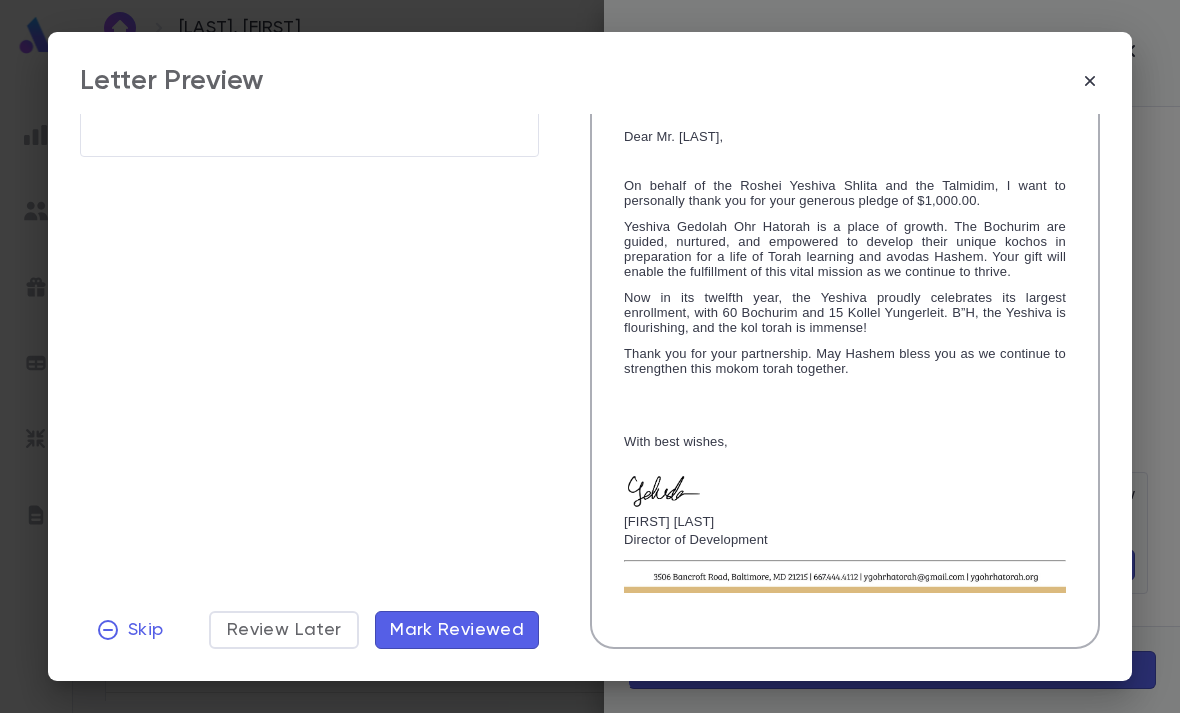 scroll, scrollTop: 307, scrollLeft: 0, axis: vertical 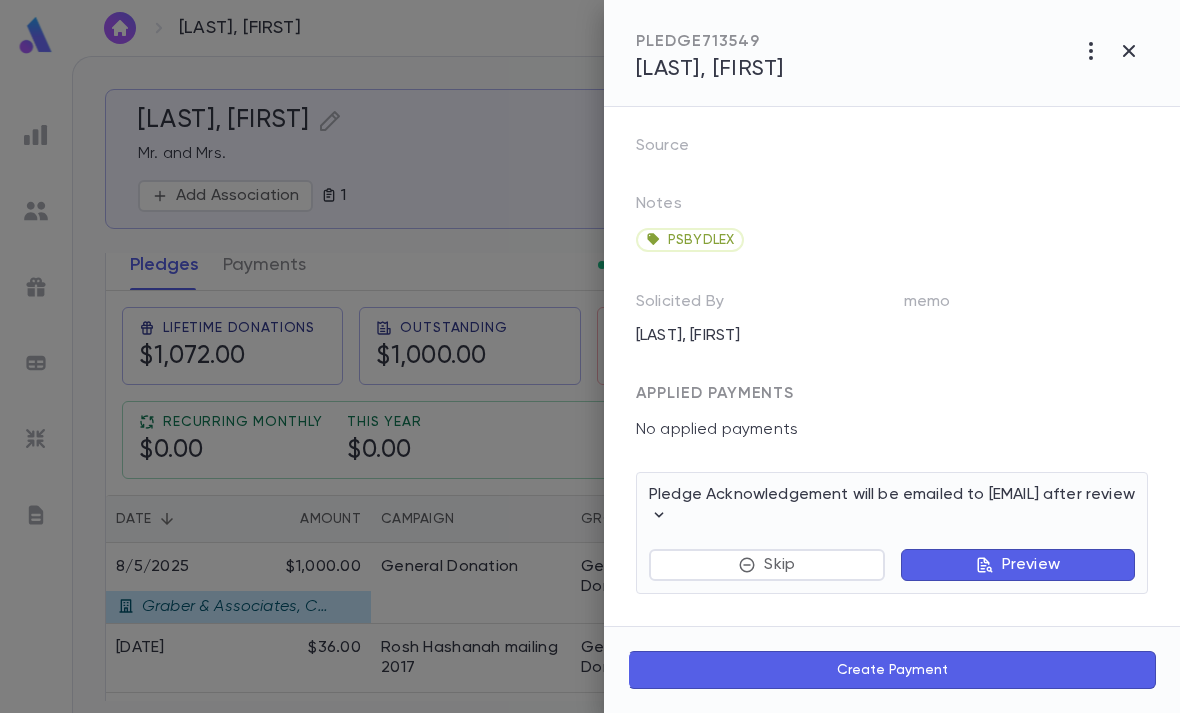 click on "Preview" at bounding box center [1031, 565] 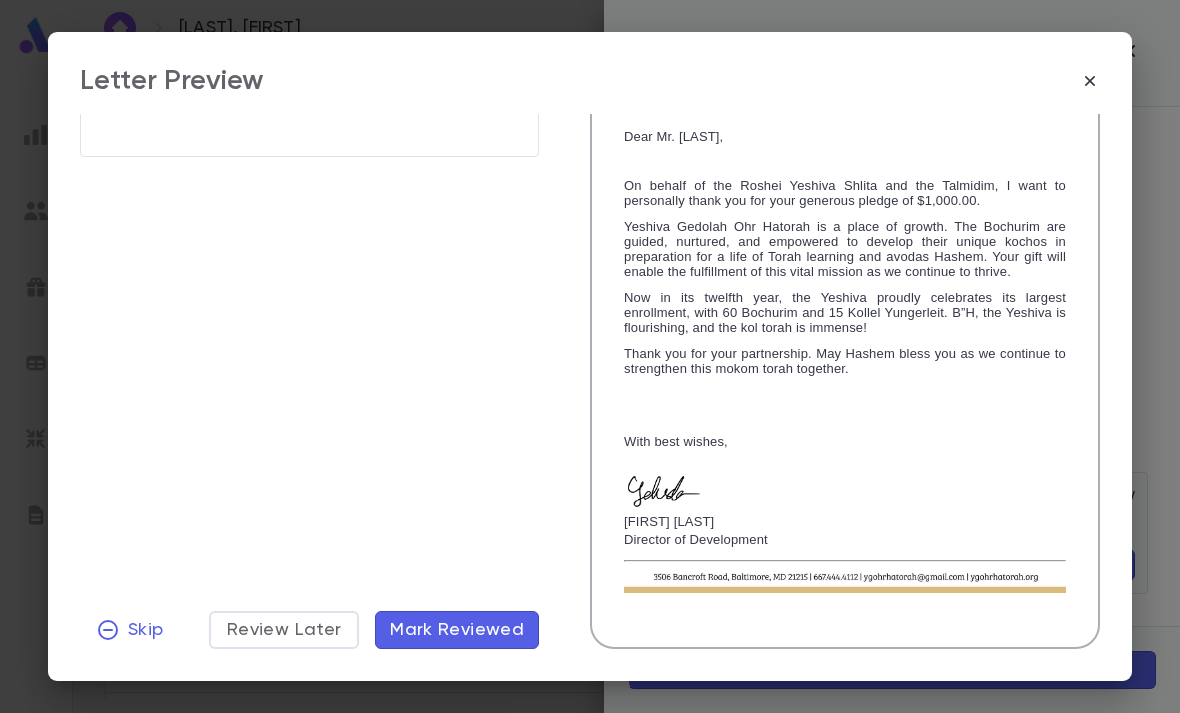 scroll, scrollTop: 307, scrollLeft: 0, axis: vertical 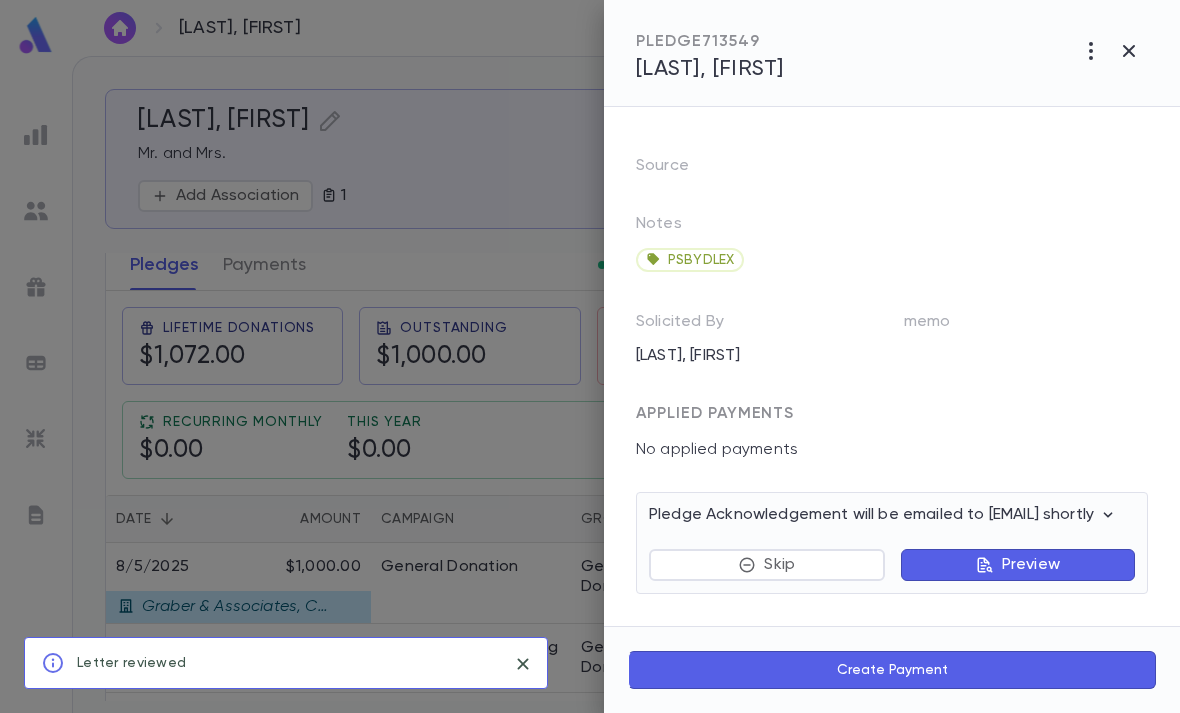 click 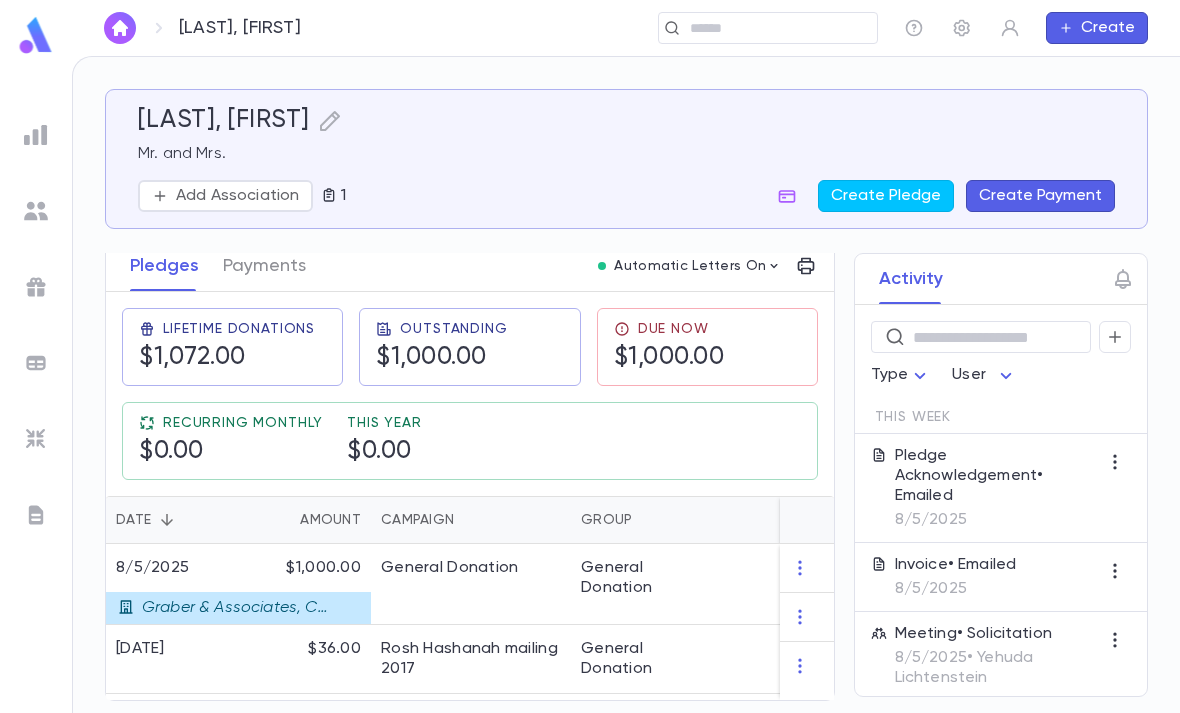 scroll, scrollTop: 67, scrollLeft: 0, axis: vertical 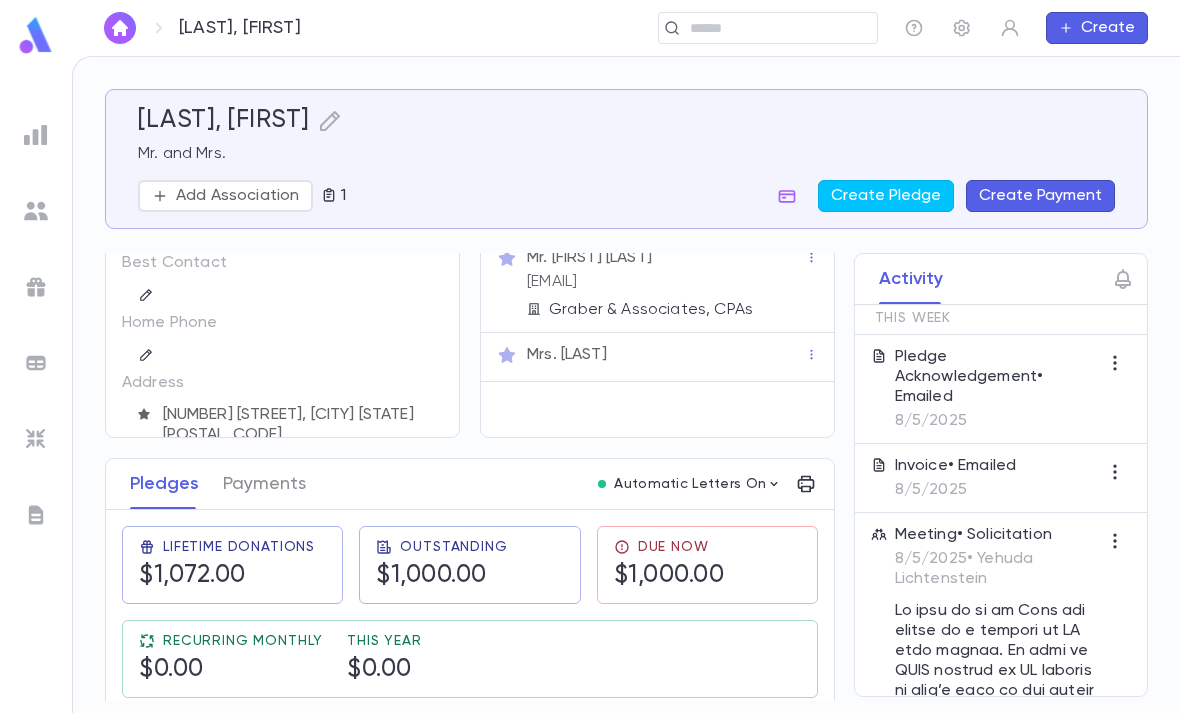 click 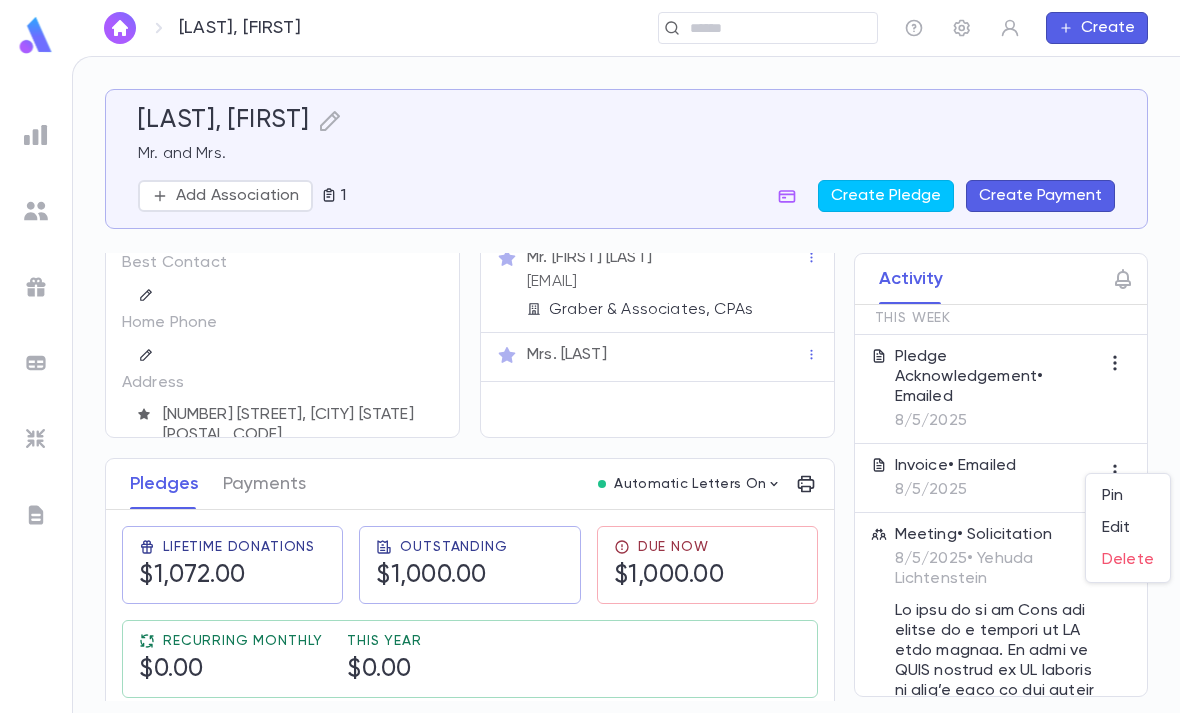 click on "Edit" at bounding box center (1128, 528) 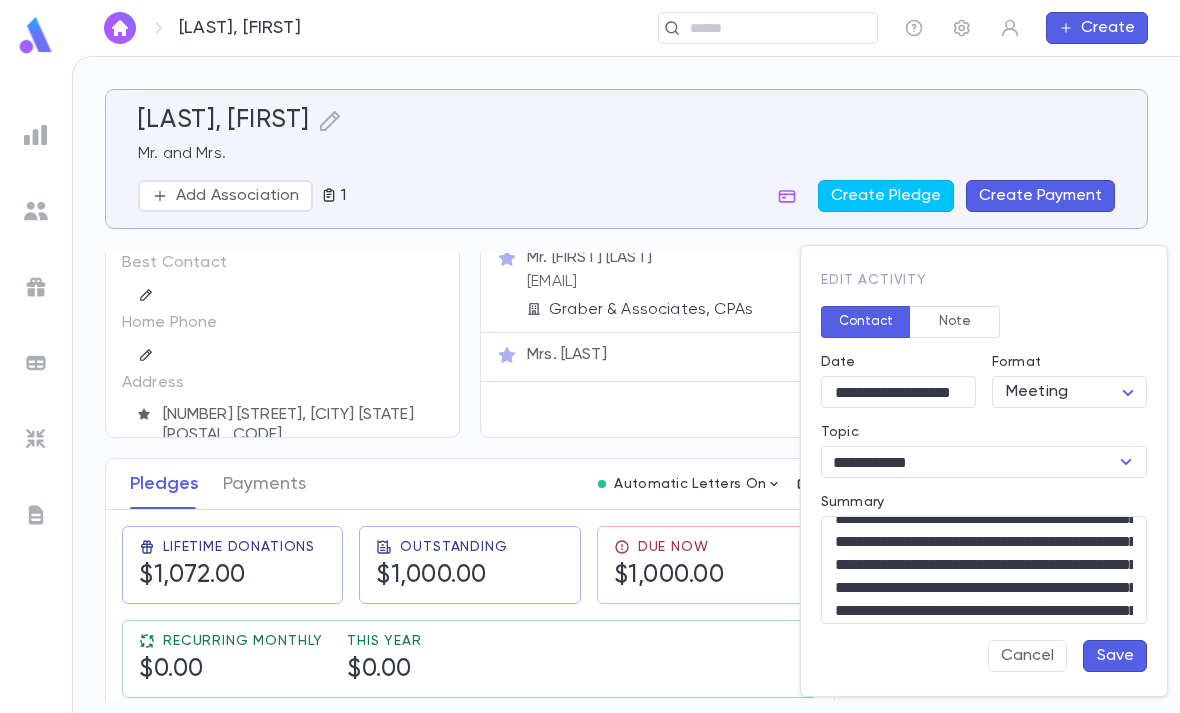 scroll, scrollTop: 292, scrollLeft: 0, axis: vertical 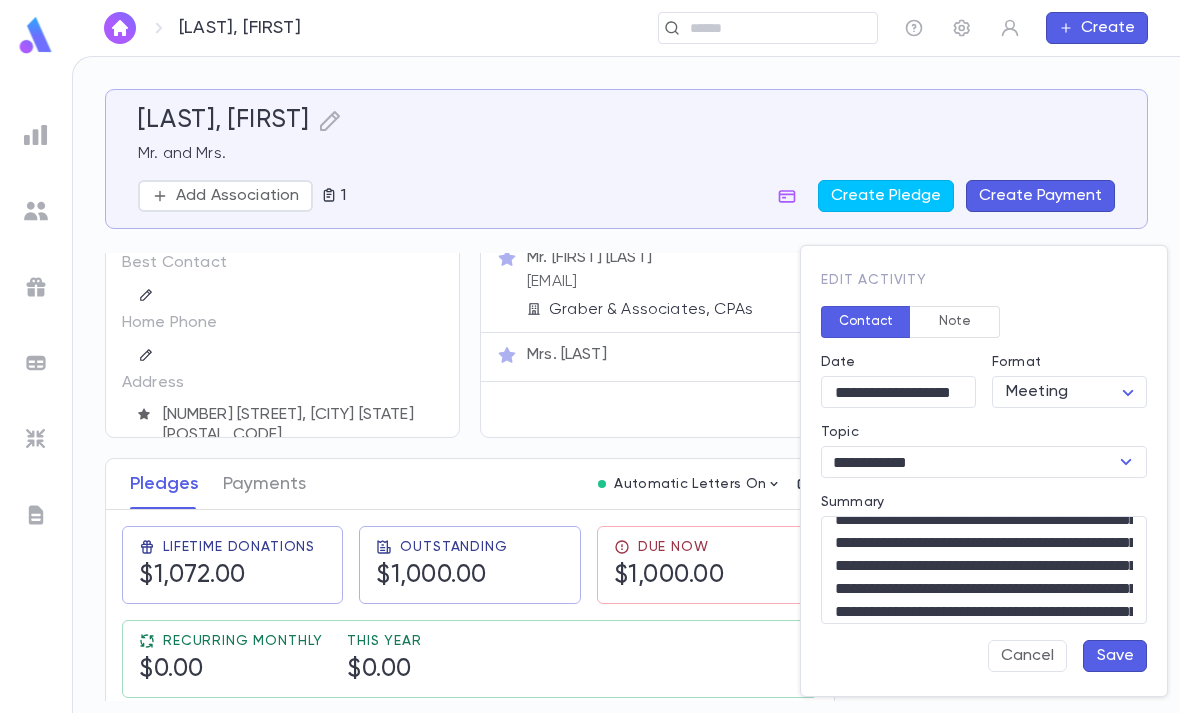 click on "Summary" at bounding box center (984, 570) 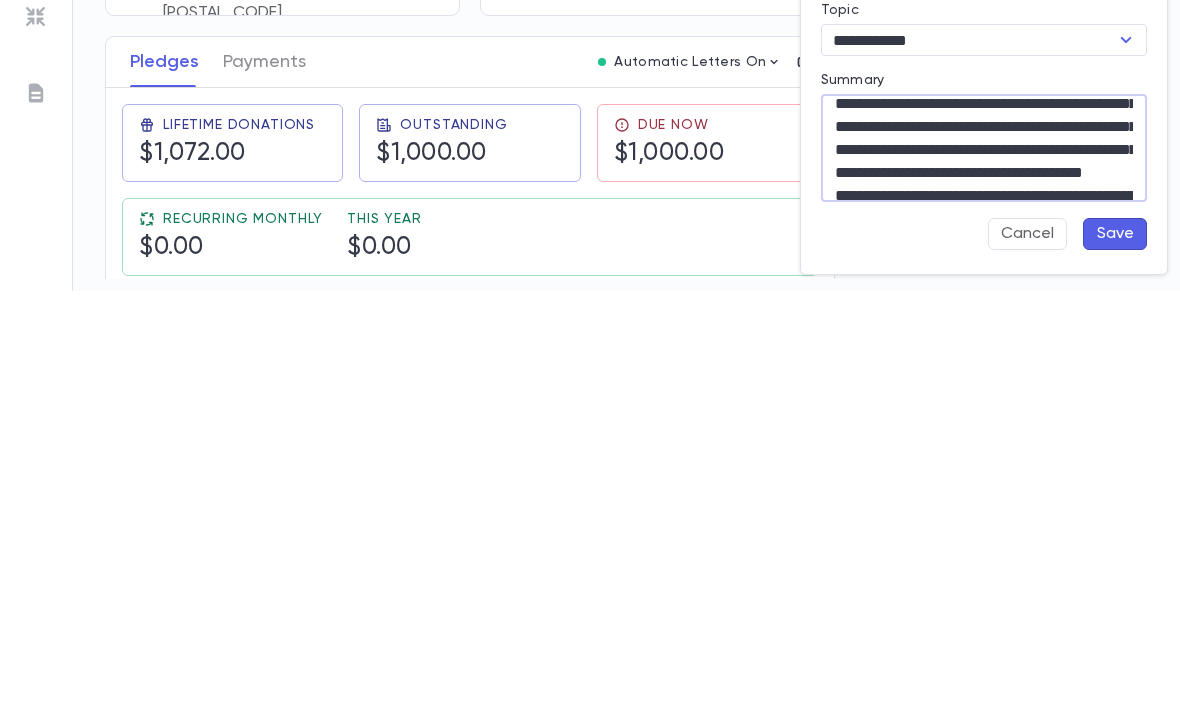 scroll, scrollTop: 356, scrollLeft: 0, axis: vertical 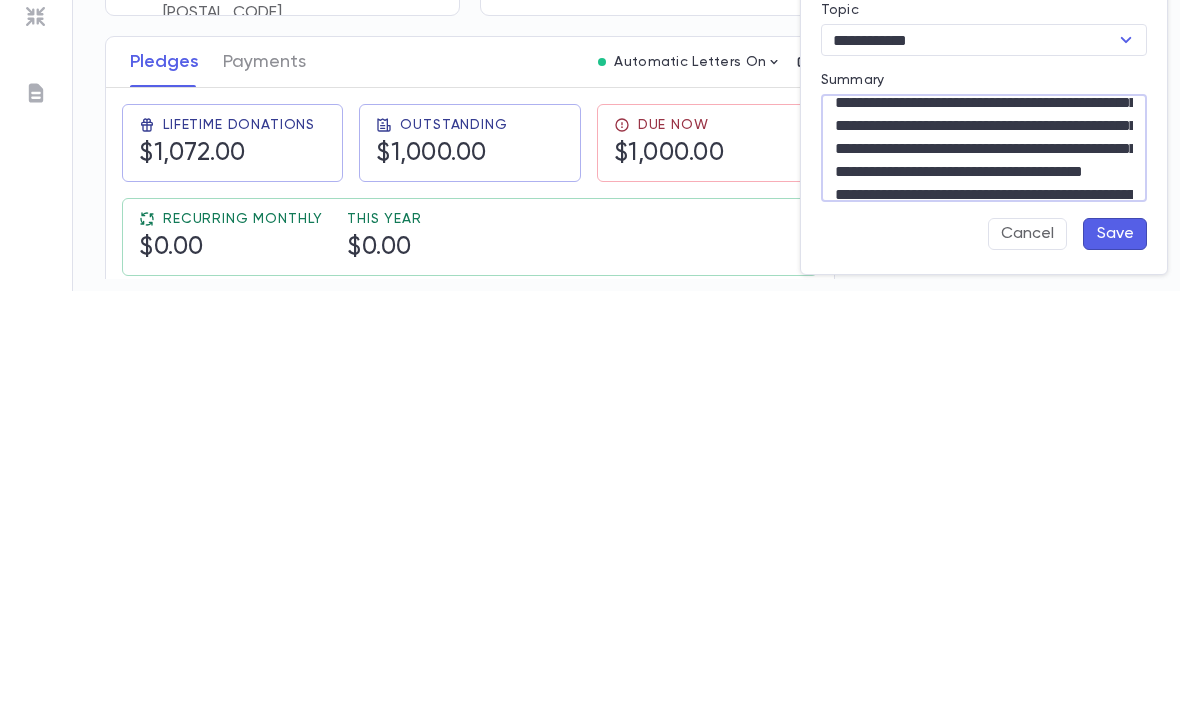 click on "Summary" at bounding box center [984, 570] 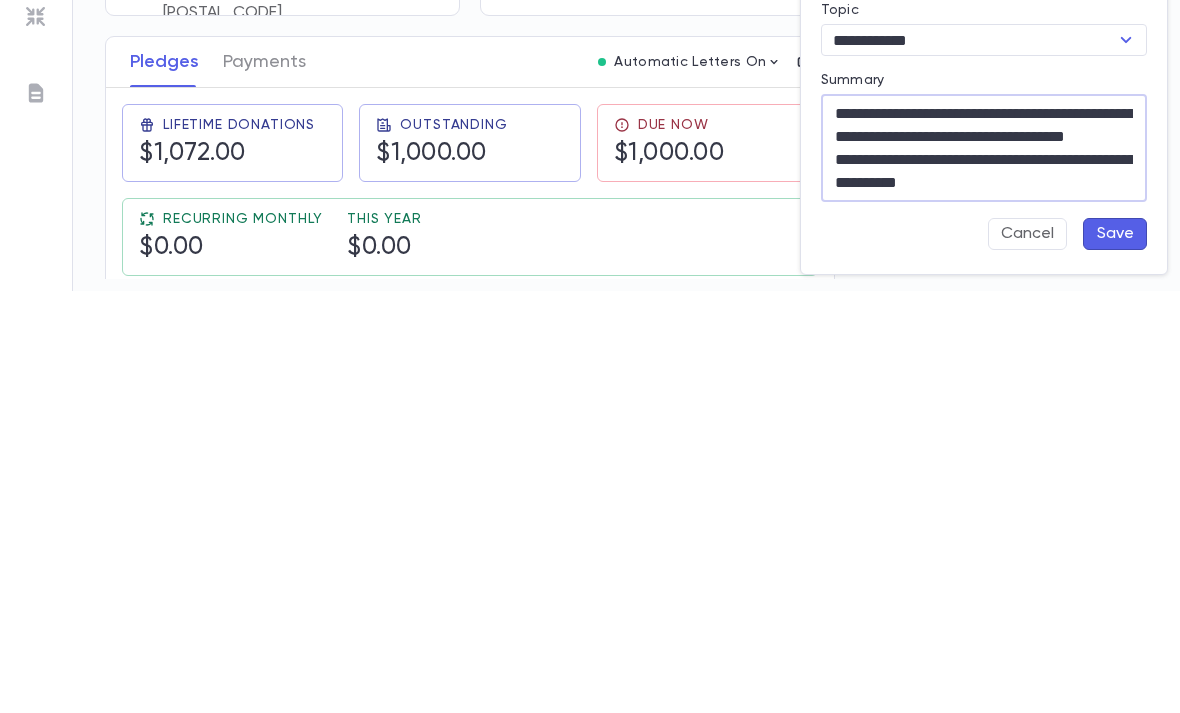 scroll, scrollTop: 713, scrollLeft: 0, axis: vertical 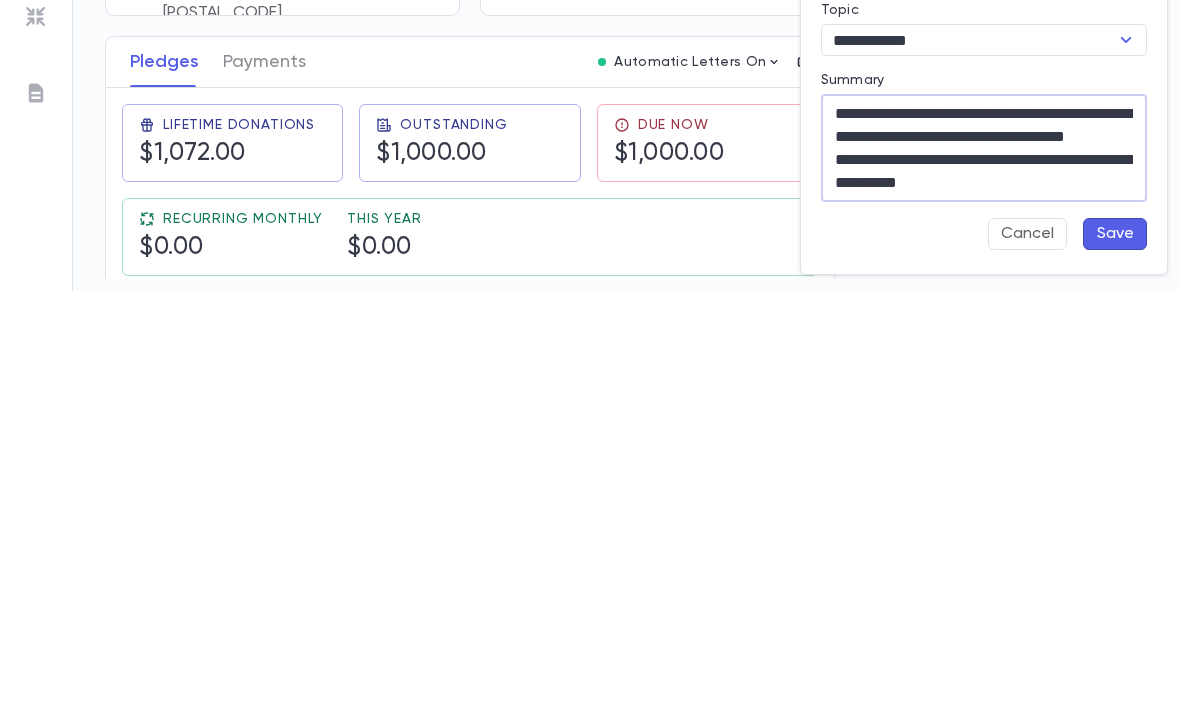 click on "Cancel" at bounding box center [1027, 656] 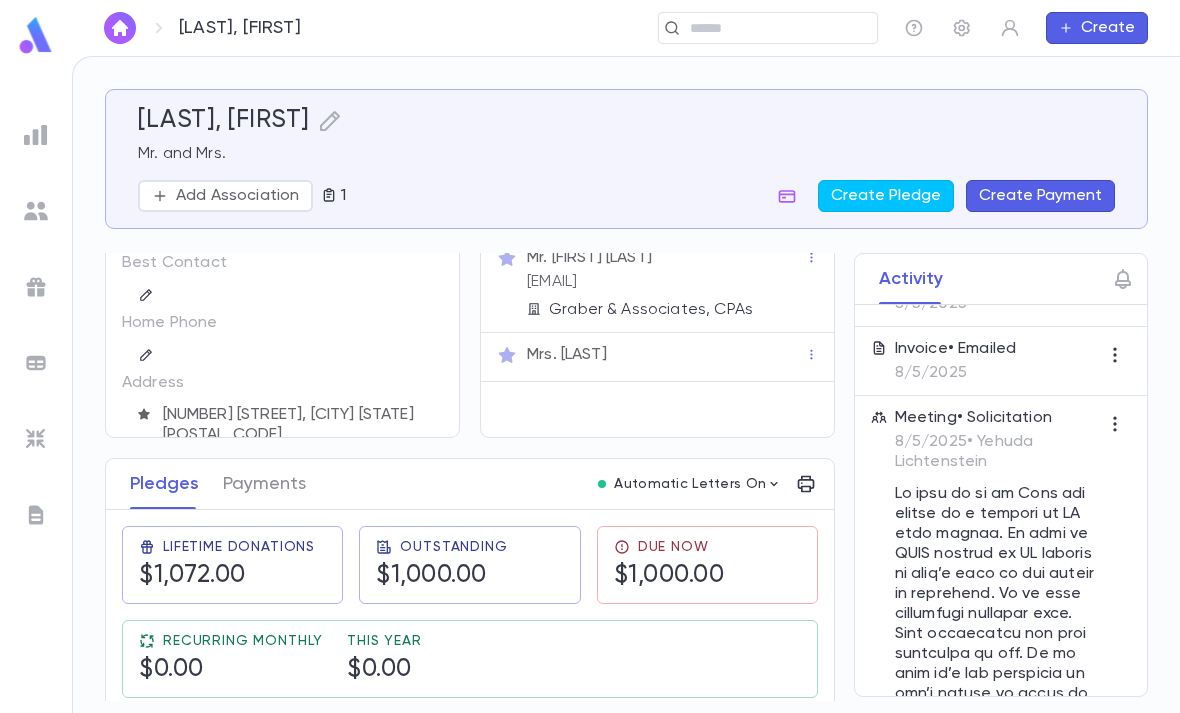 scroll, scrollTop: 217, scrollLeft: 0, axis: vertical 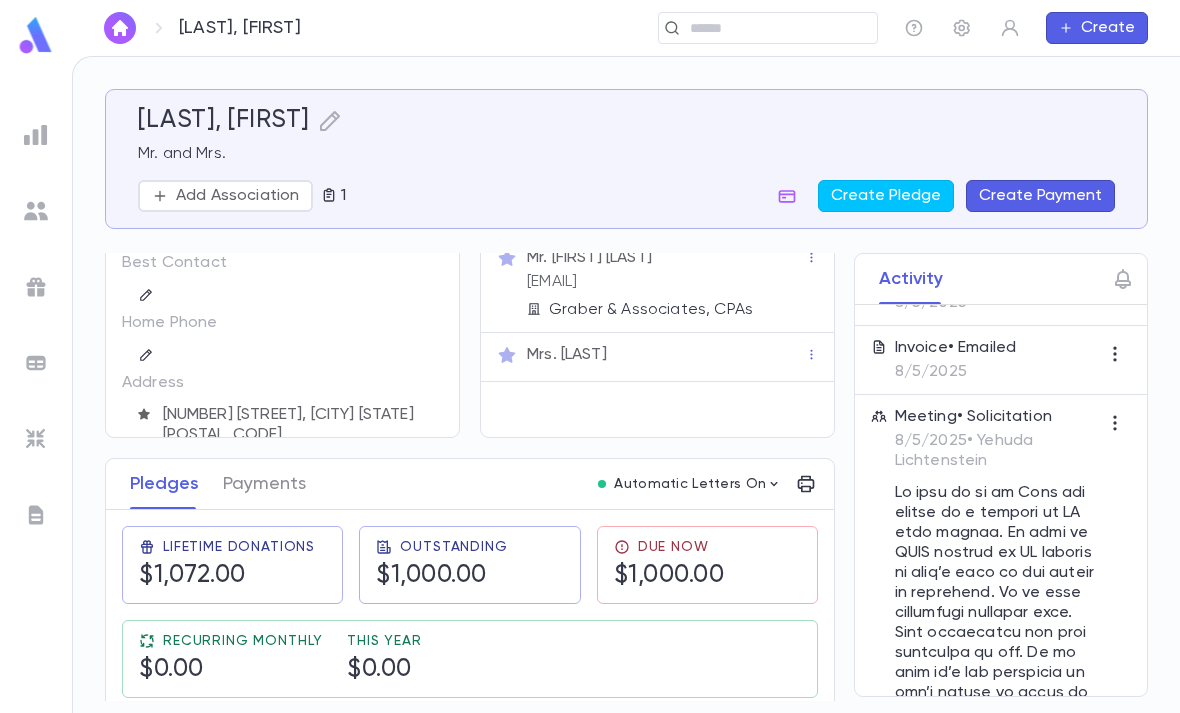 click at bounding box center [1115, 423] 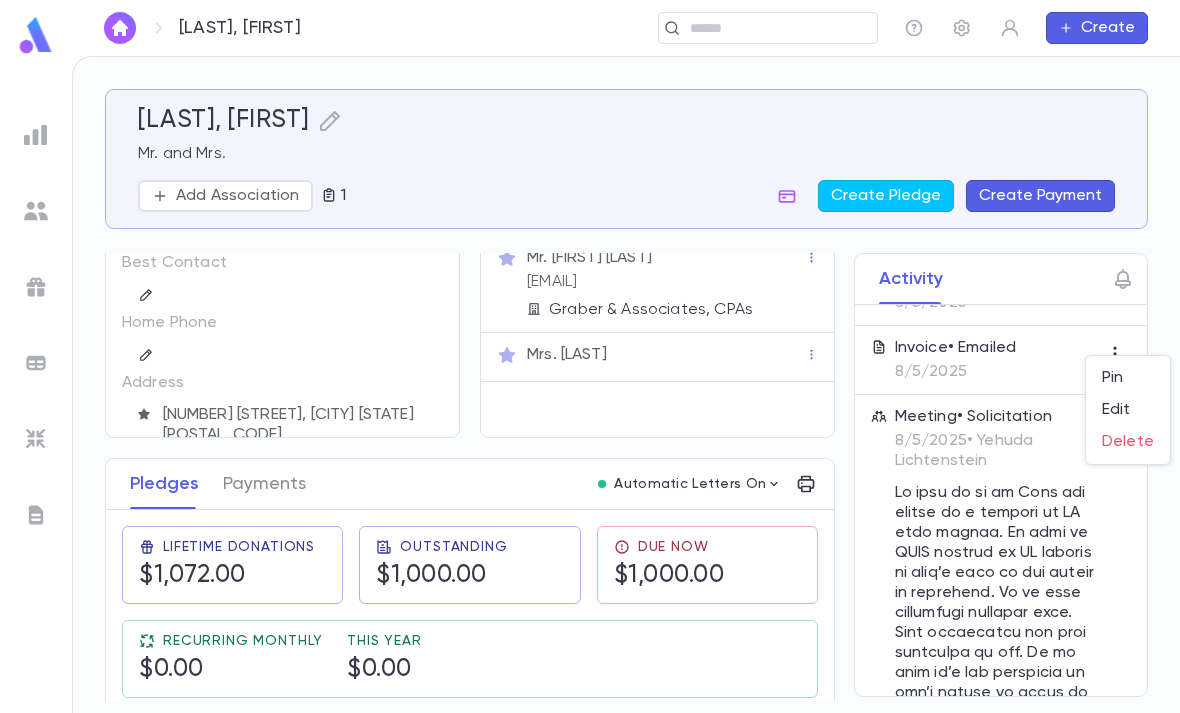 click on "Edit" at bounding box center (1128, 410) 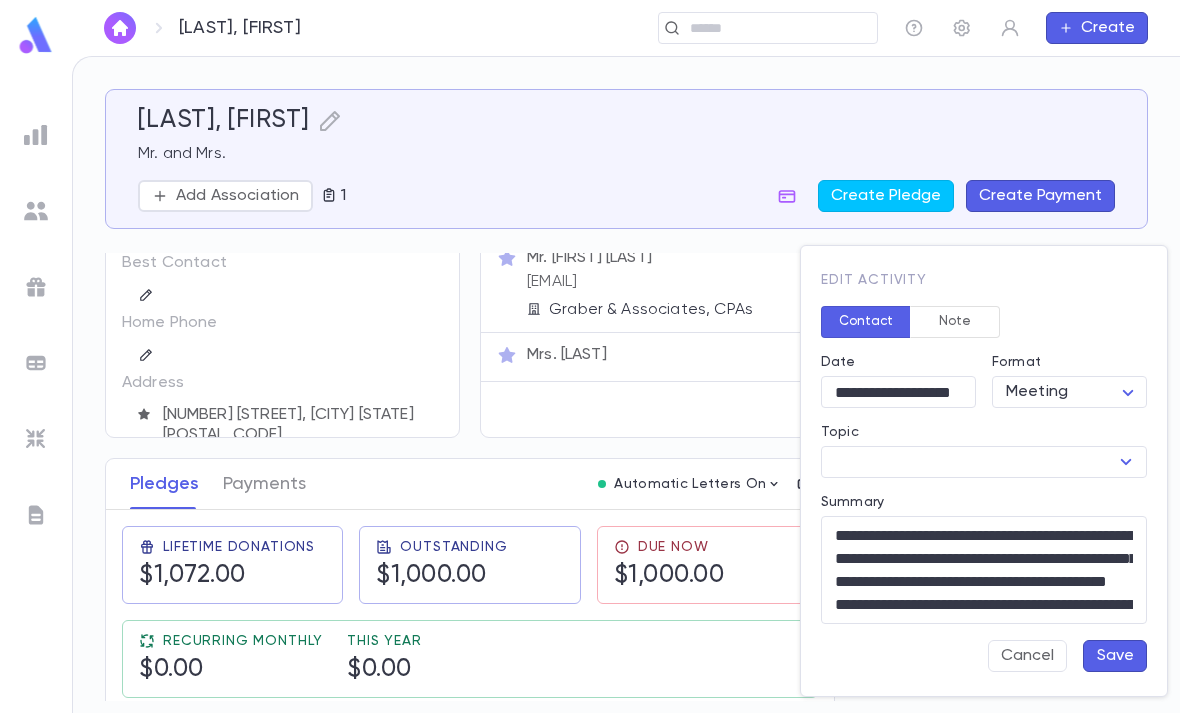 type on "**********" 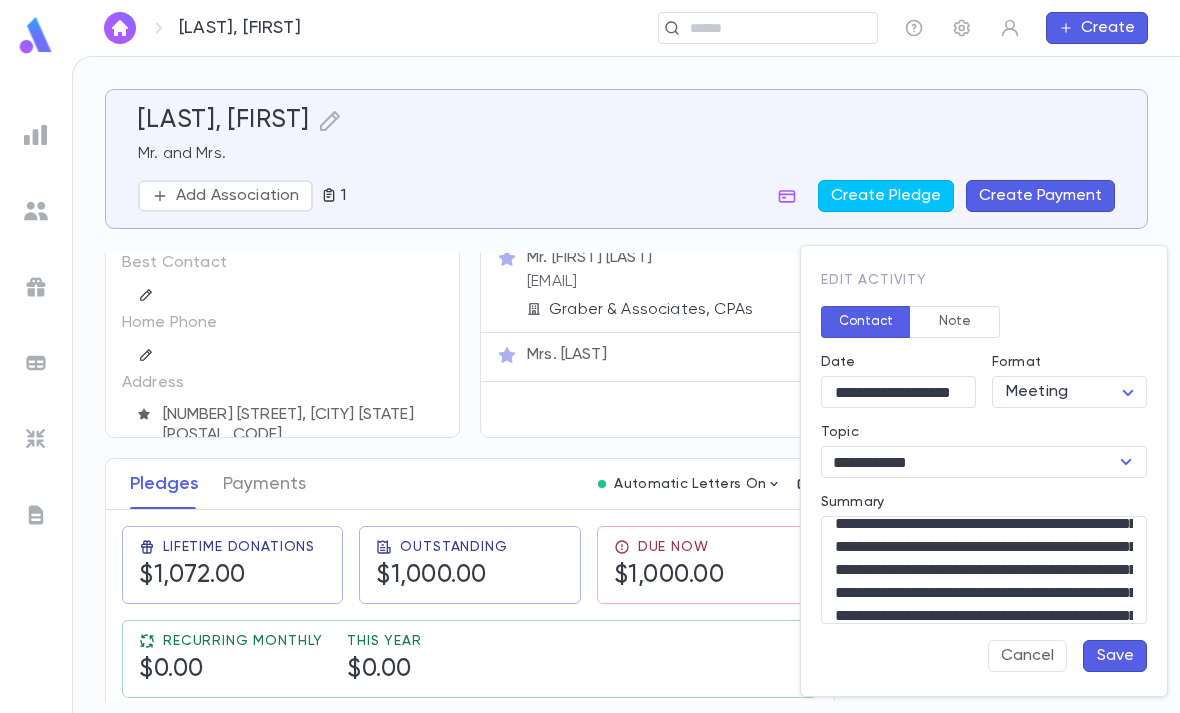 scroll, scrollTop: 290, scrollLeft: 0, axis: vertical 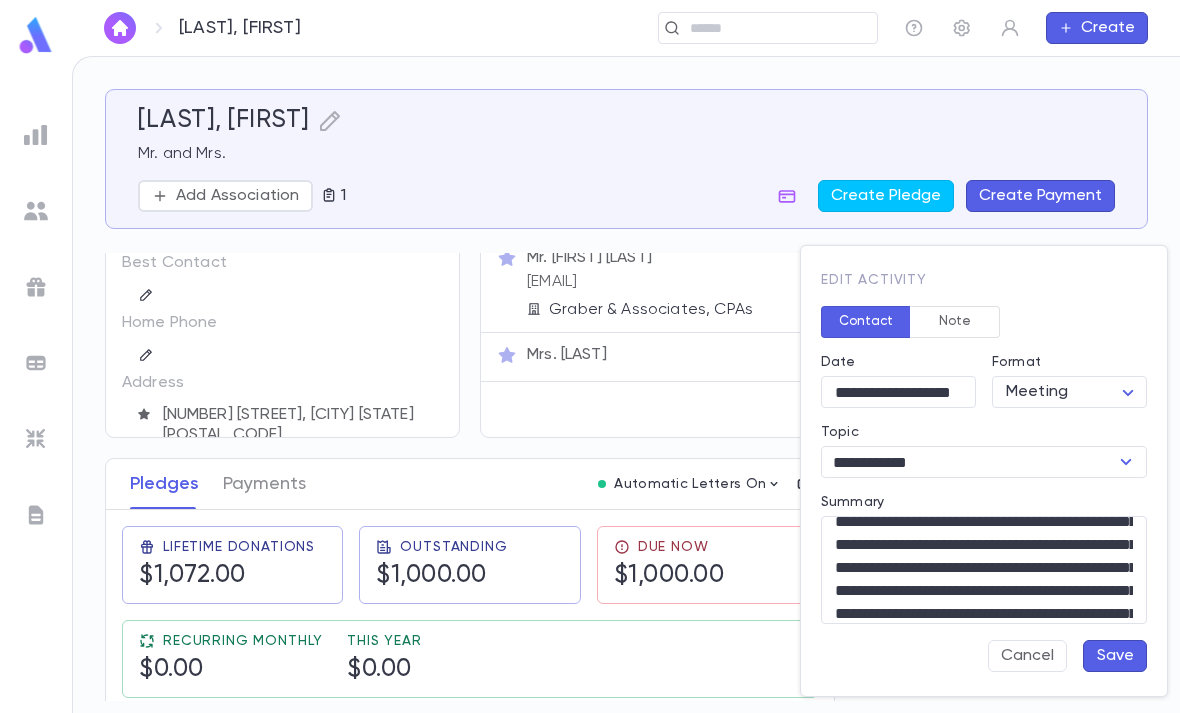 click on "Summary" at bounding box center [984, 570] 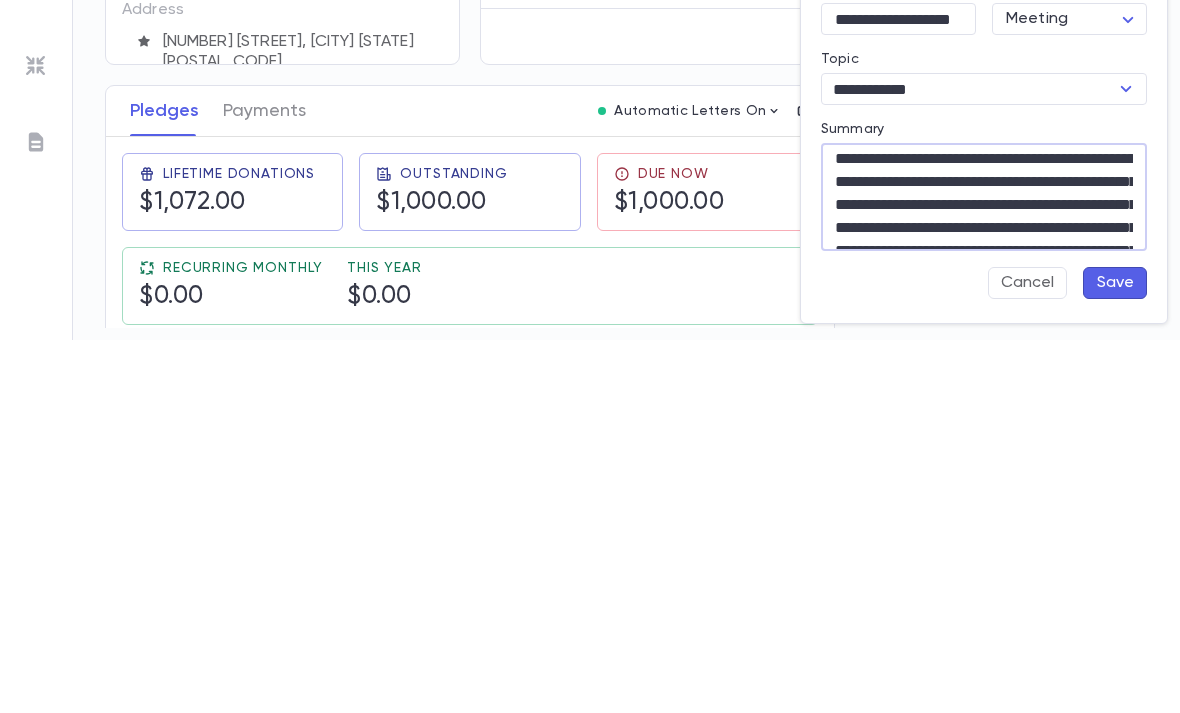 scroll, scrollTop: 74, scrollLeft: 0, axis: vertical 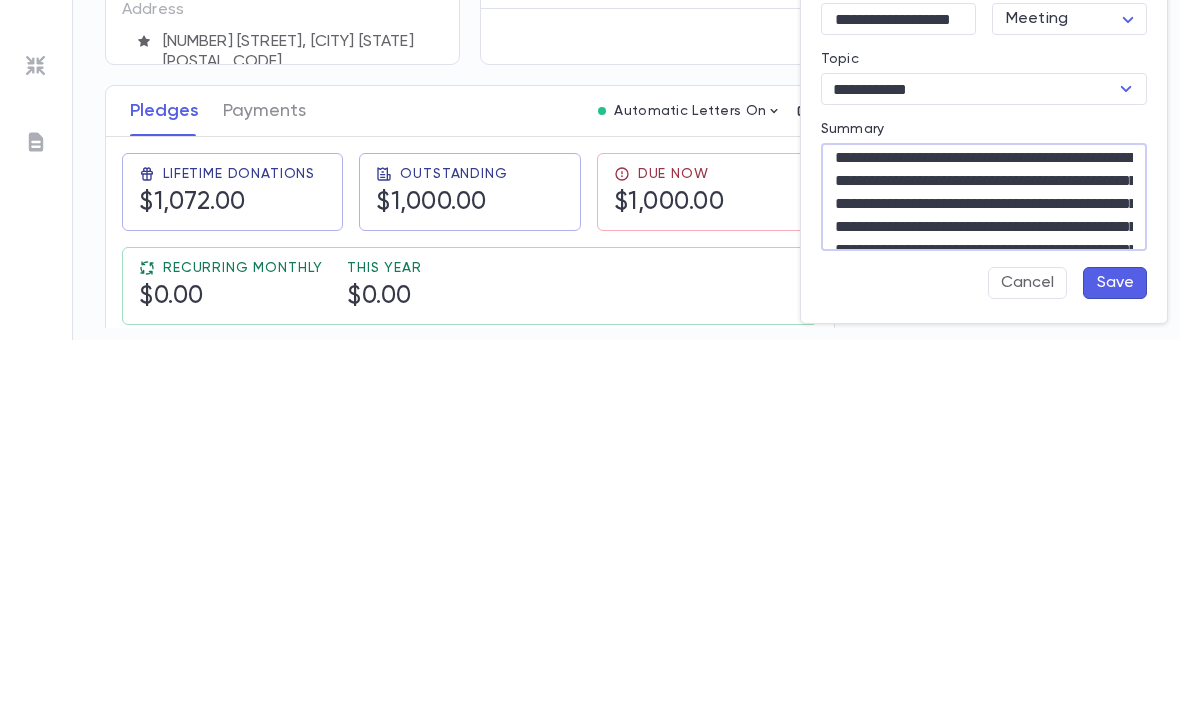 click on "Summary" at bounding box center [984, 570] 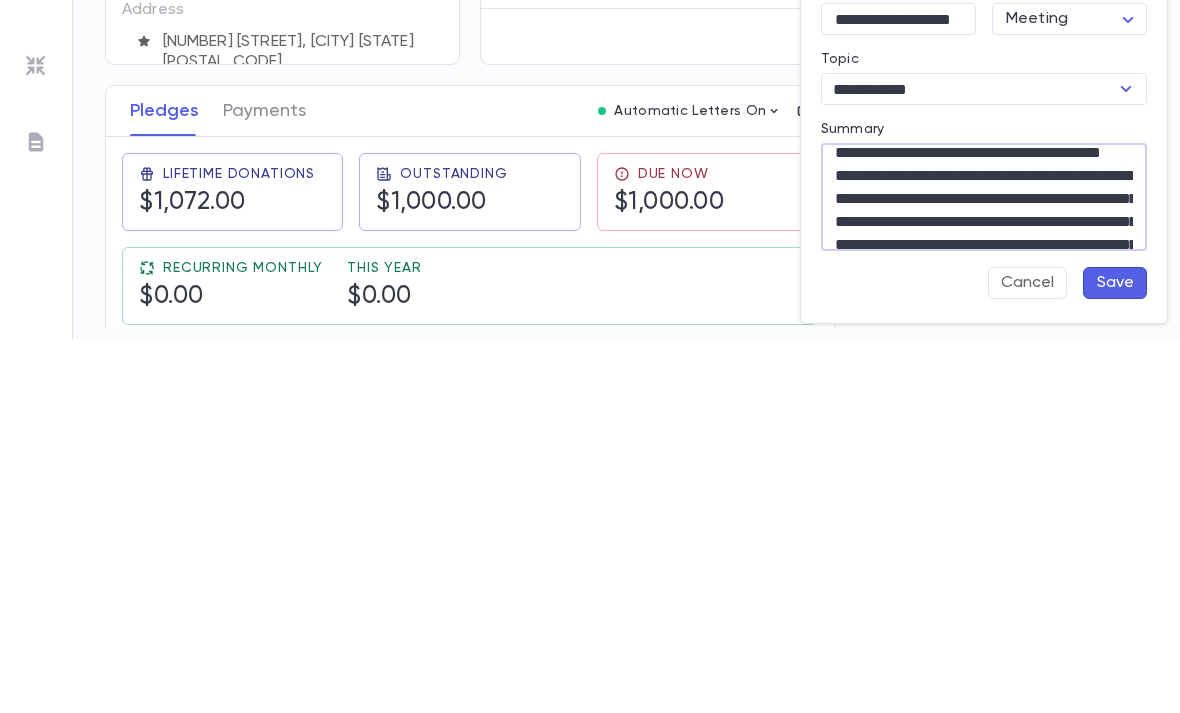 scroll, scrollTop: 261, scrollLeft: 0, axis: vertical 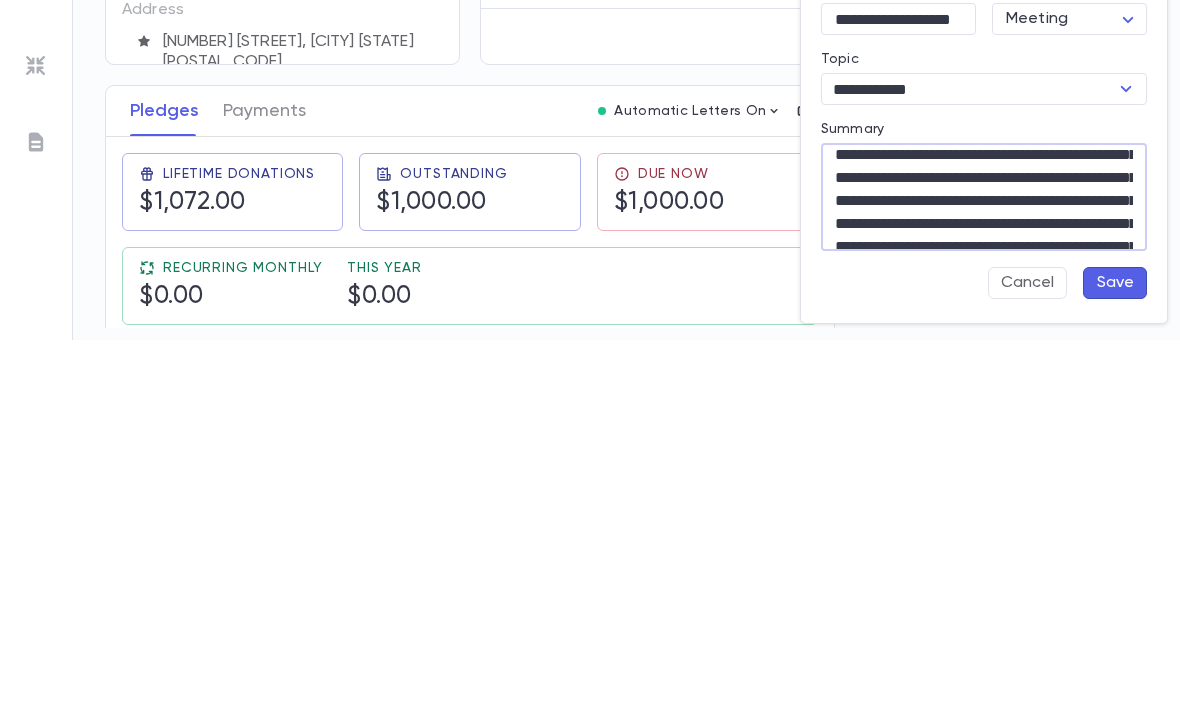 click on "Summary" at bounding box center (984, 570) 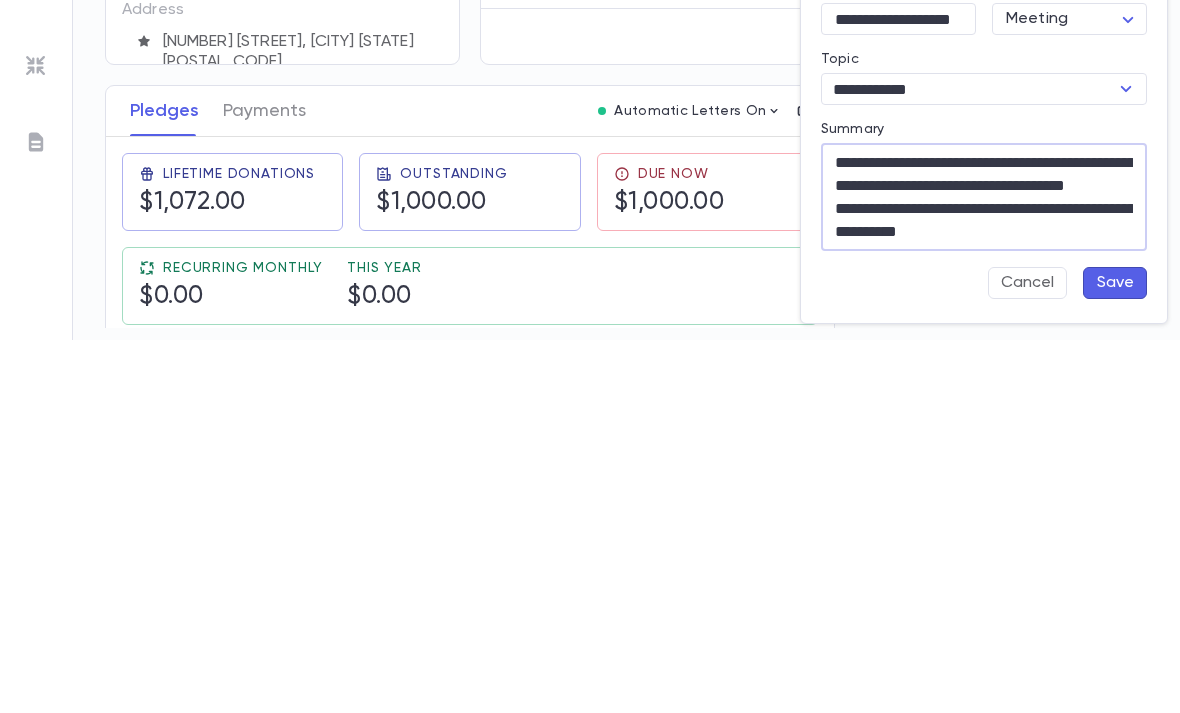 scroll, scrollTop: 713, scrollLeft: 0, axis: vertical 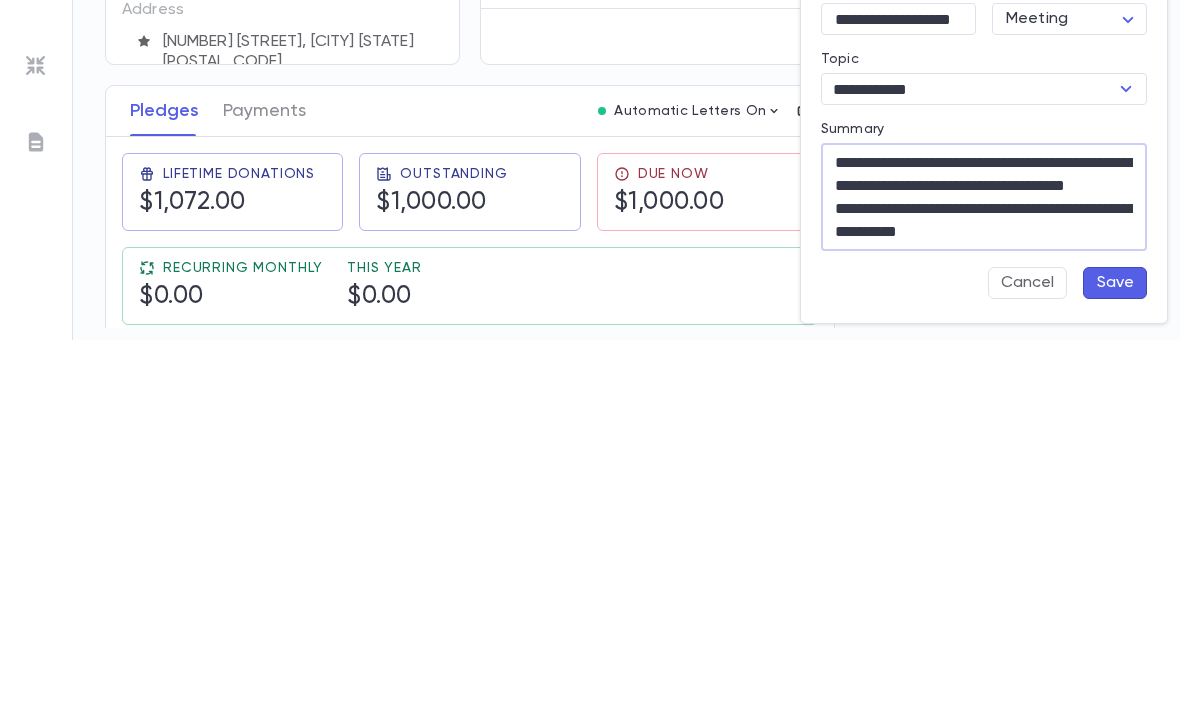 click on "Cancel" at bounding box center [1027, 656] 